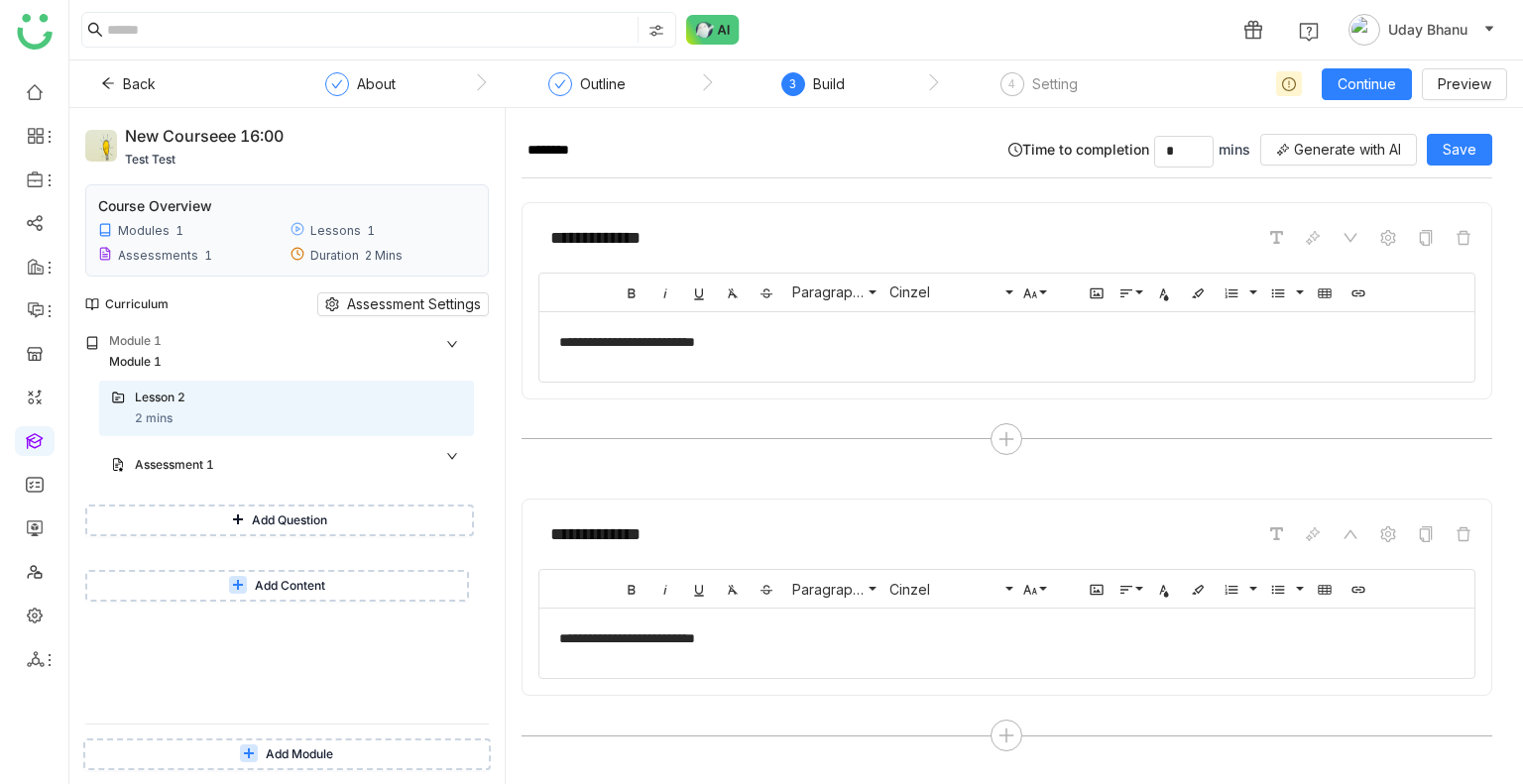 scroll, scrollTop: 0, scrollLeft: 0, axis: both 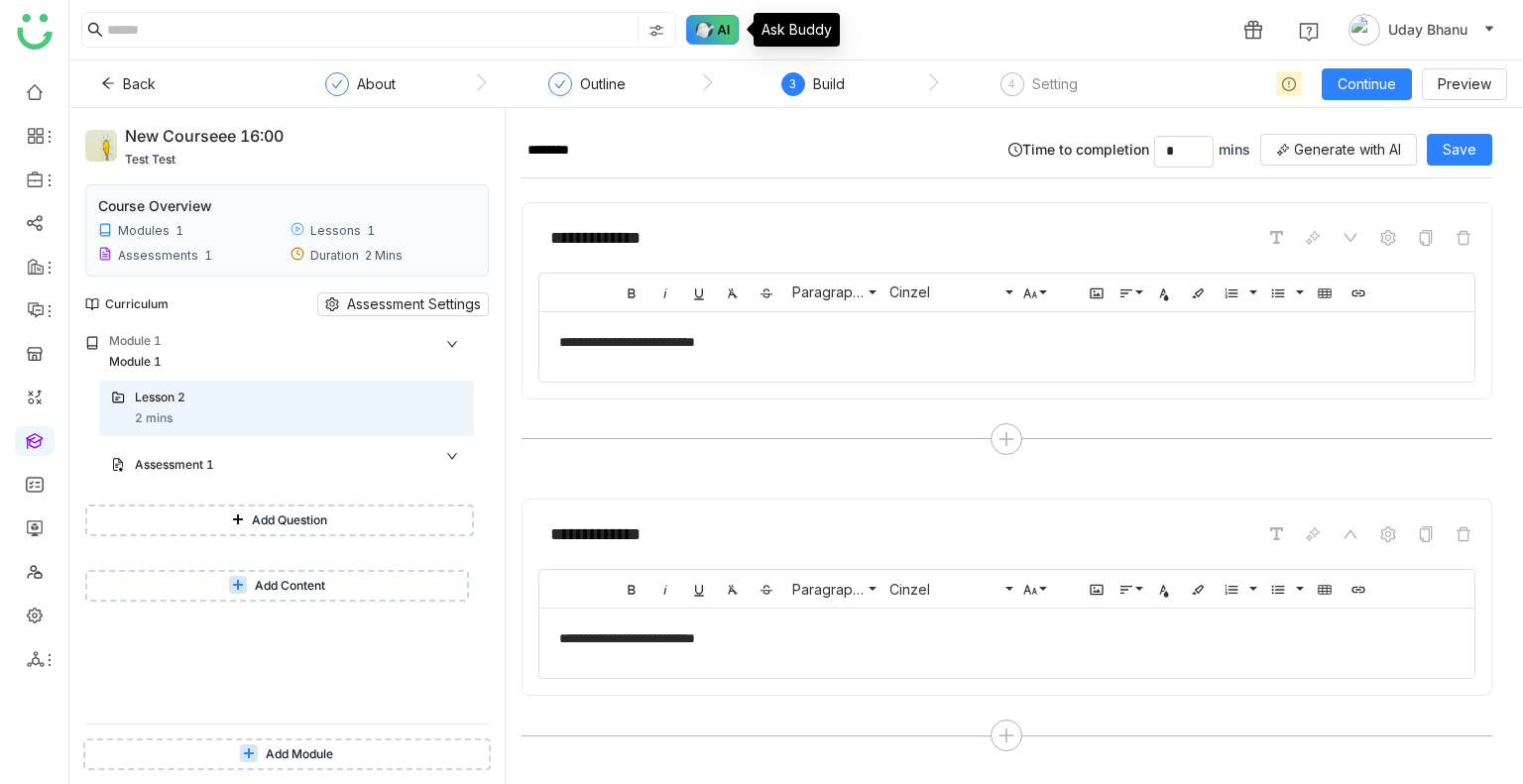 click 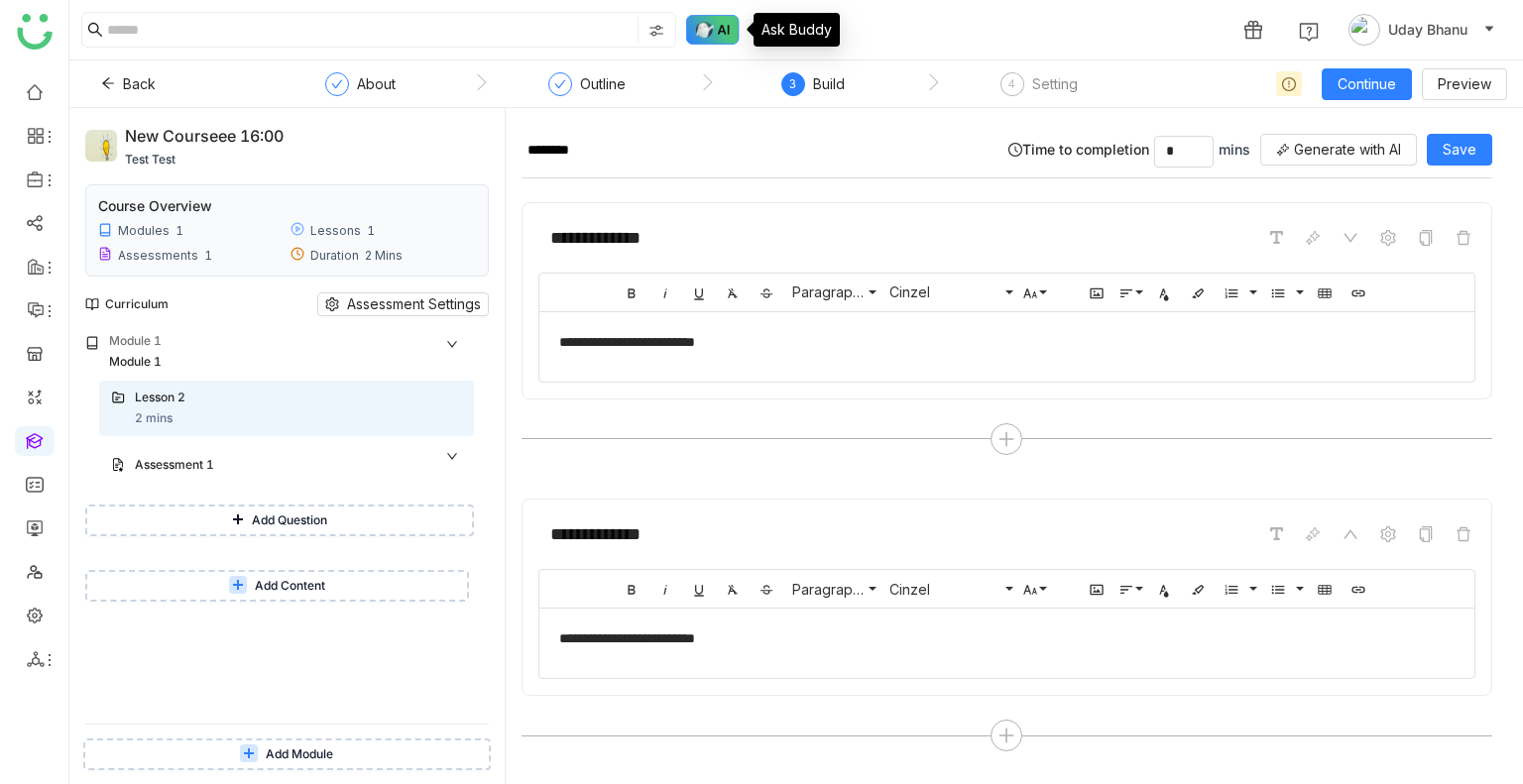 click 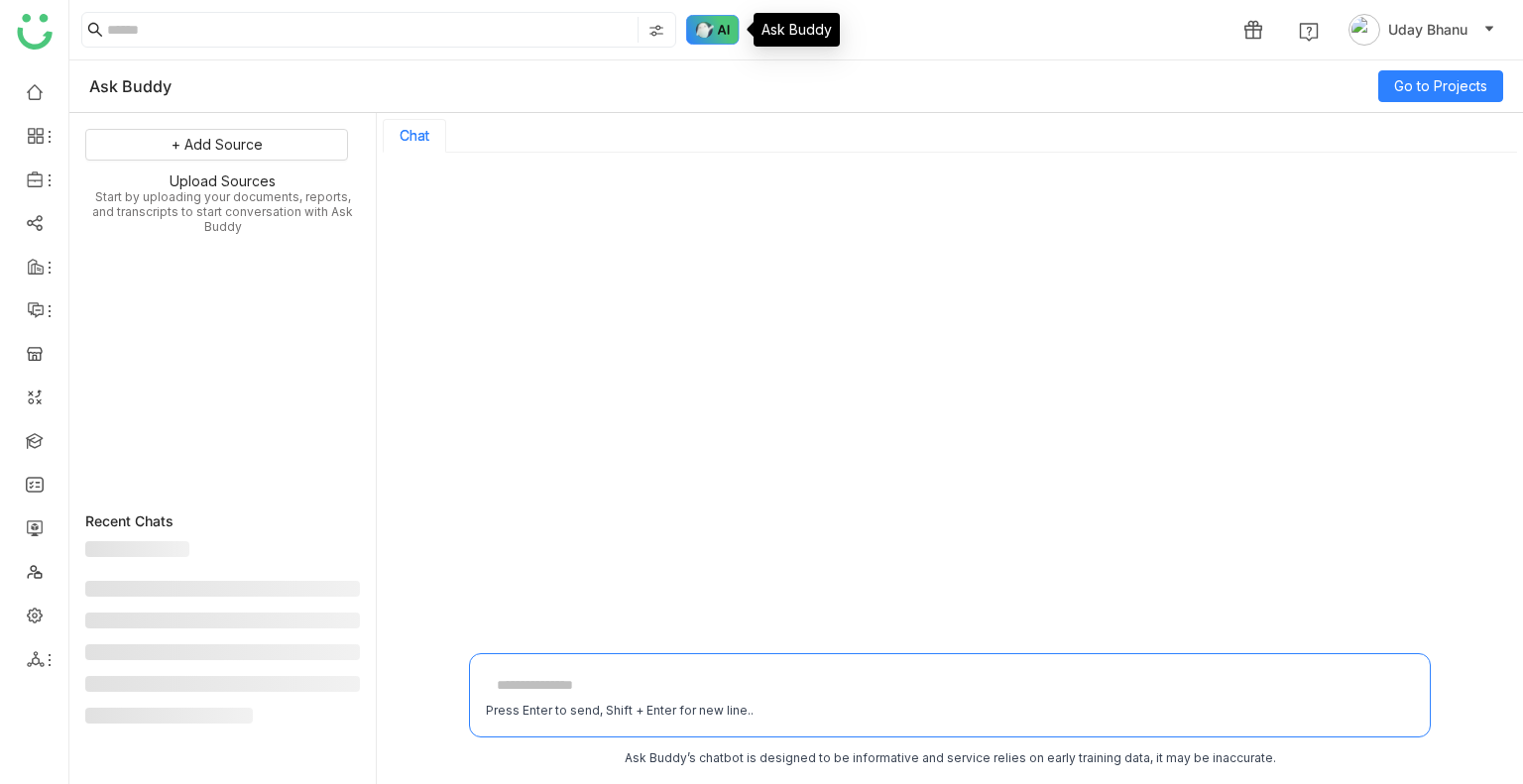 click 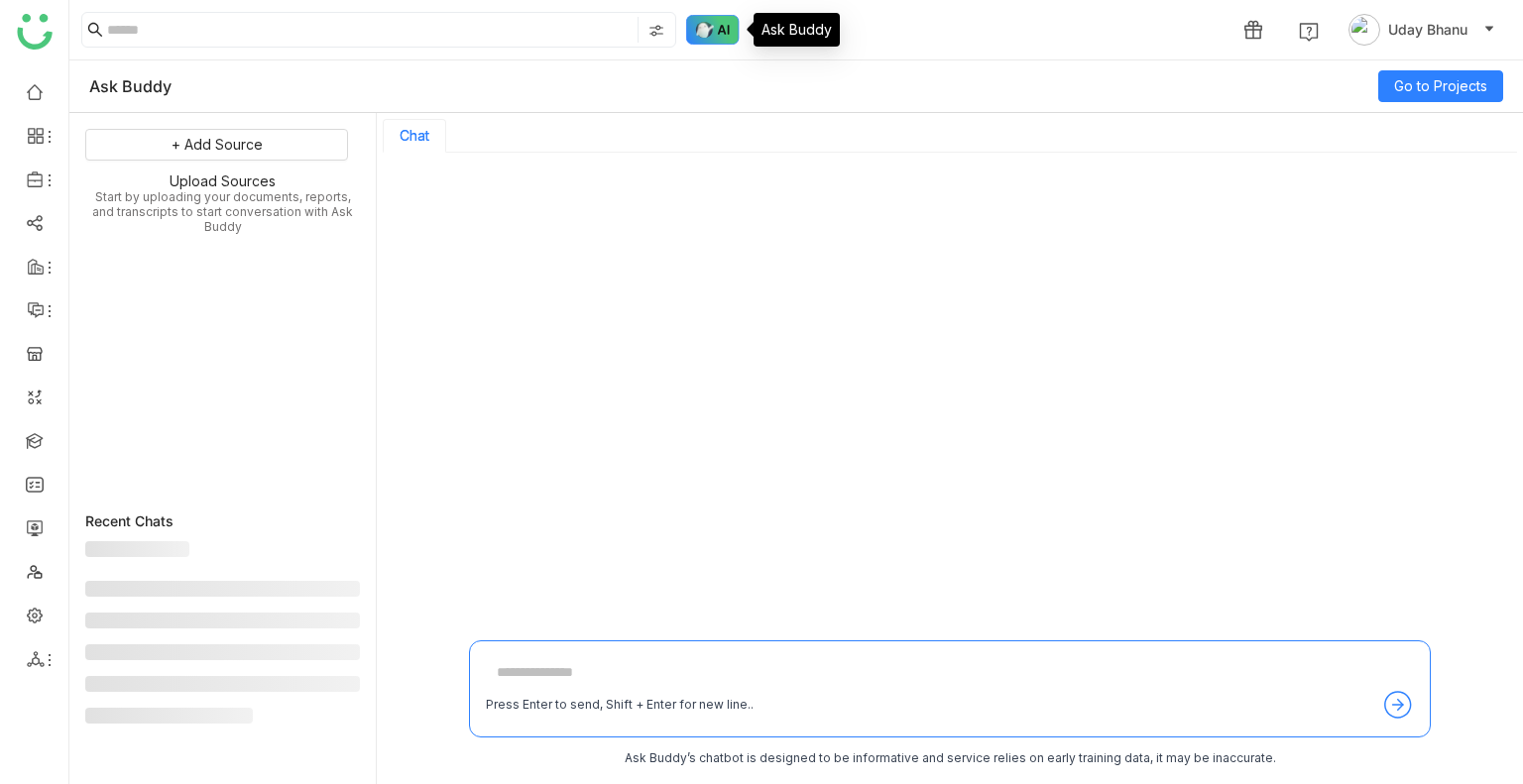 click 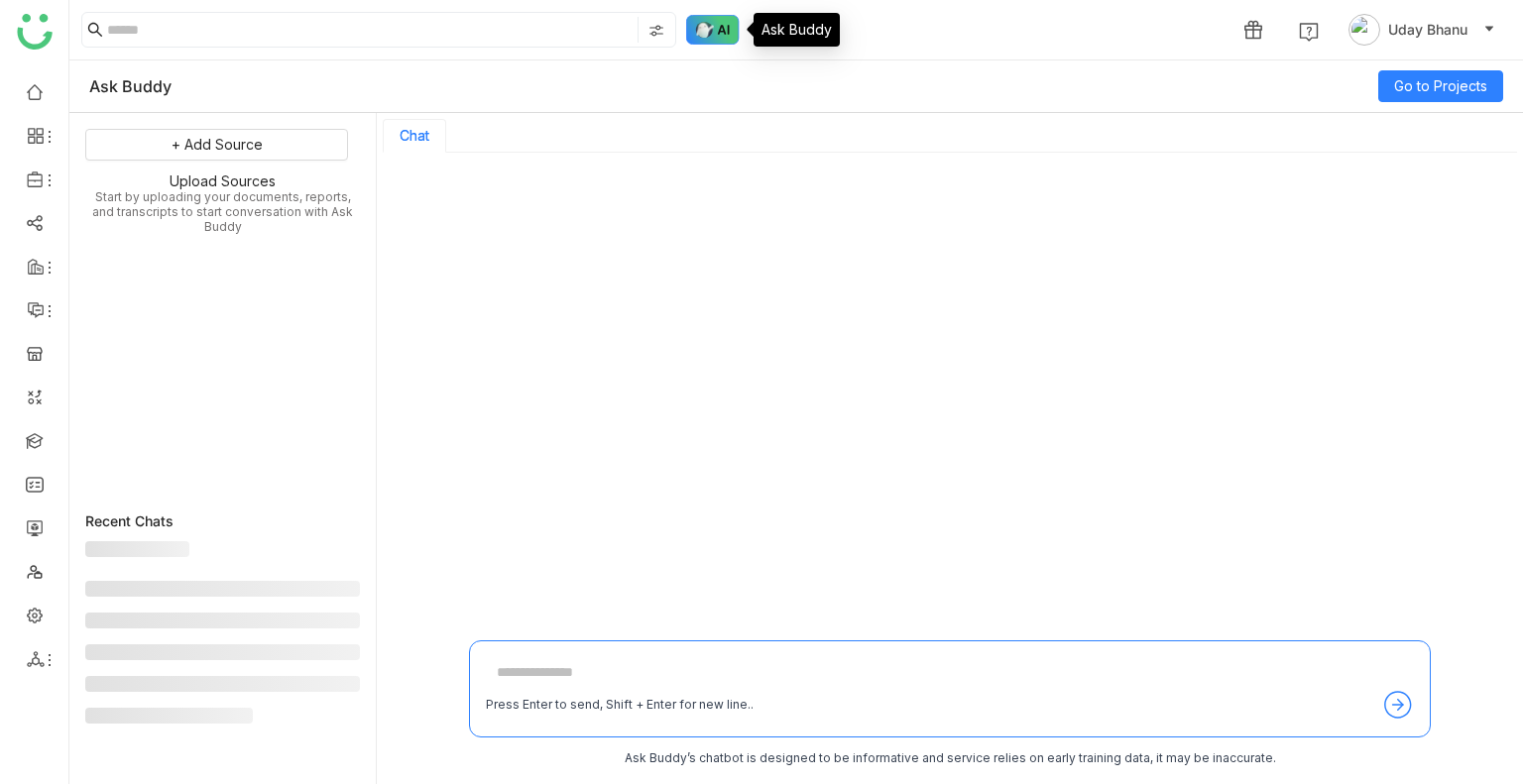 click 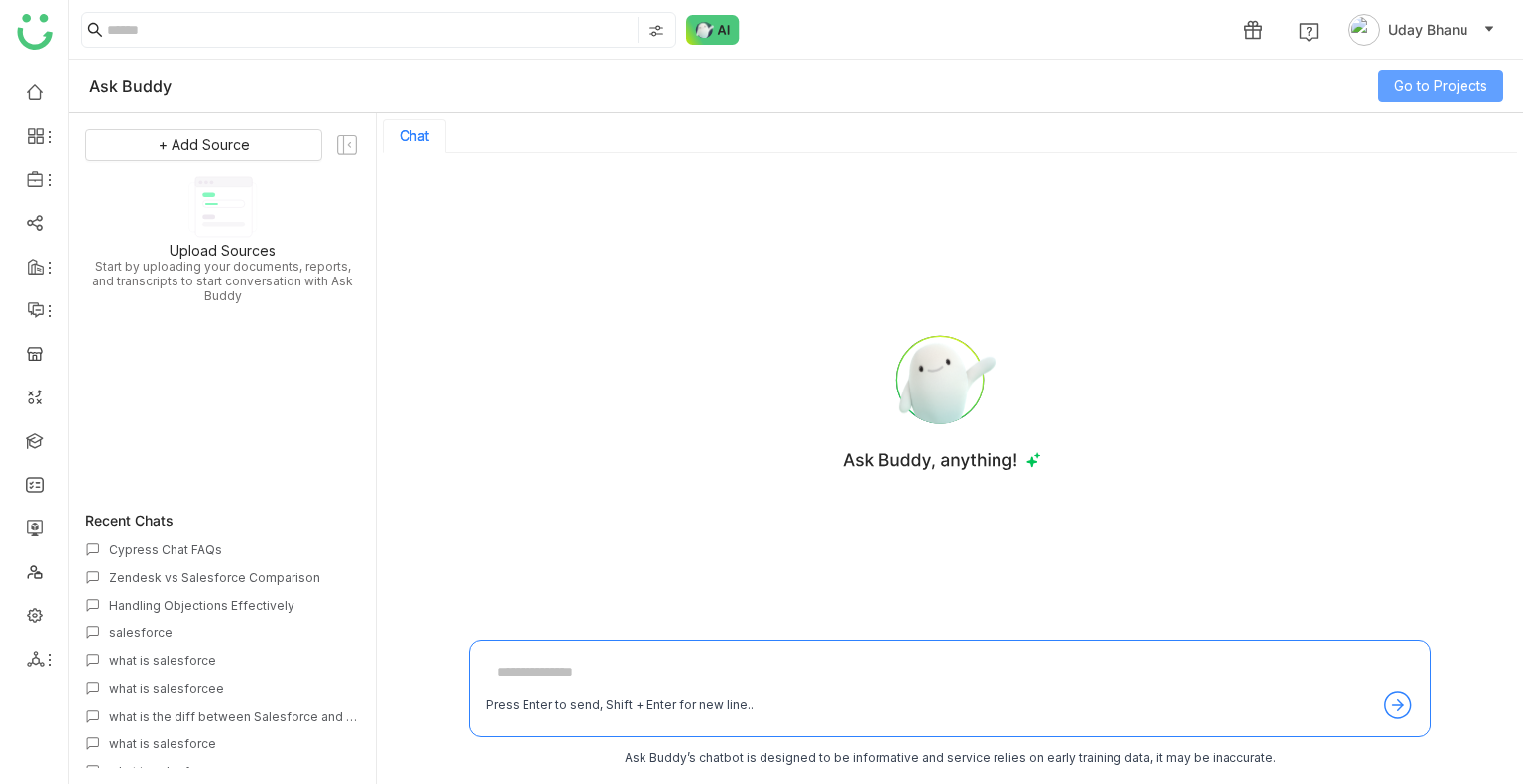 click on "Go to Projects" 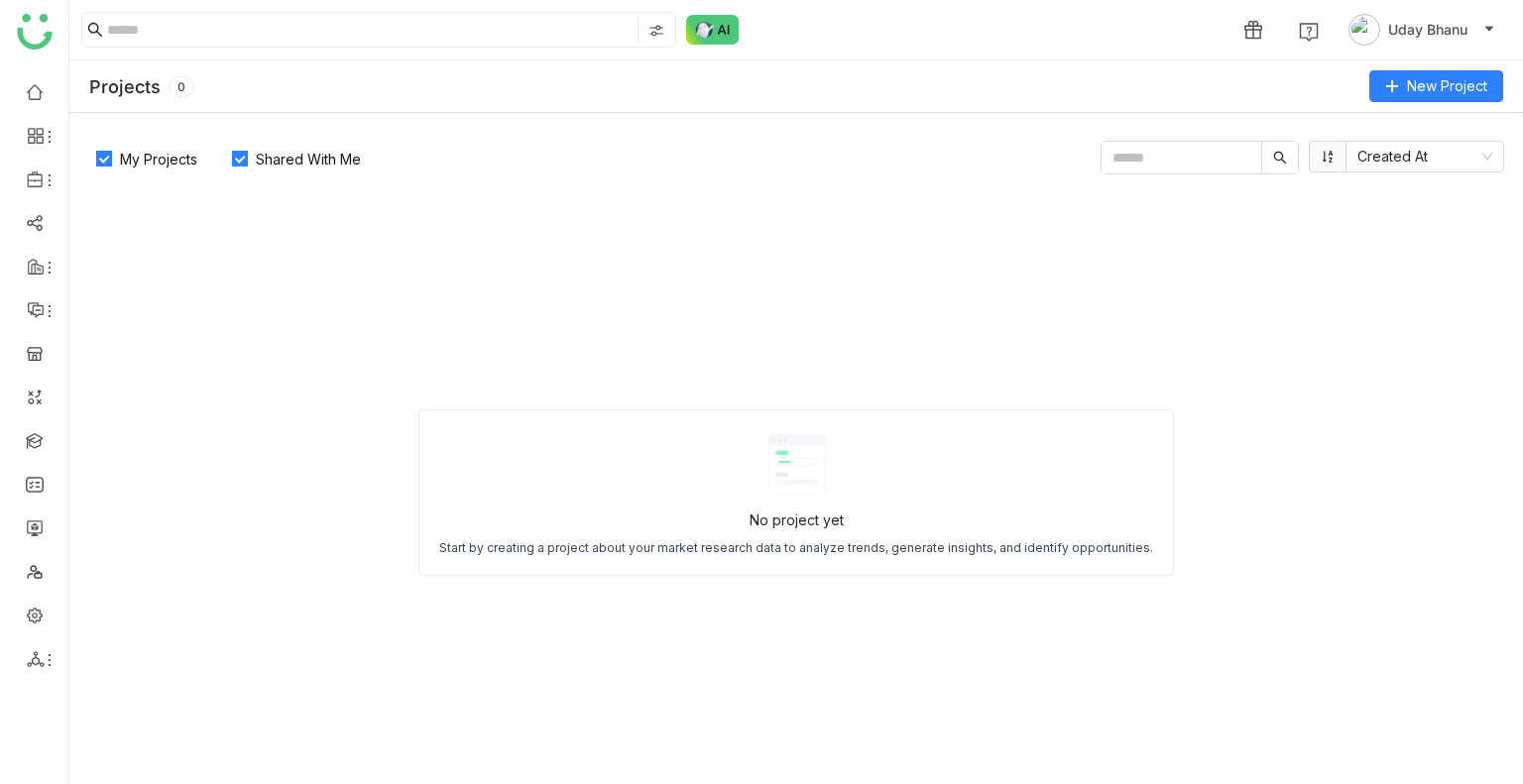 click on "Shared With Me" 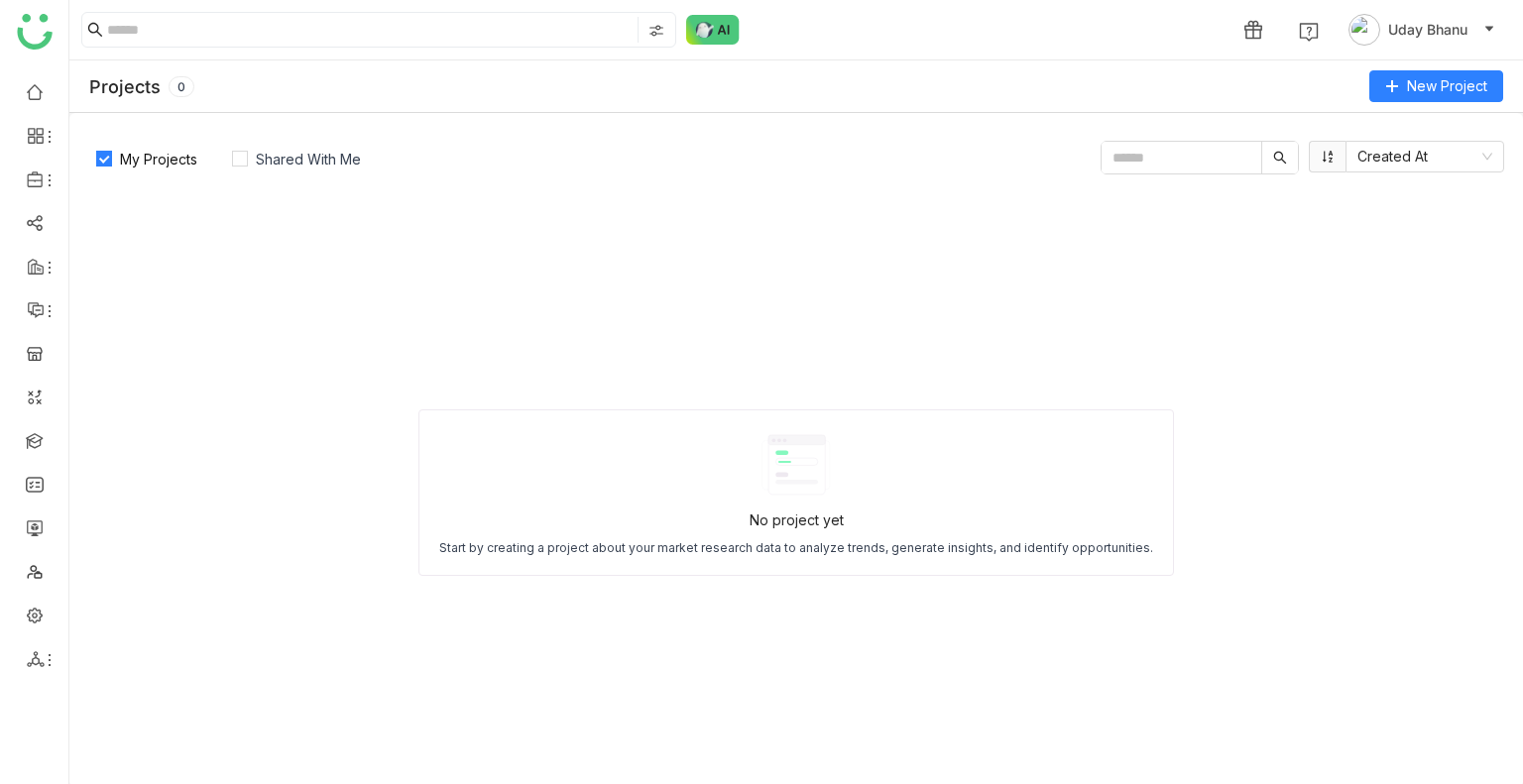 click on "My Projects" 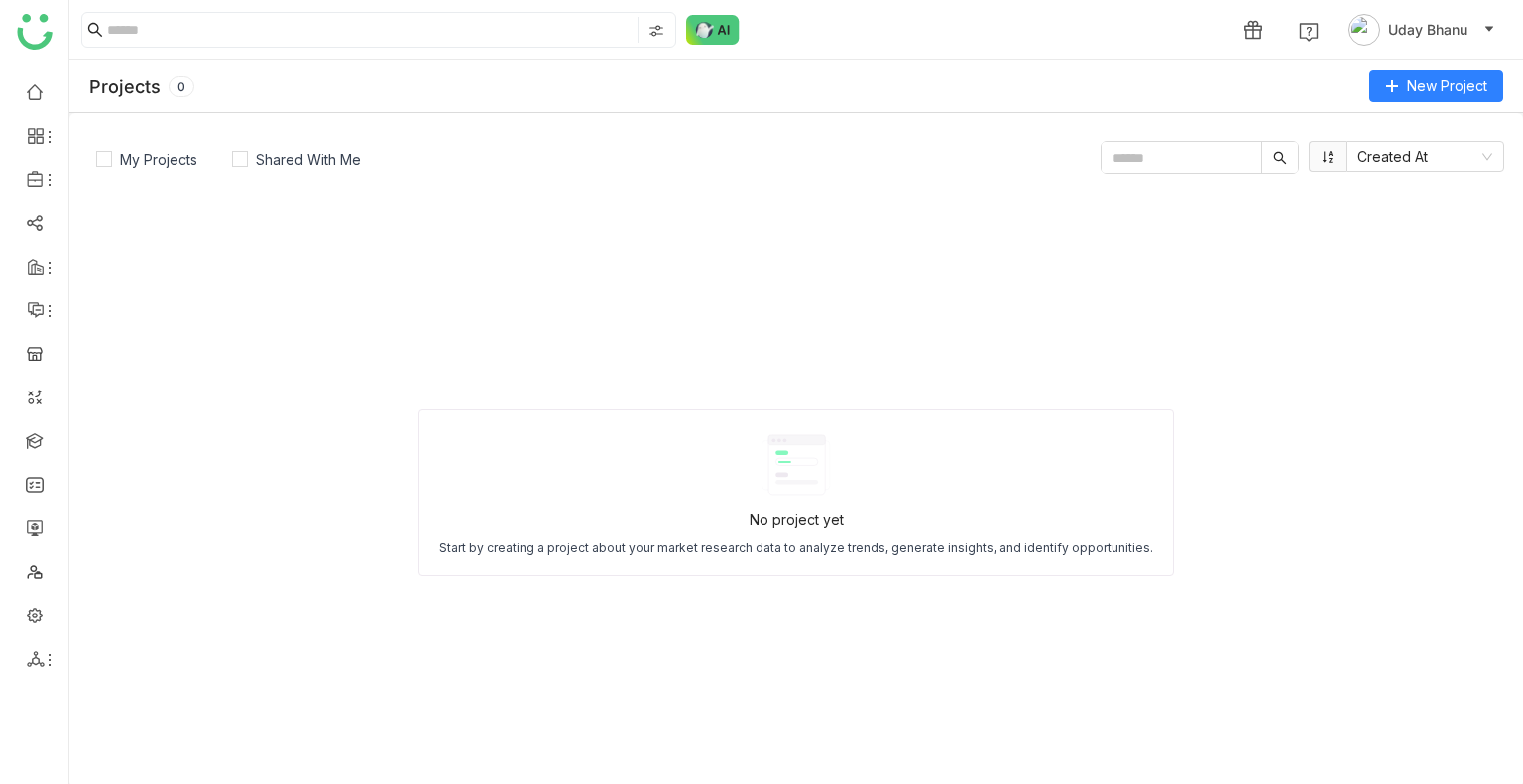 click on "My Projects Shared With Me" 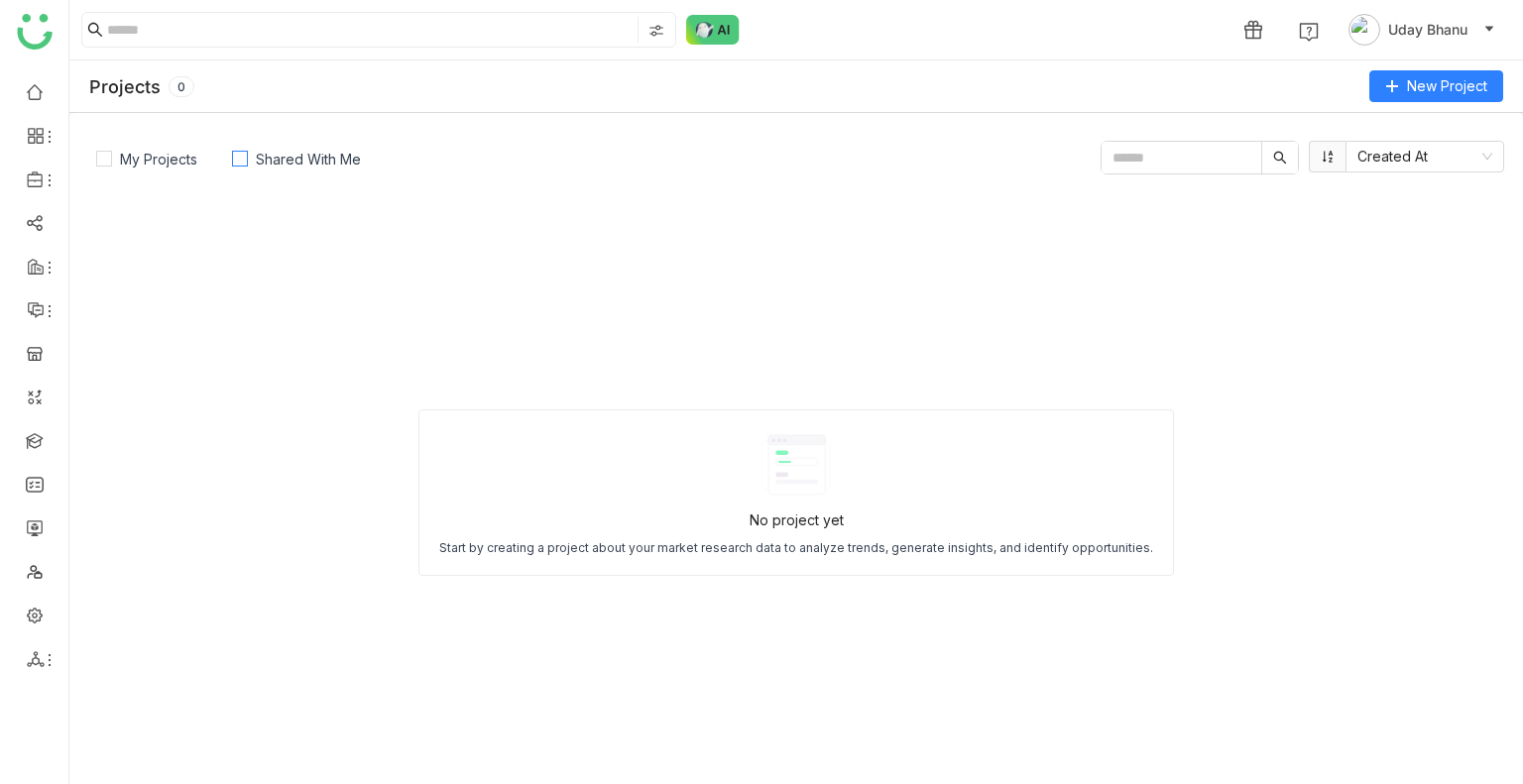 click on "Shared With Me" 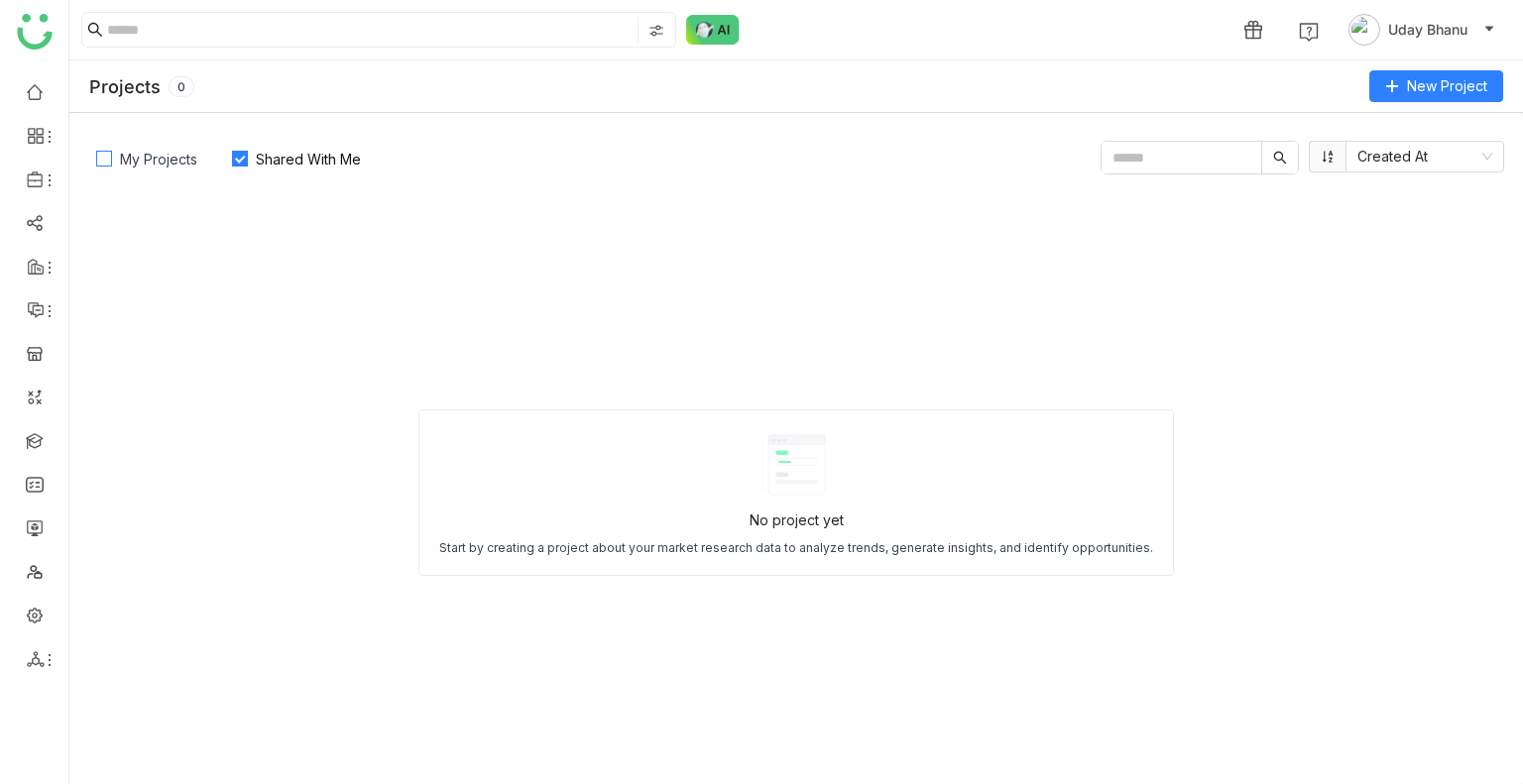 click on "My Projects" 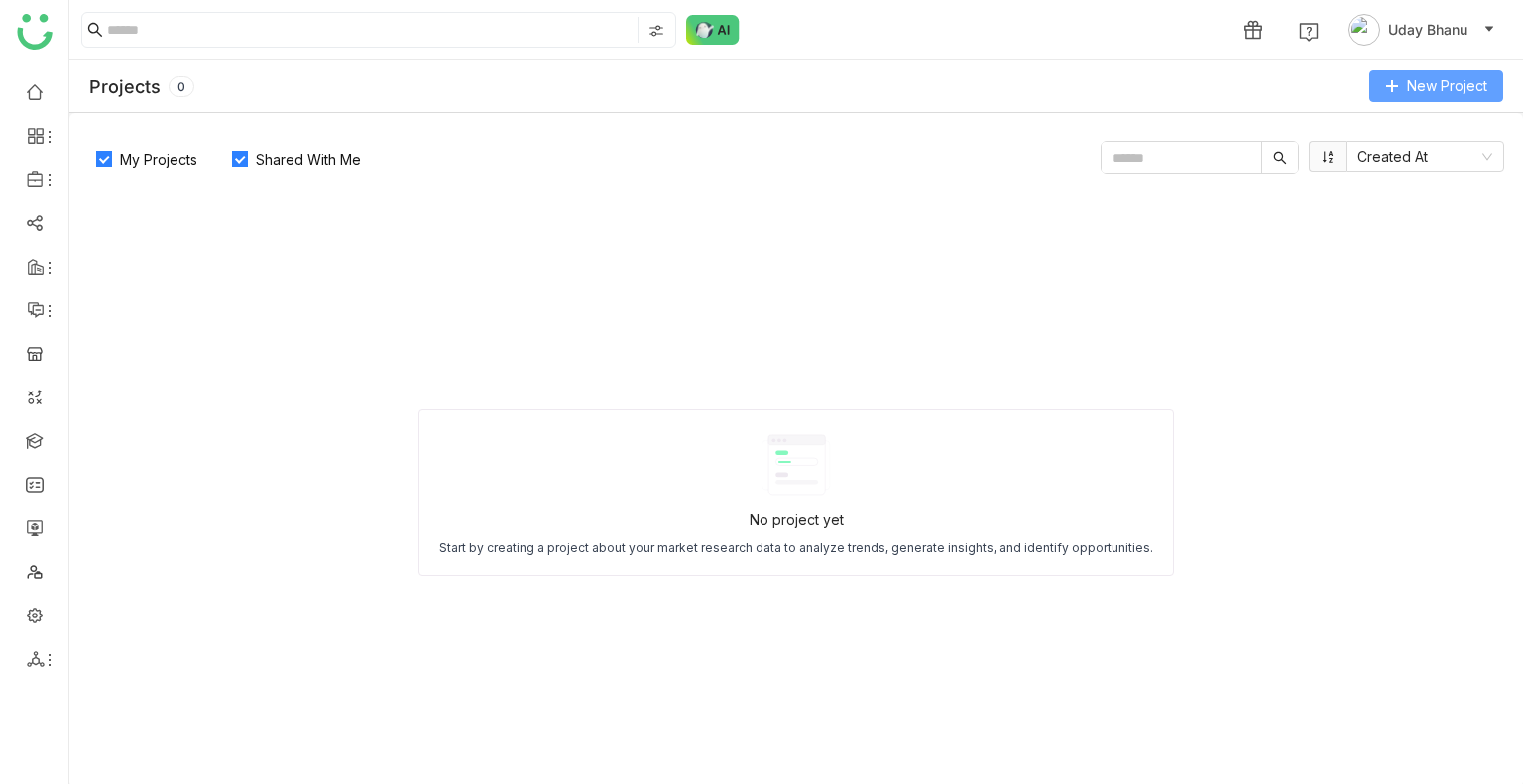 click on "New Project" 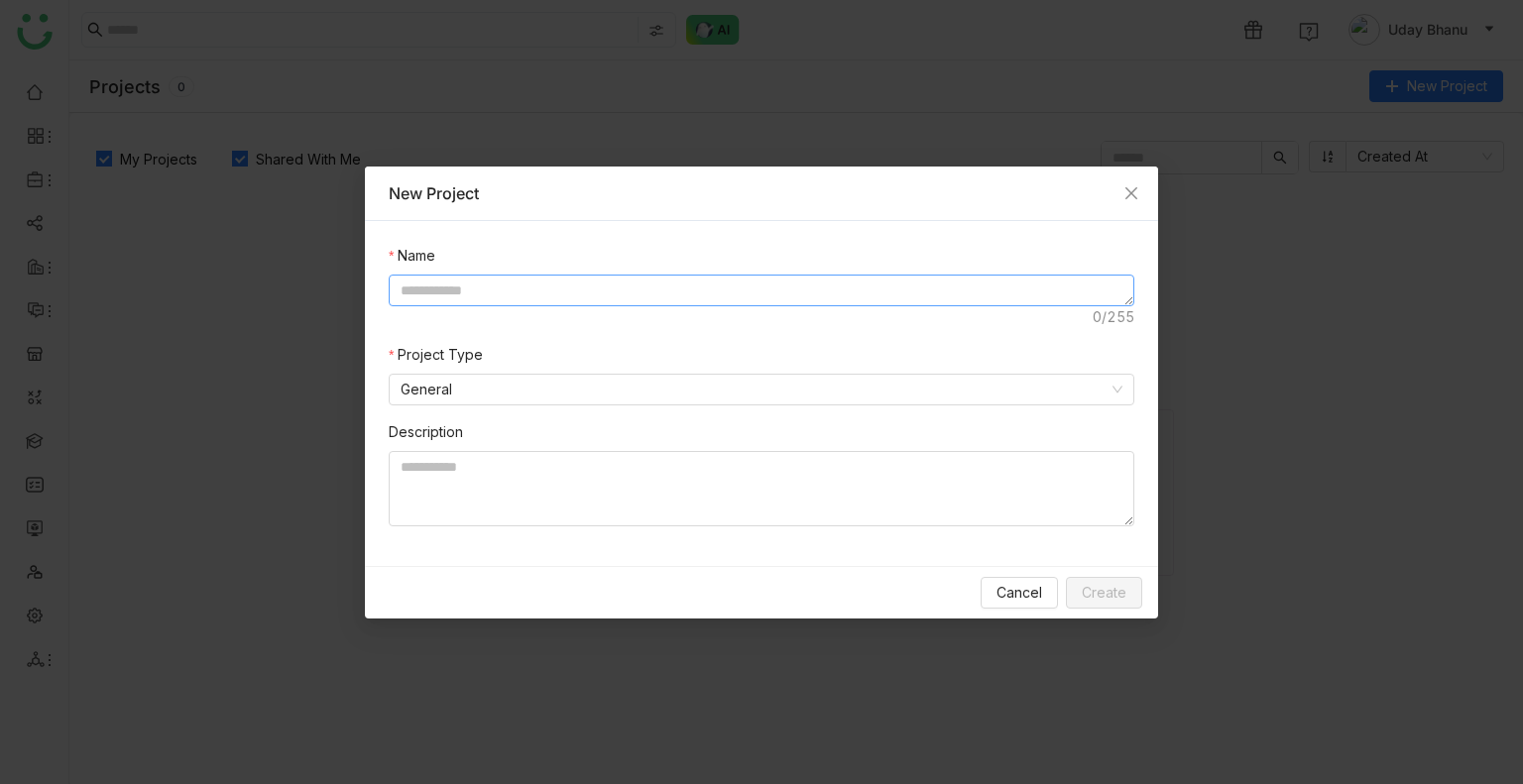 click 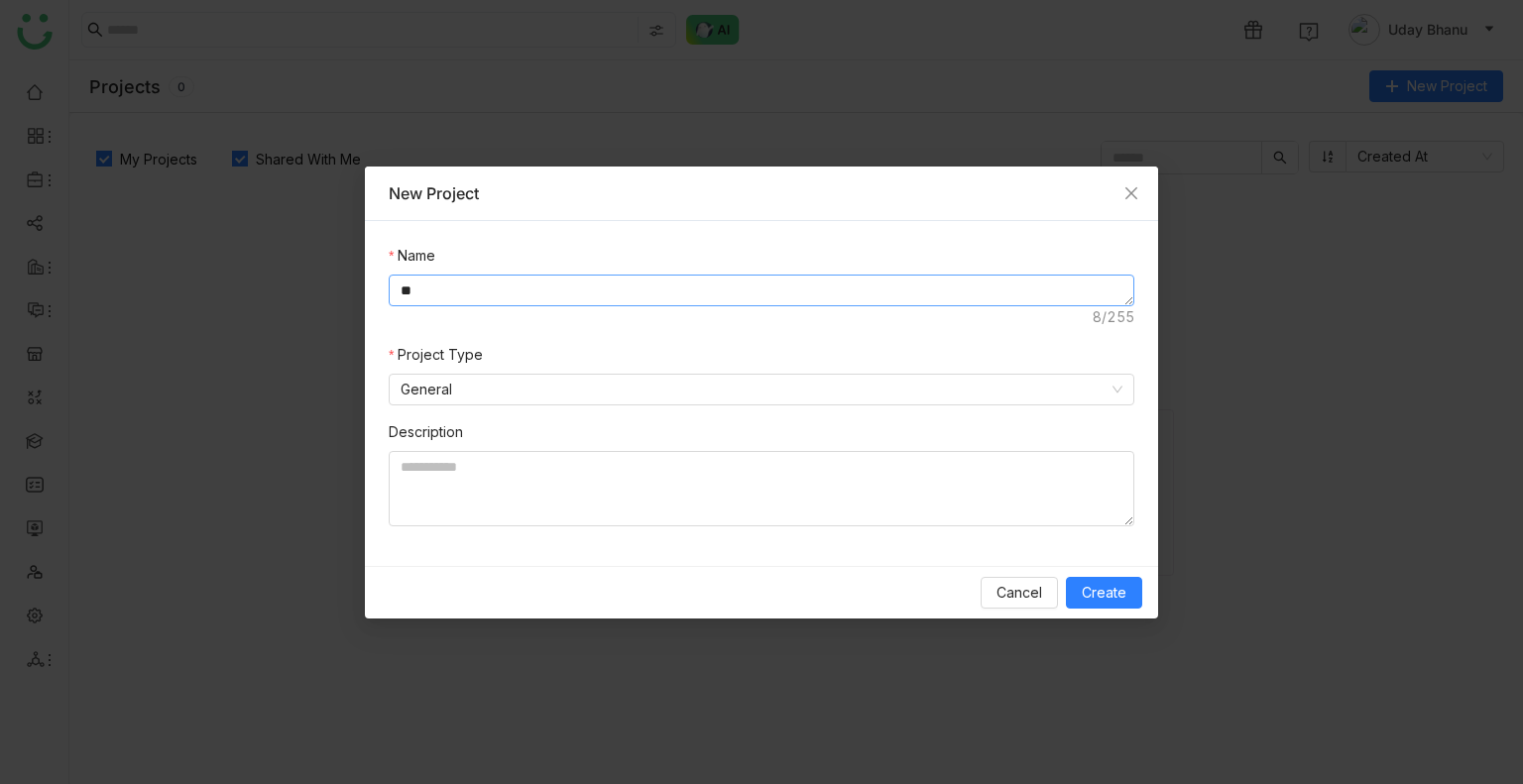 type on "*" 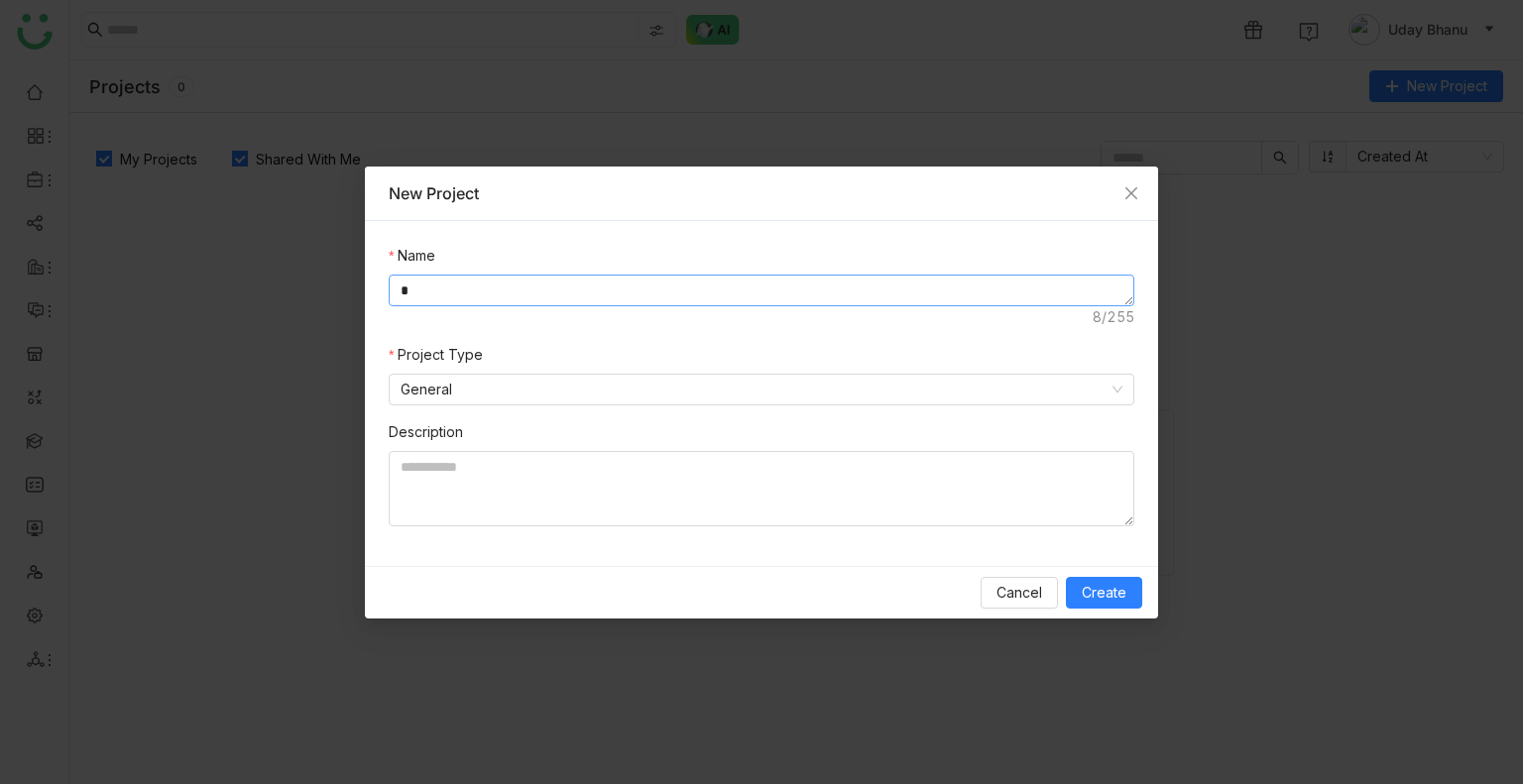 type 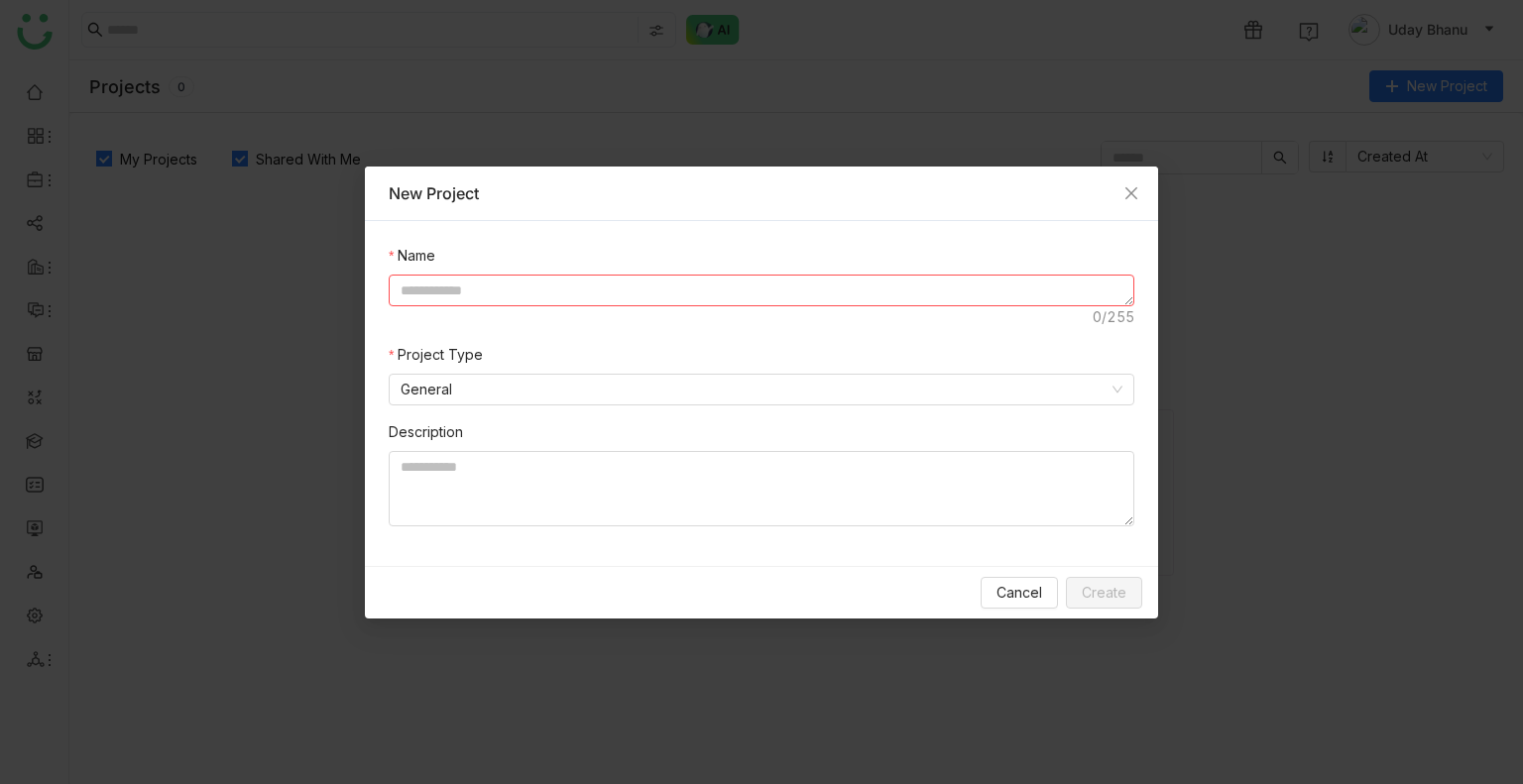 click on "New Project Name Project Type  General  Description  Cancel   Create" at bounding box center [762, 392] 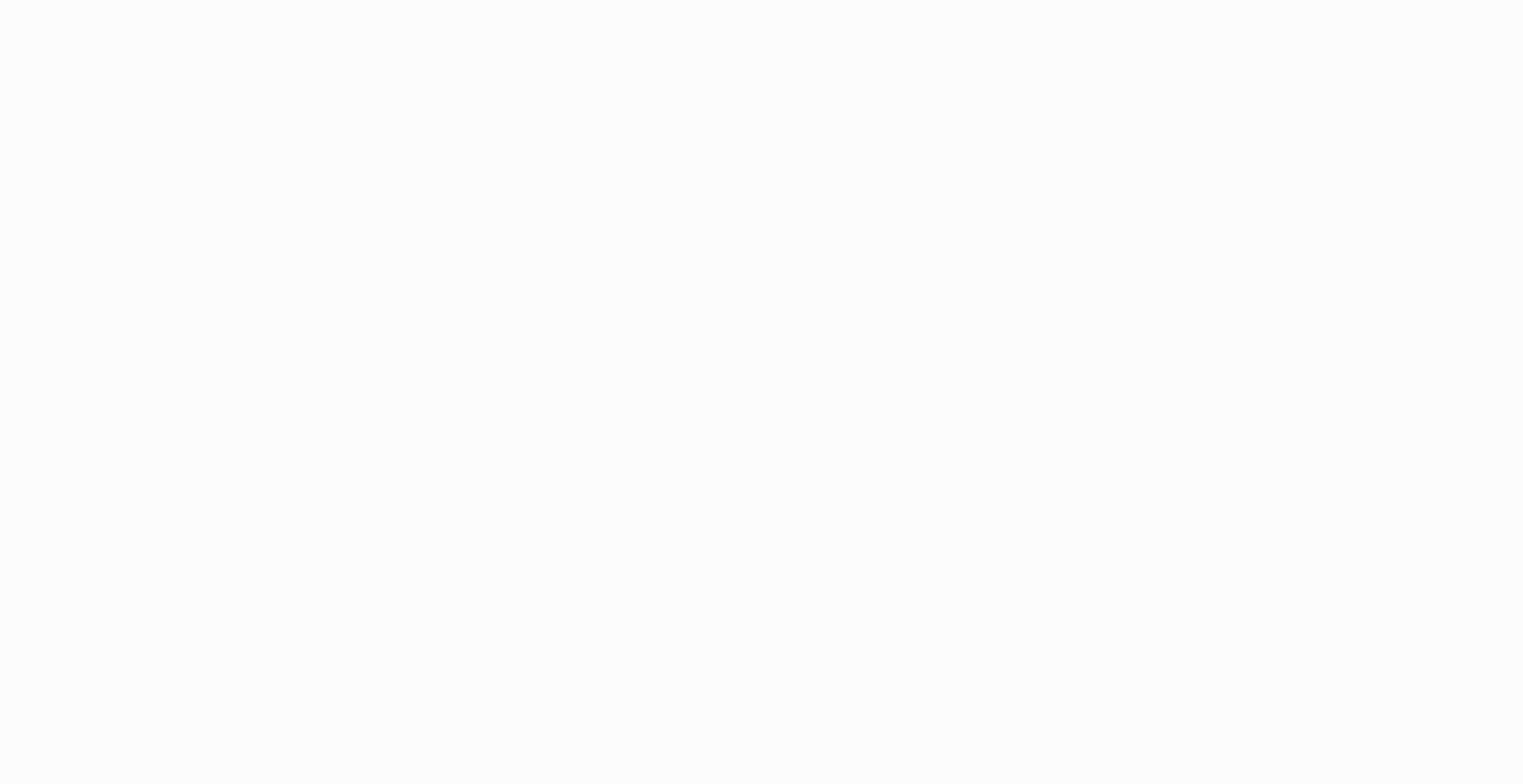 scroll, scrollTop: 0, scrollLeft: 0, axis: both 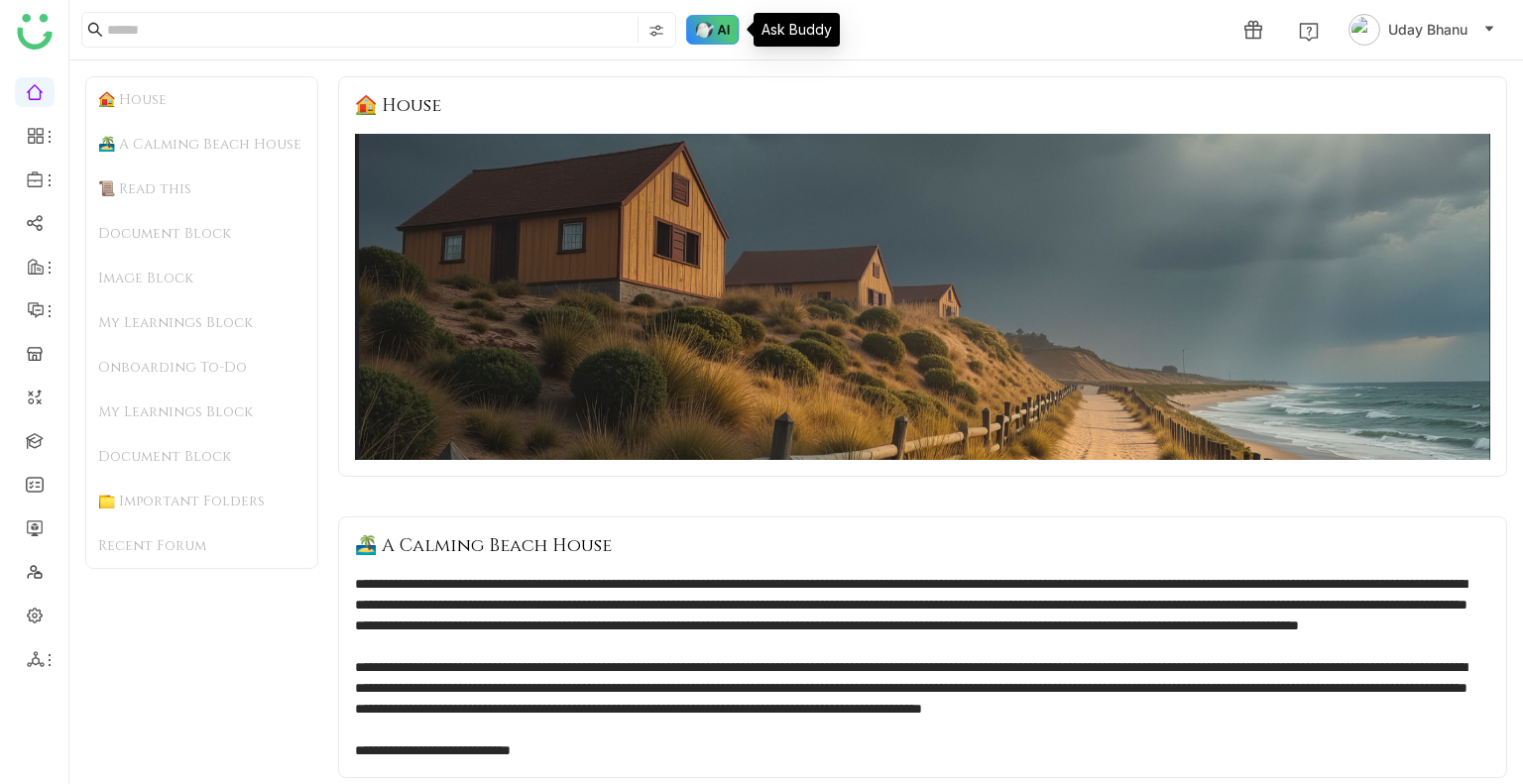 click 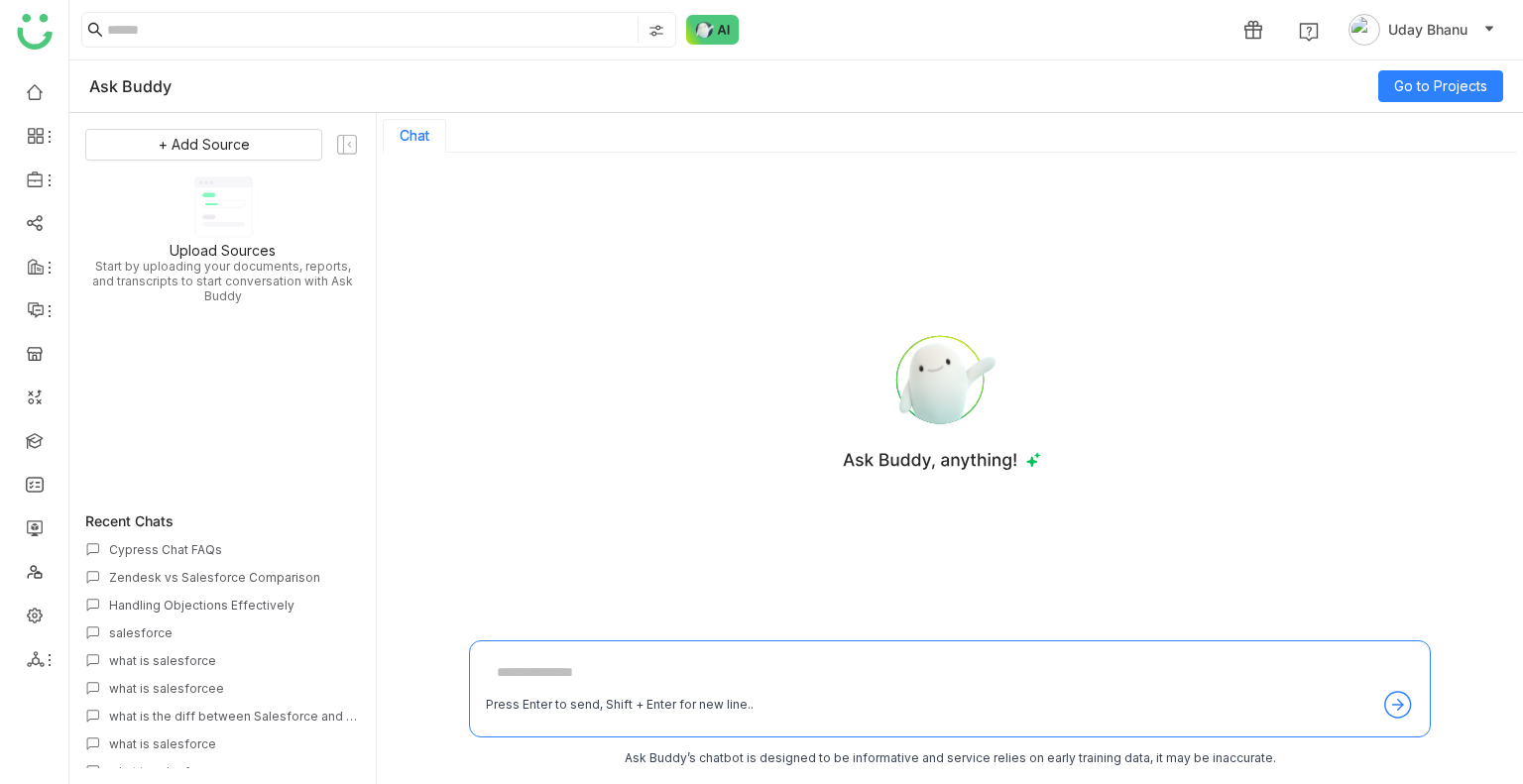 click on "Cypress Chat FAQs
Zendesk vs Salesforce Comparison
Handling Objections Effectively
salesforce
what is salesforce
what is salesforcee
what is the diff between Salesforce and Zendesk
what is salesforce
what is salesforce
Difference Between Salesforce and Zendesk
diff b/w salesforce and zendesk
what is salesforce
what are the goals of bank of america
what is slaesforcw" 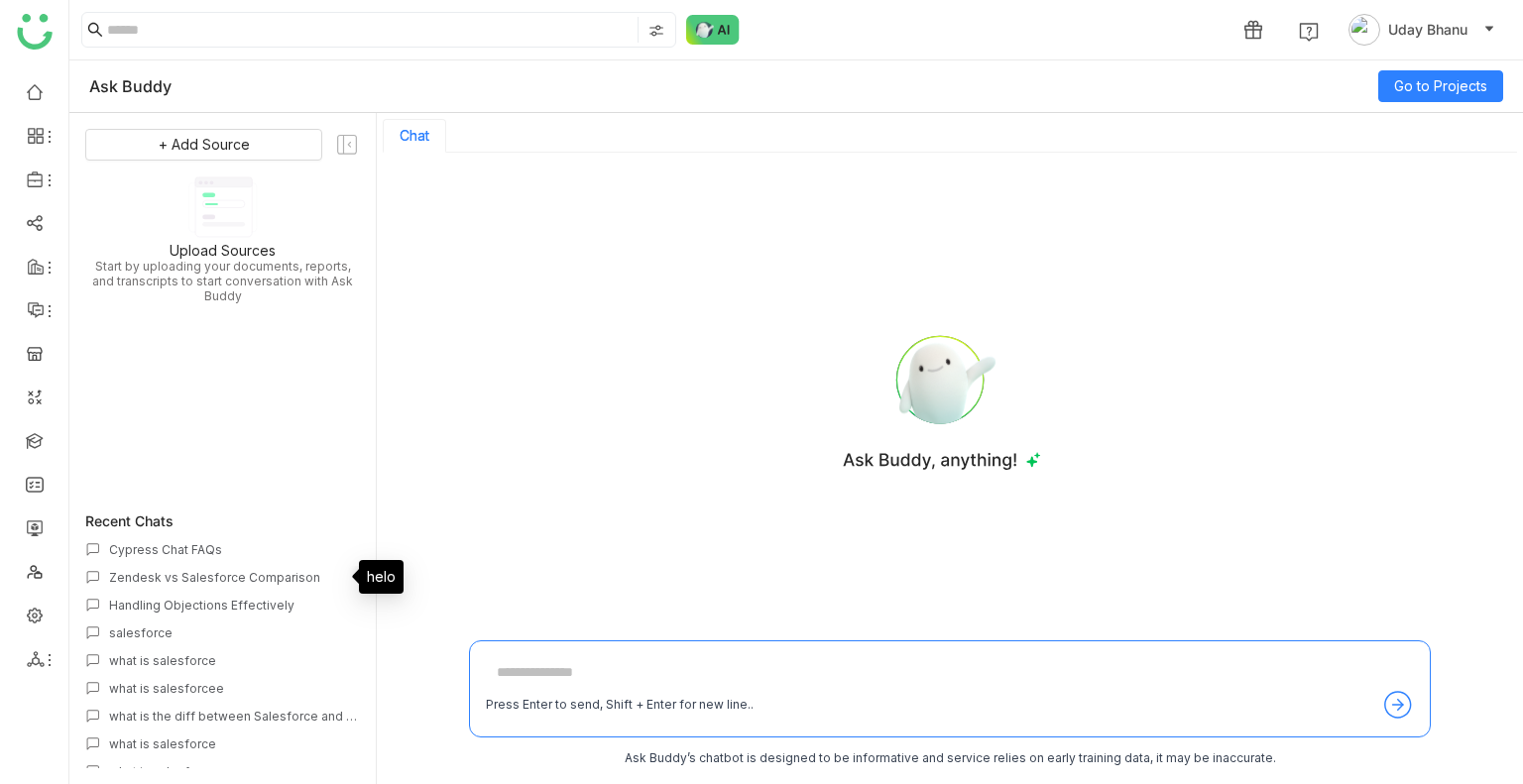click on "Zendesk vs Salesforce Comparison" 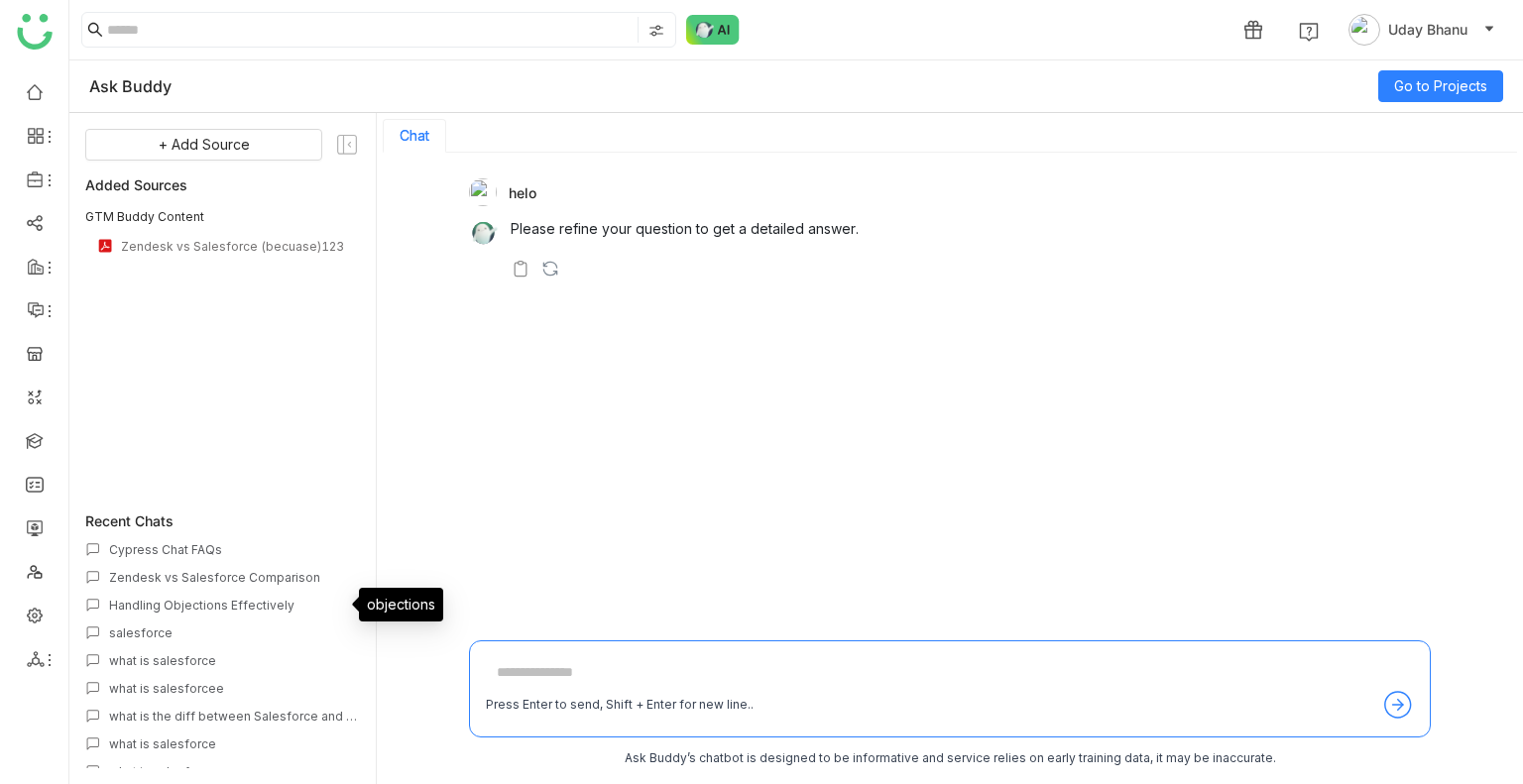 click on "Handling Objections Effectively" 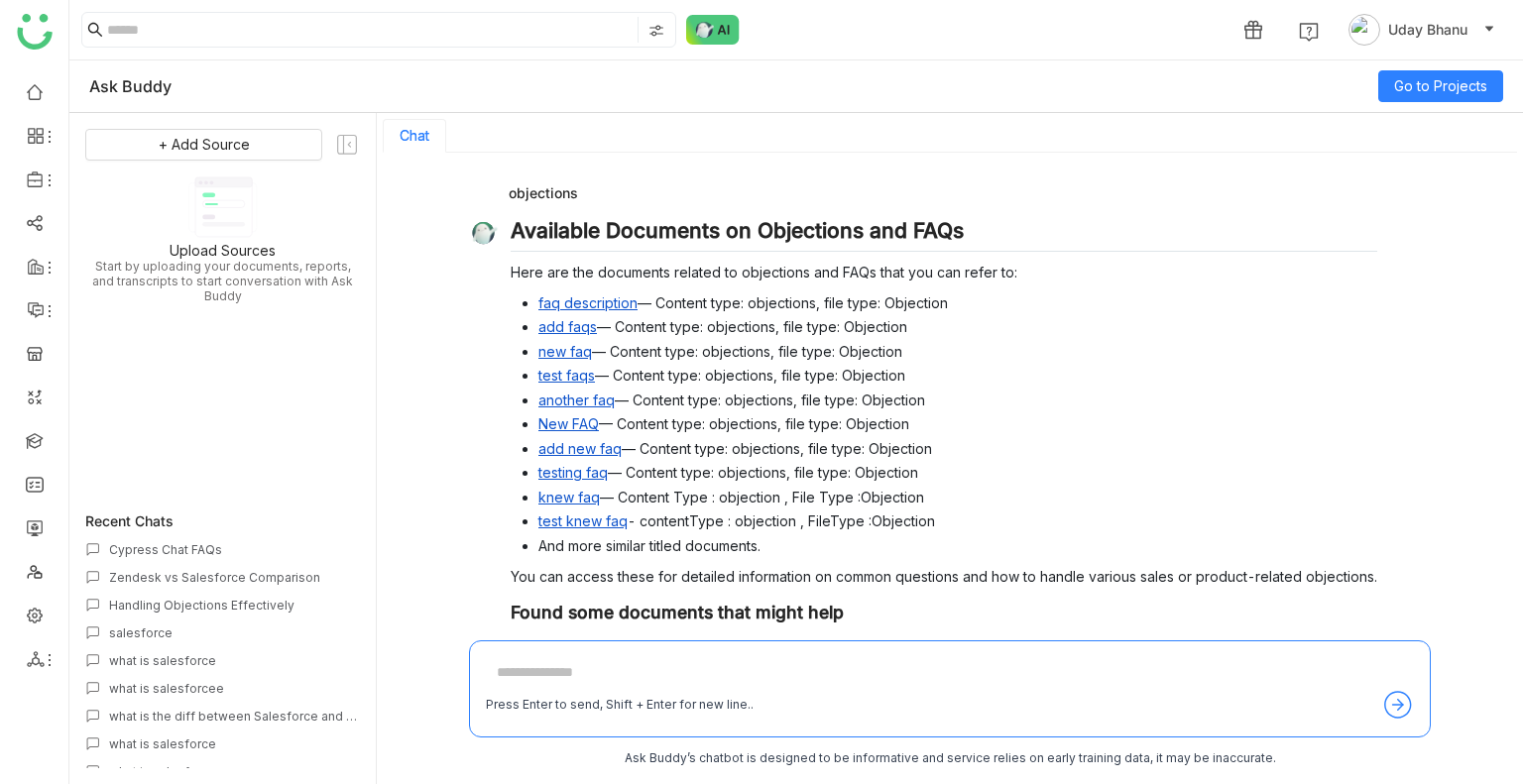 scroll, scrollTop: 206, scrollLeft: 0, axis: vertical 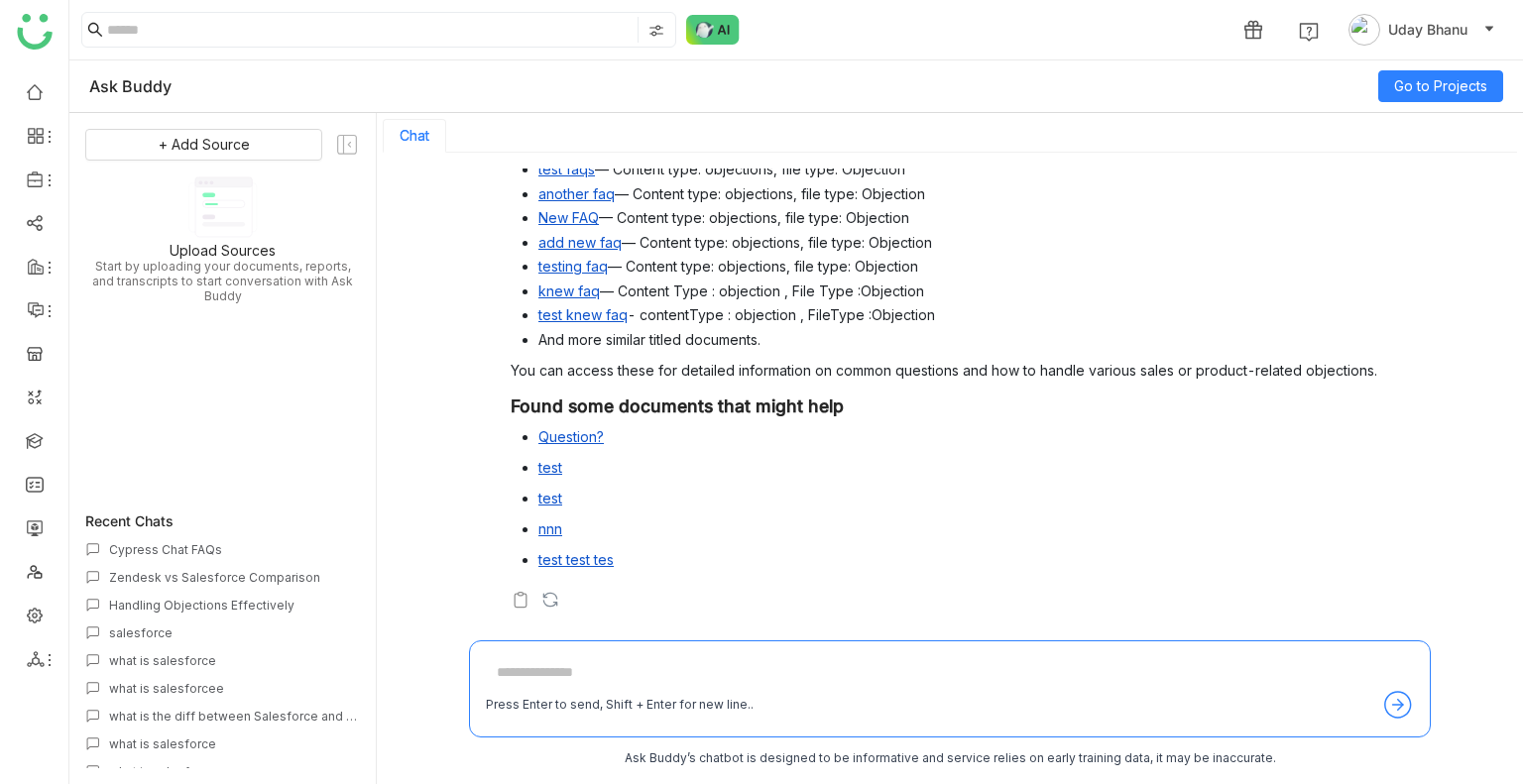 click on "test knew faq   - contentType : objection , FileType :Objection" at bounding box center [958, 314] 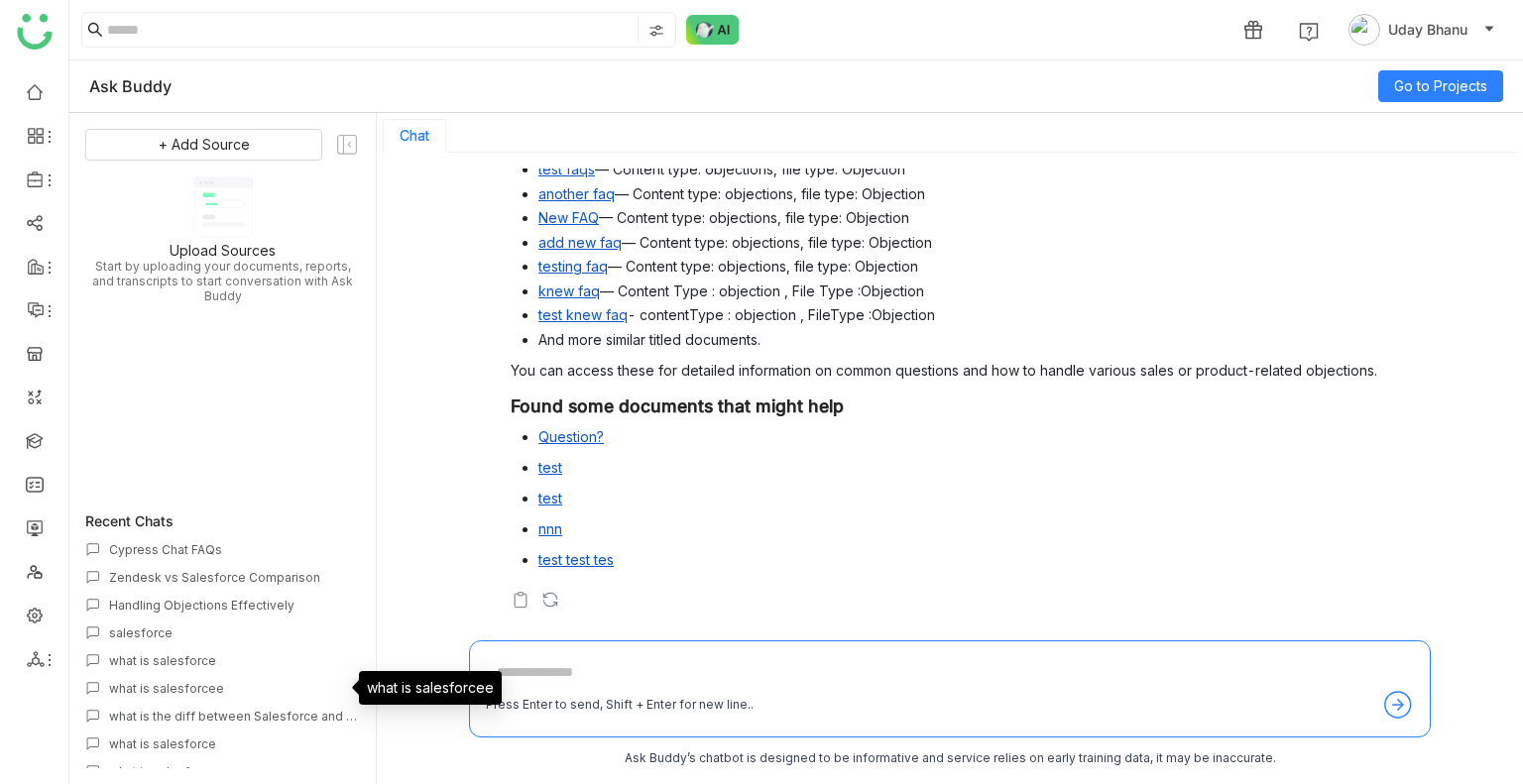 click on "what is salesforcee" 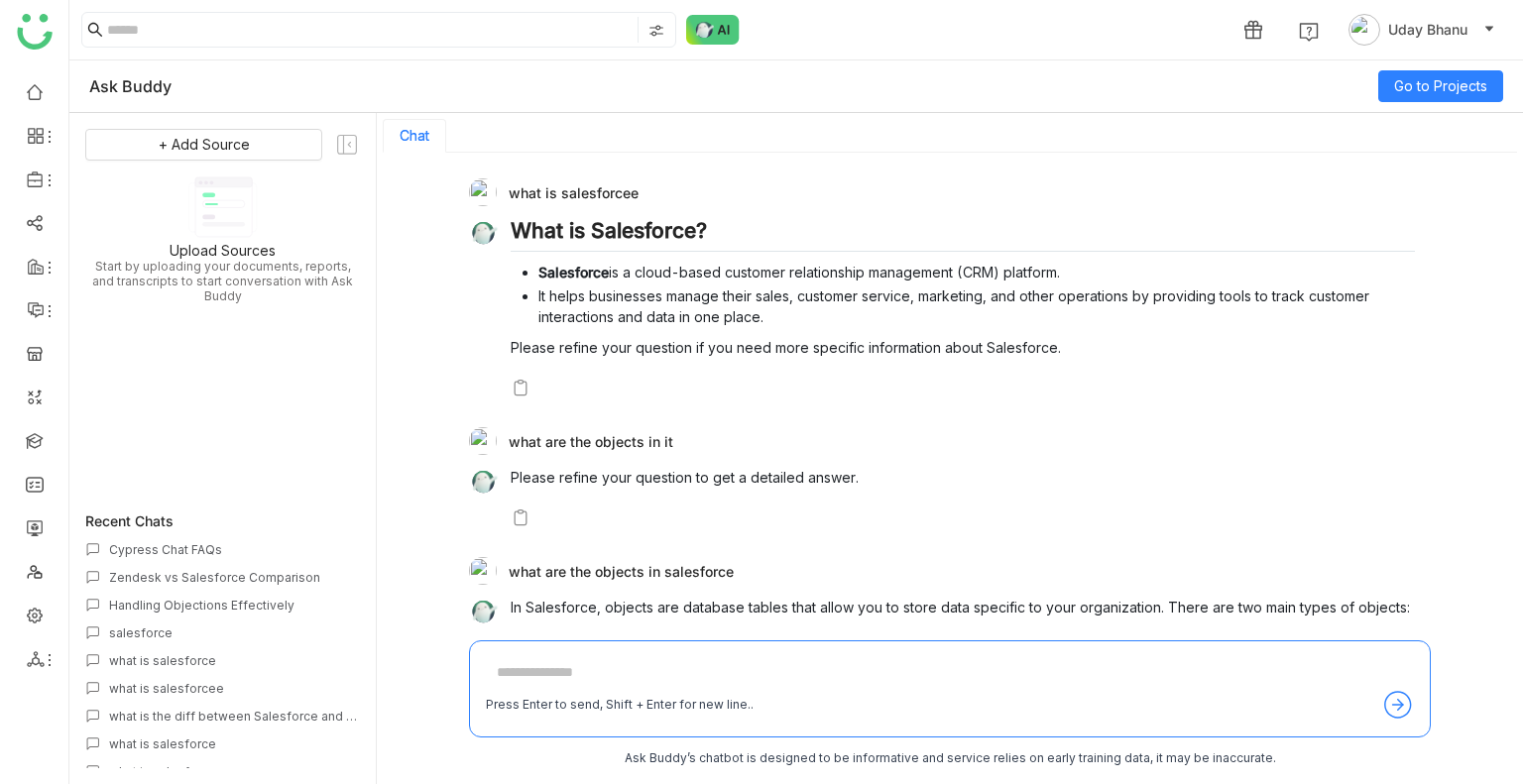 click on "Chat" at bounding box center [414, 136] 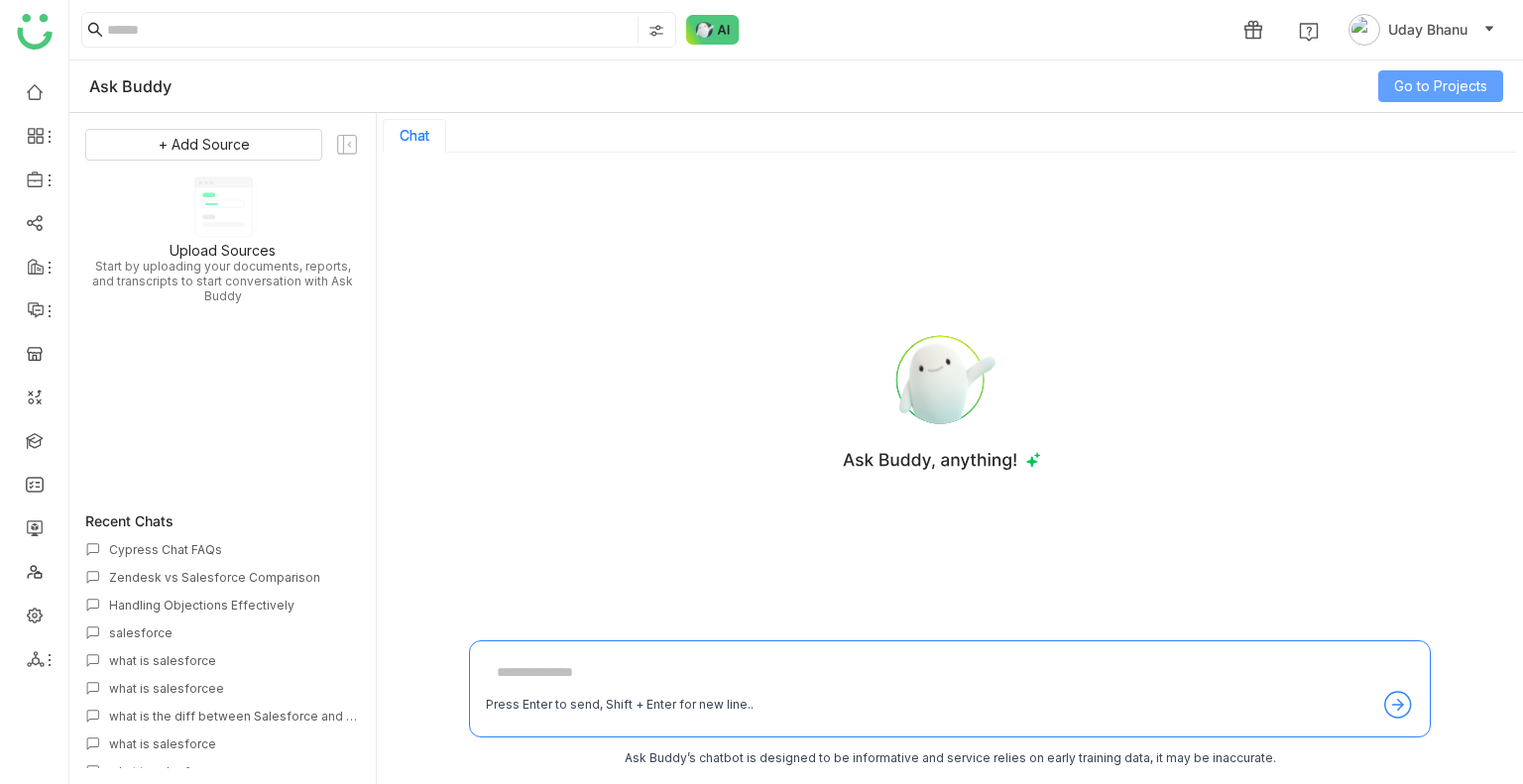 click on "Go to Projects" 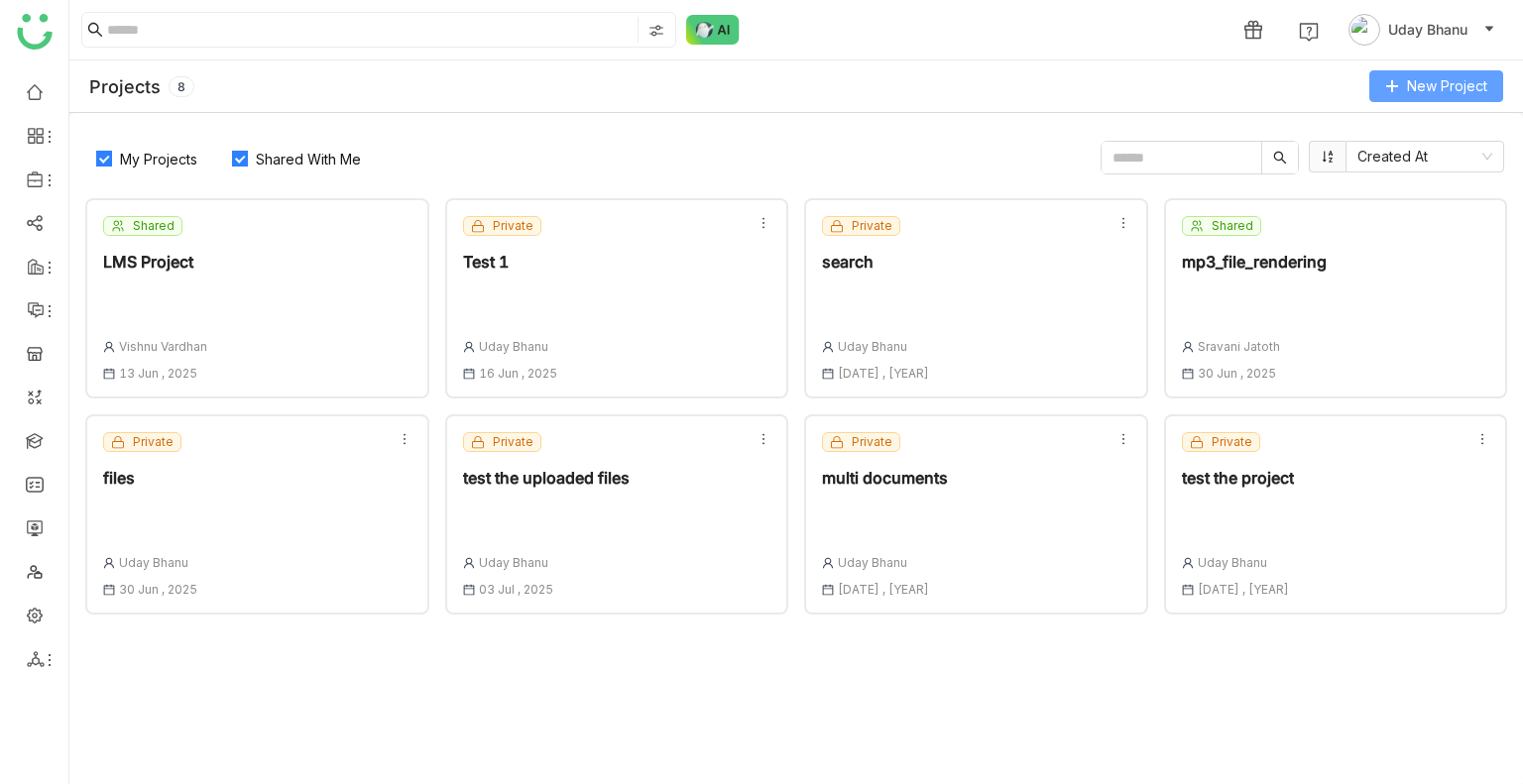 click on "New Project" 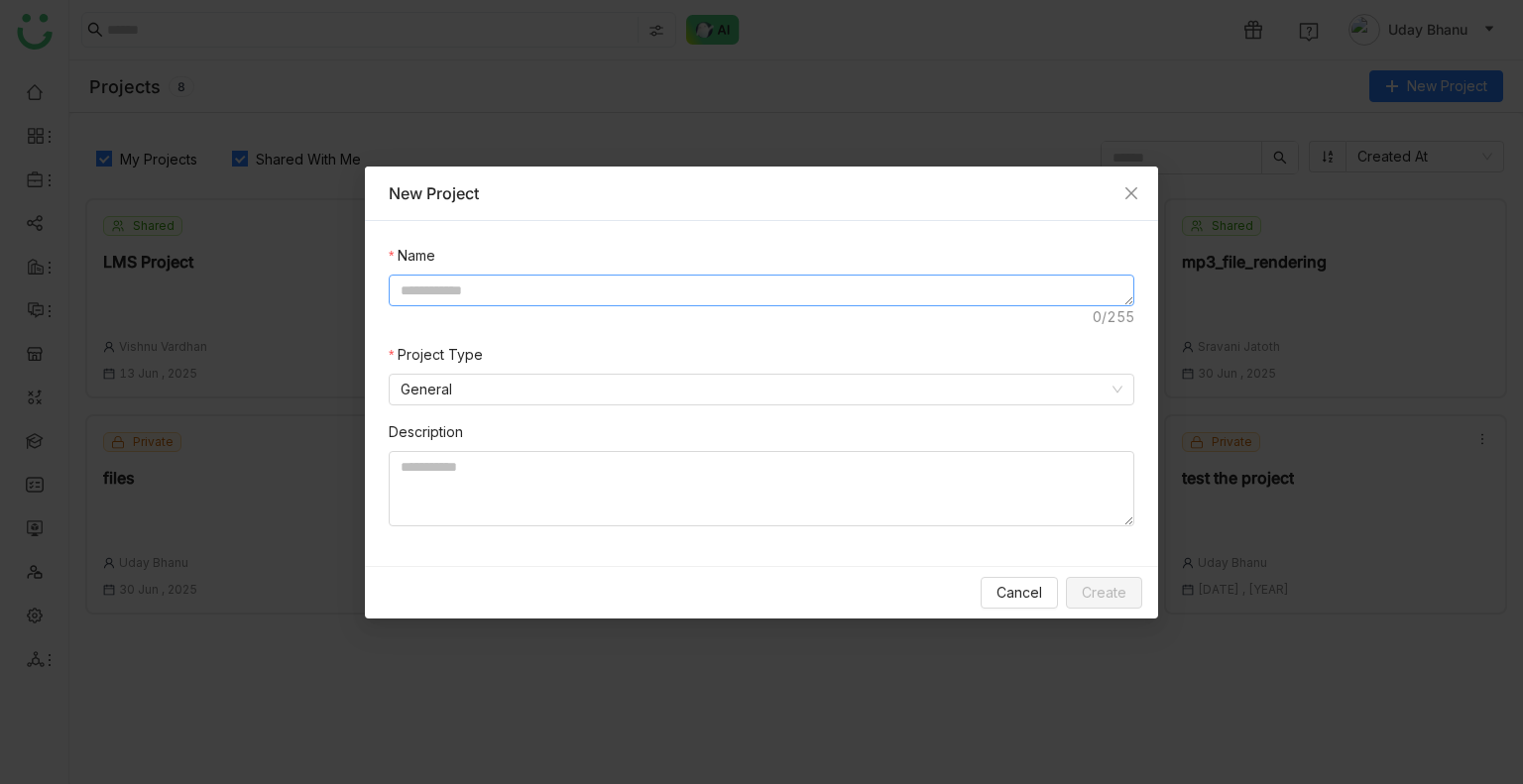 click 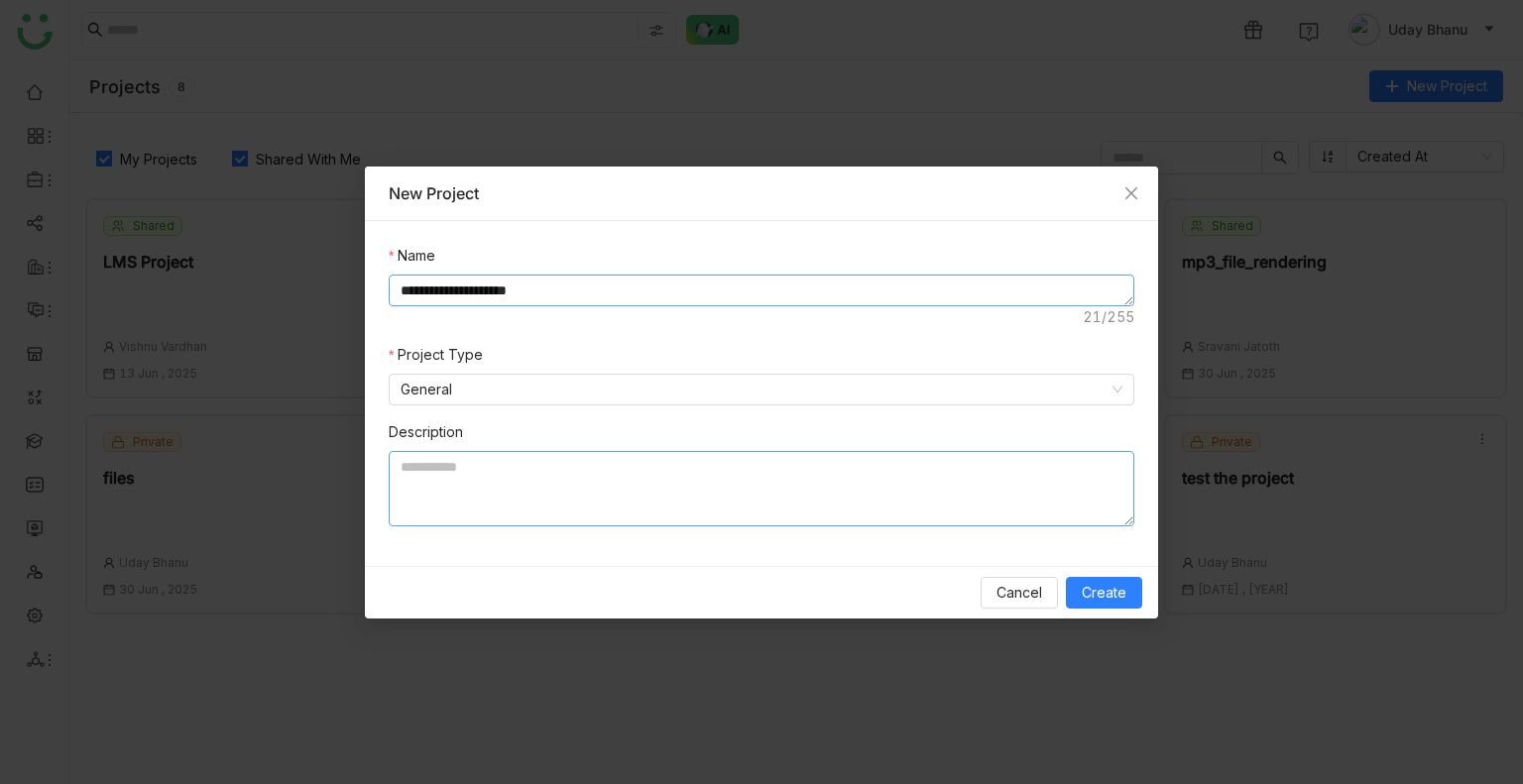 type on "**********" 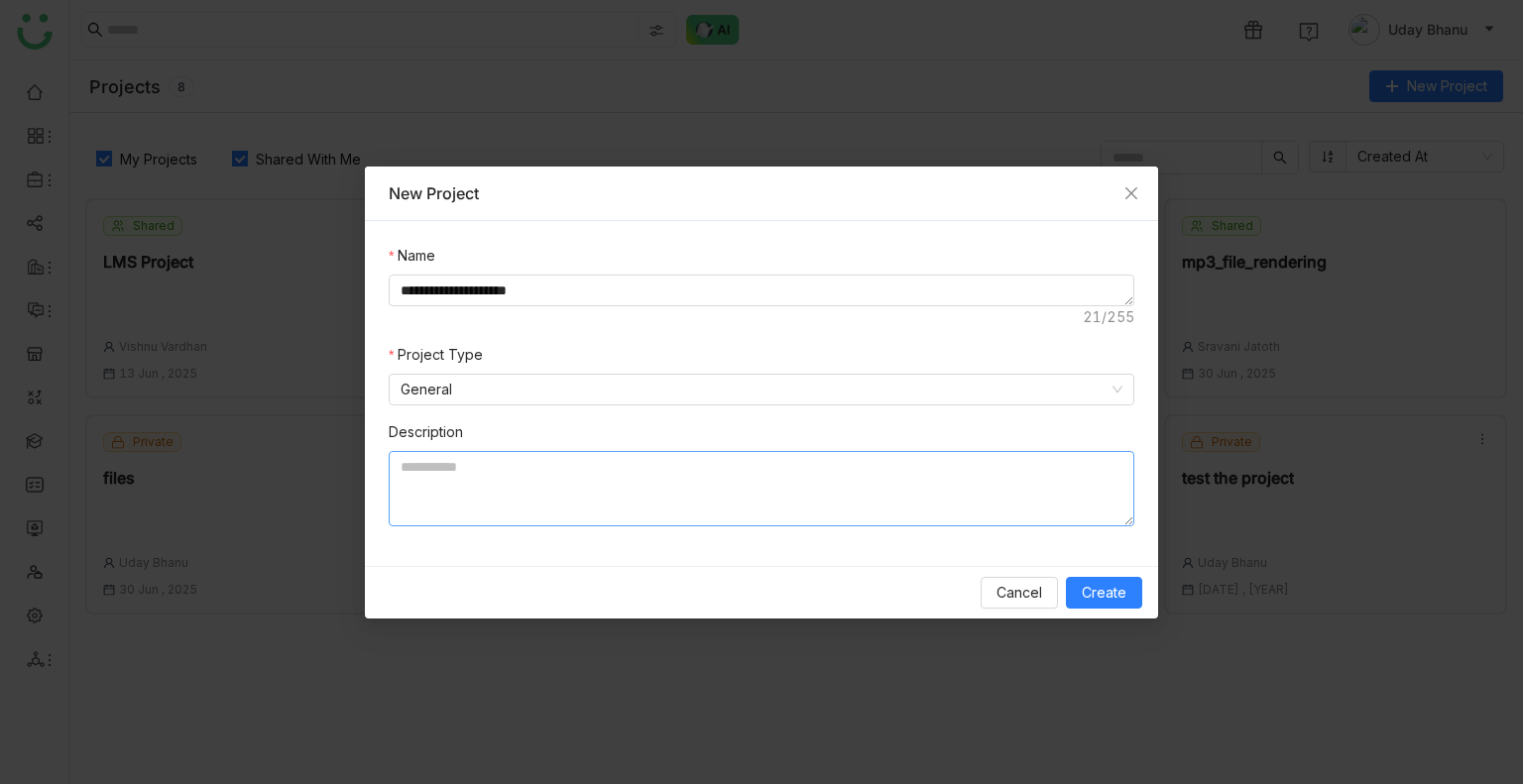 click 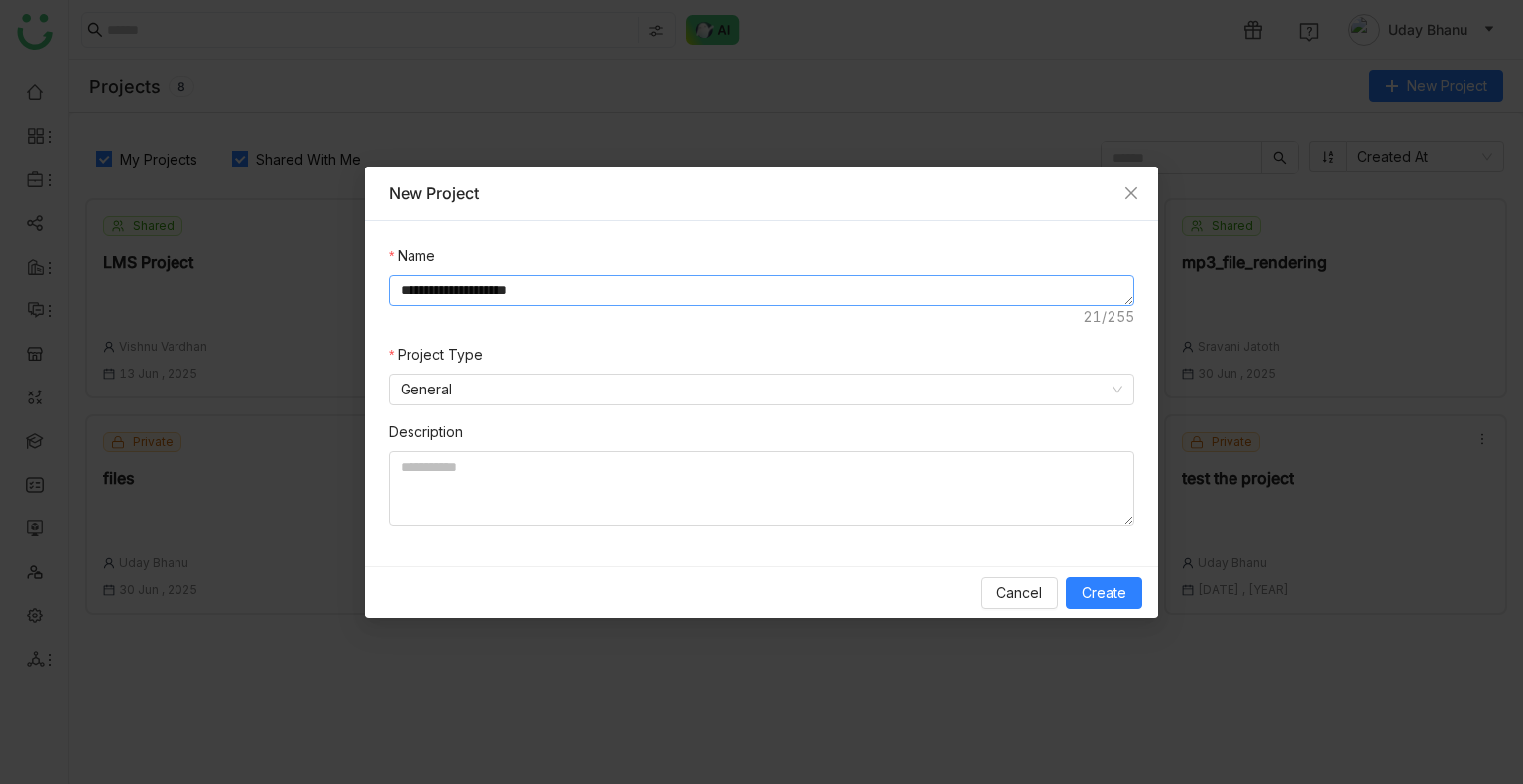 click on "**********" 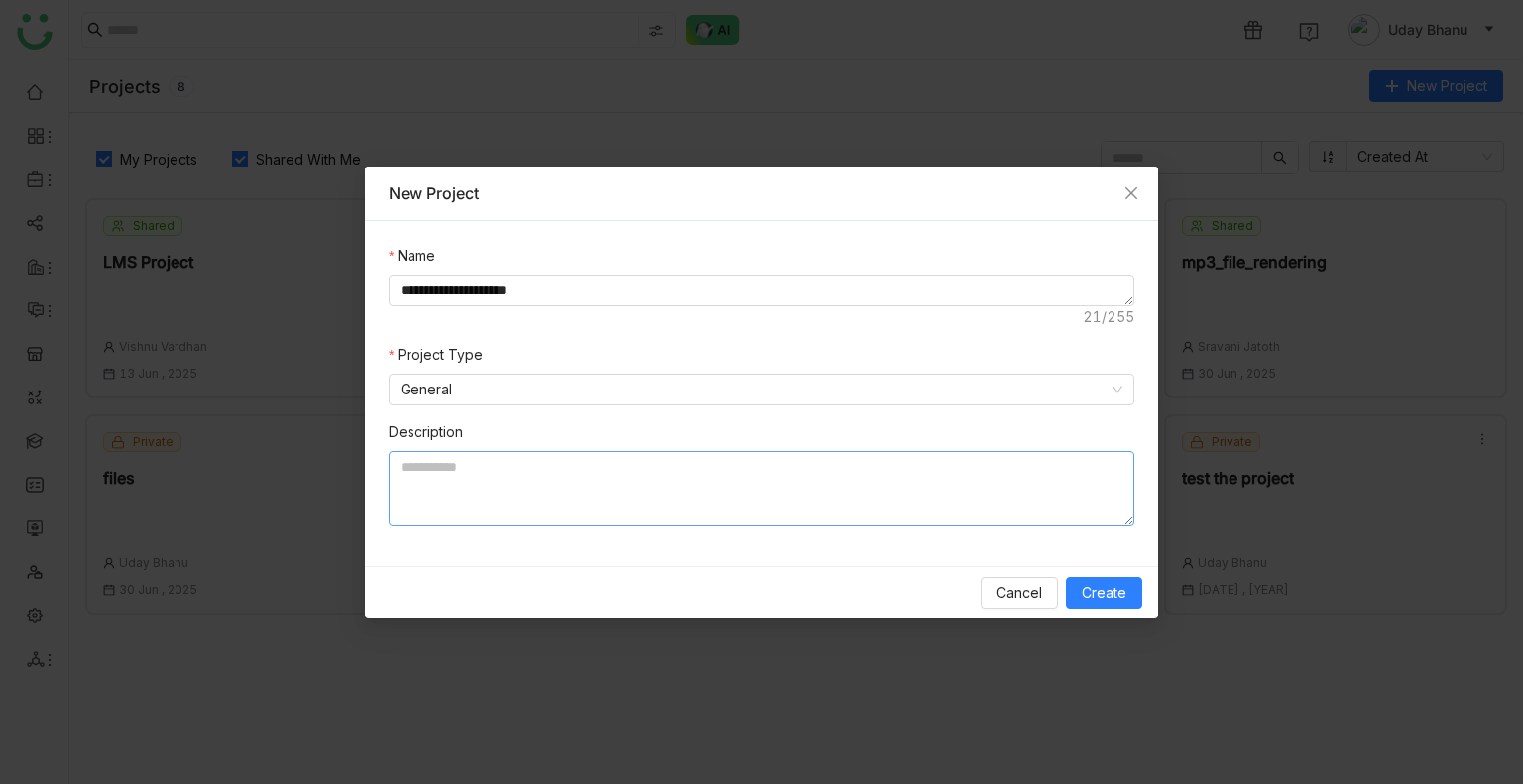 click 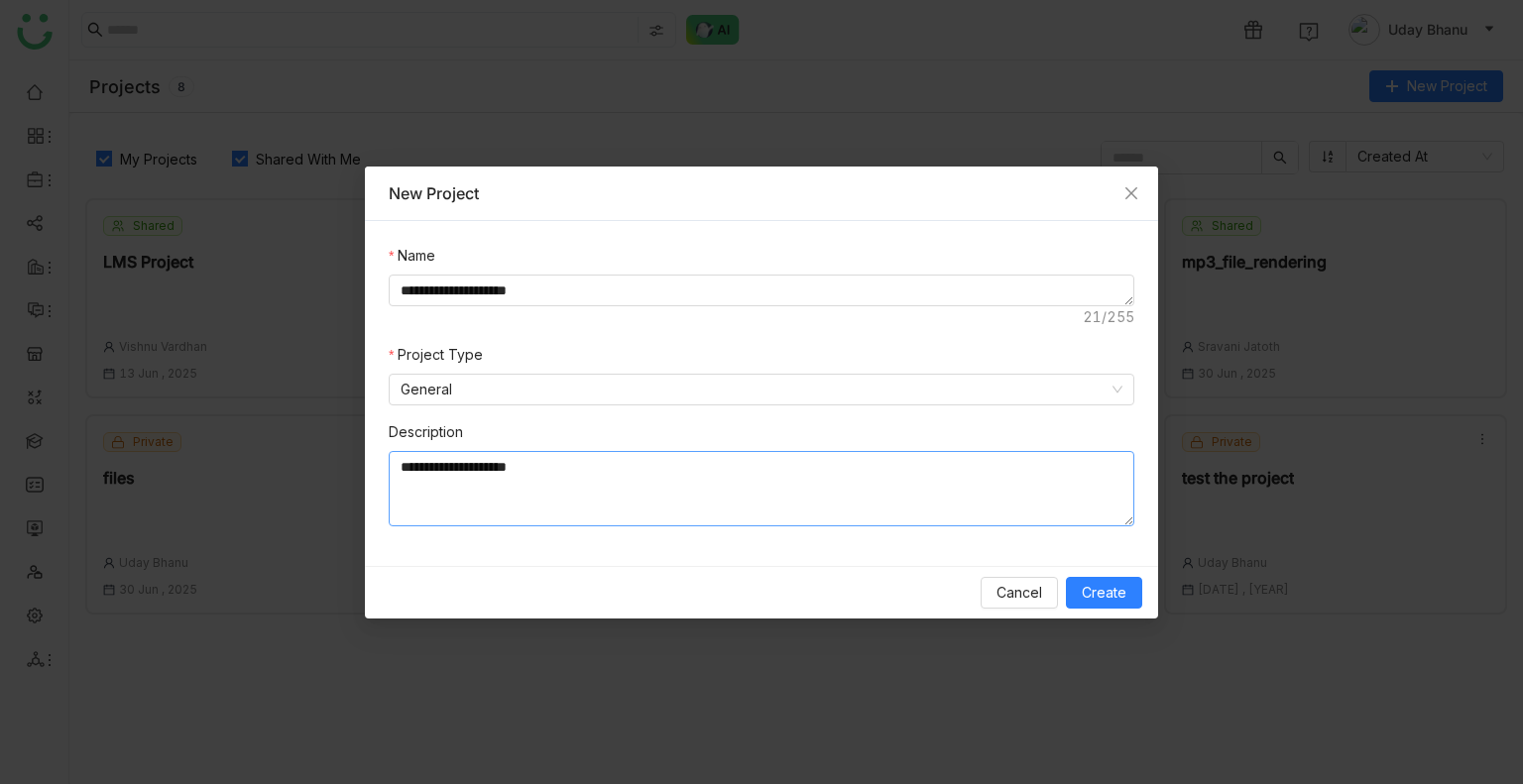 paste on "**********" 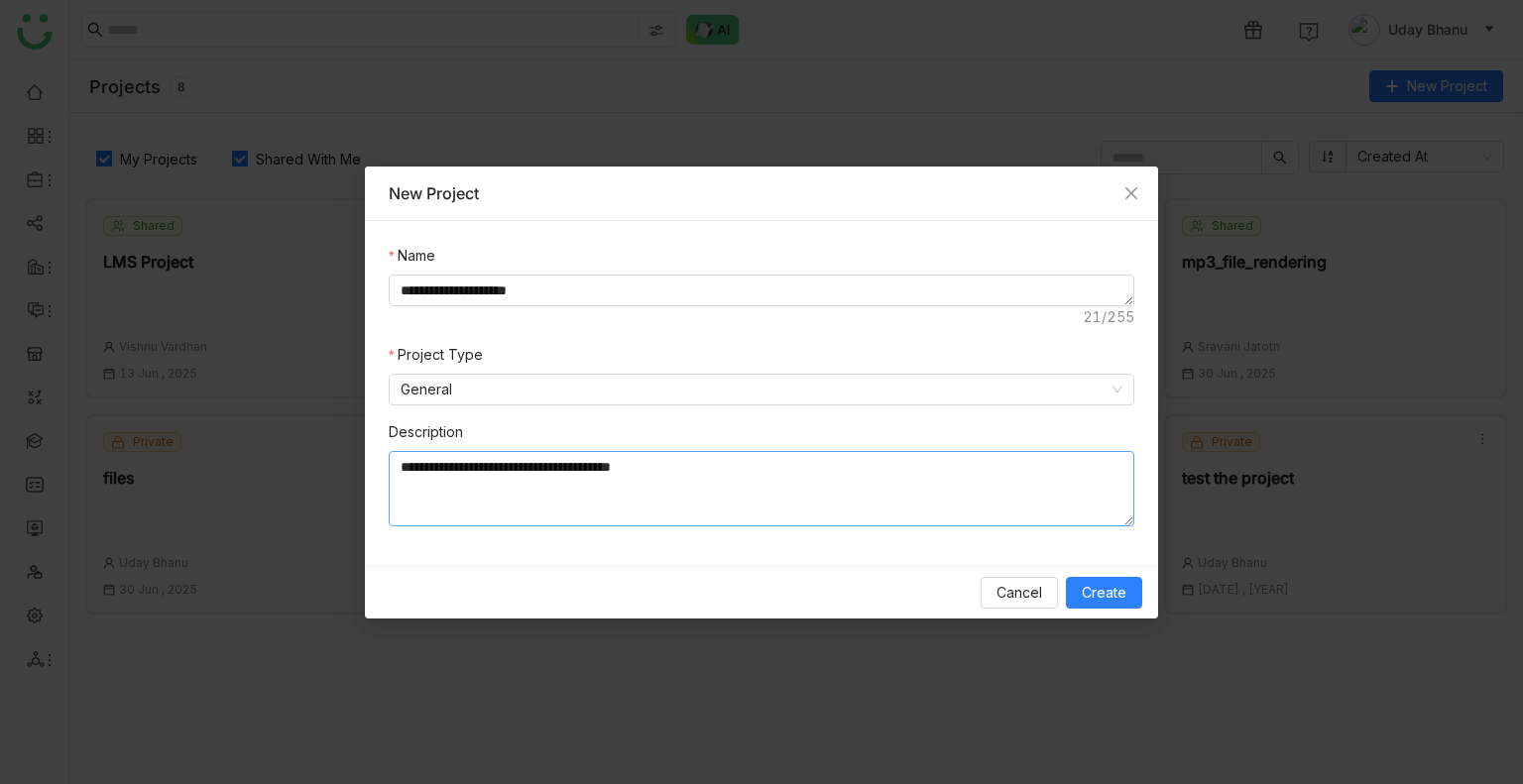 paste on "**********" 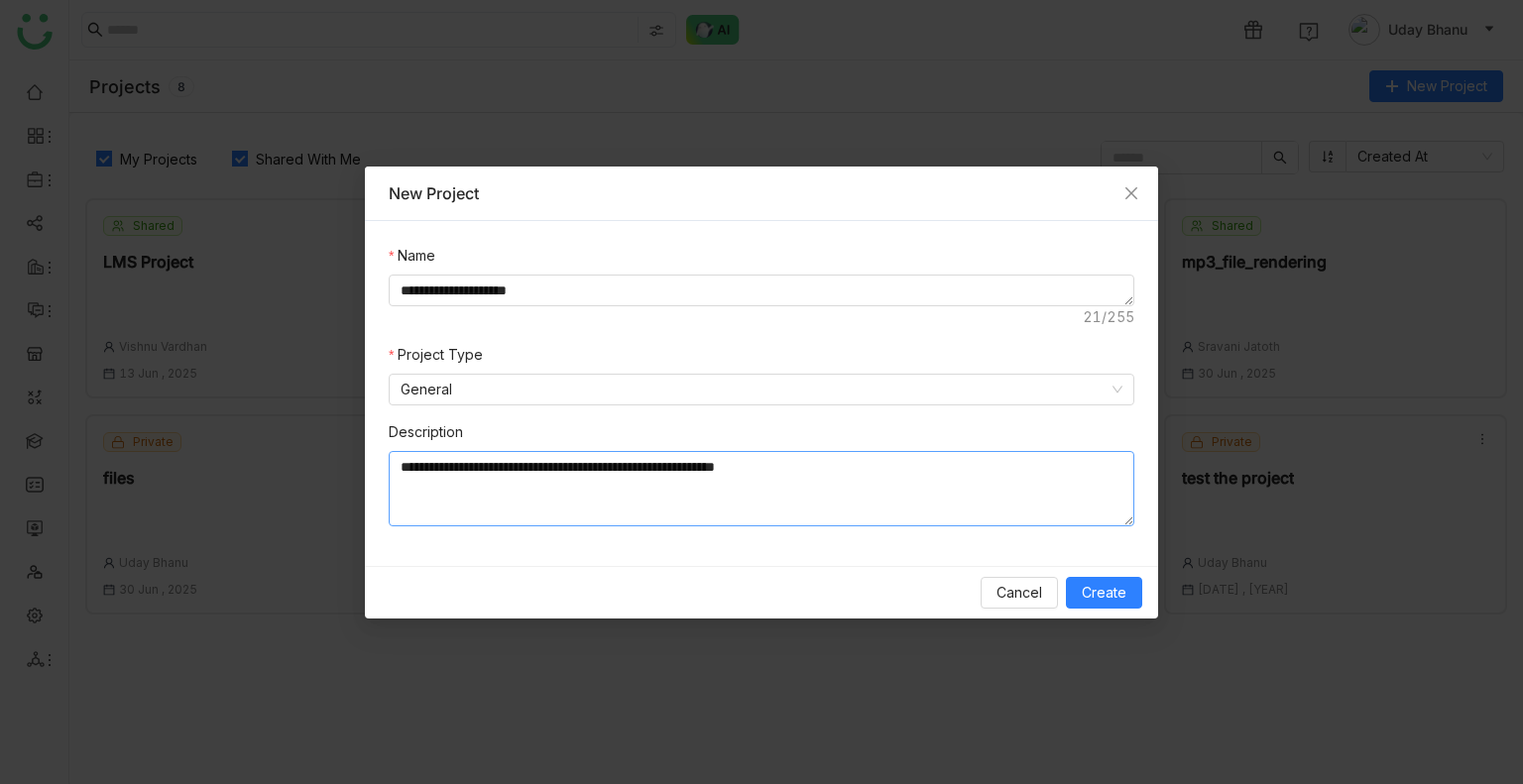 paste on "**********" 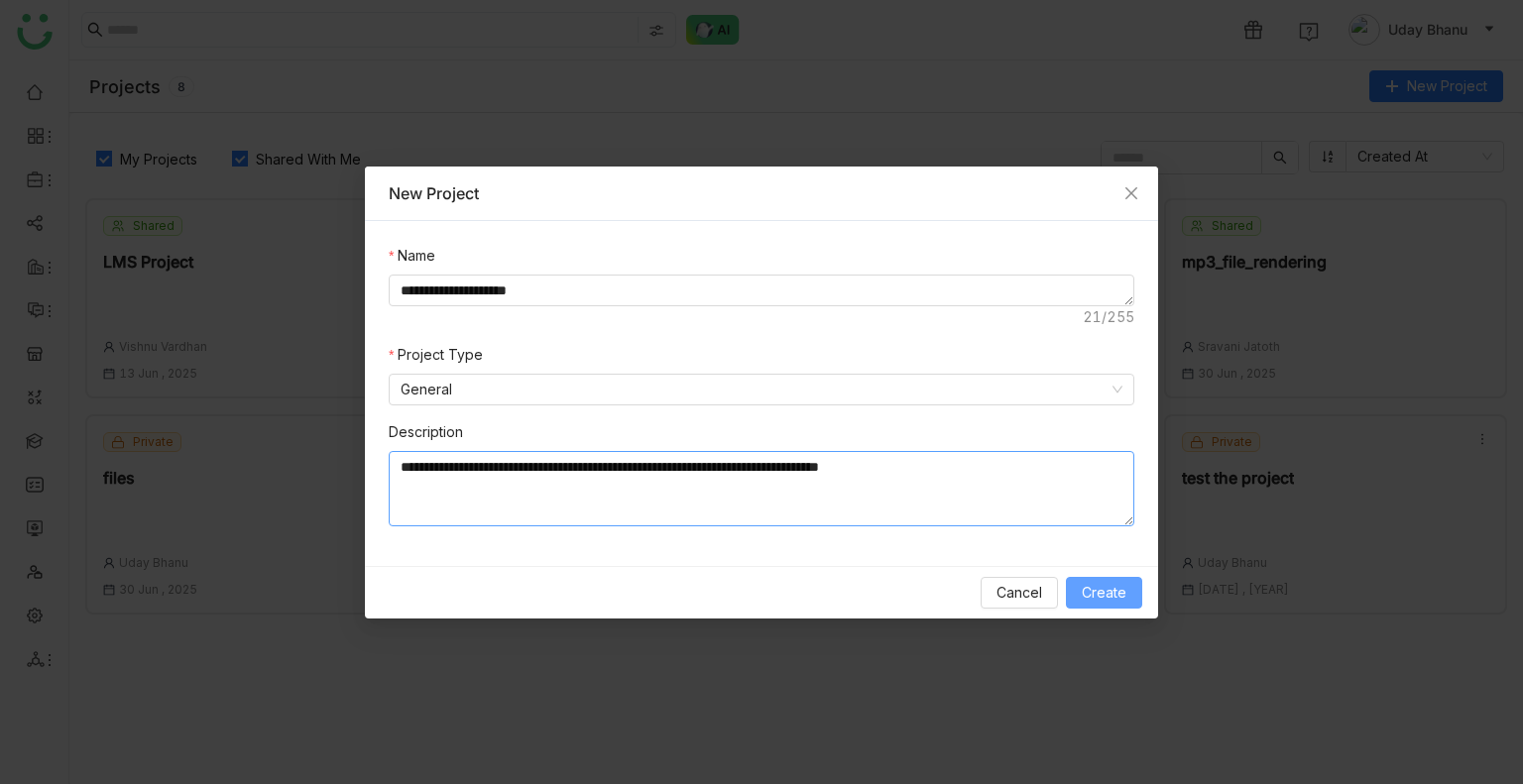 type on "**********" 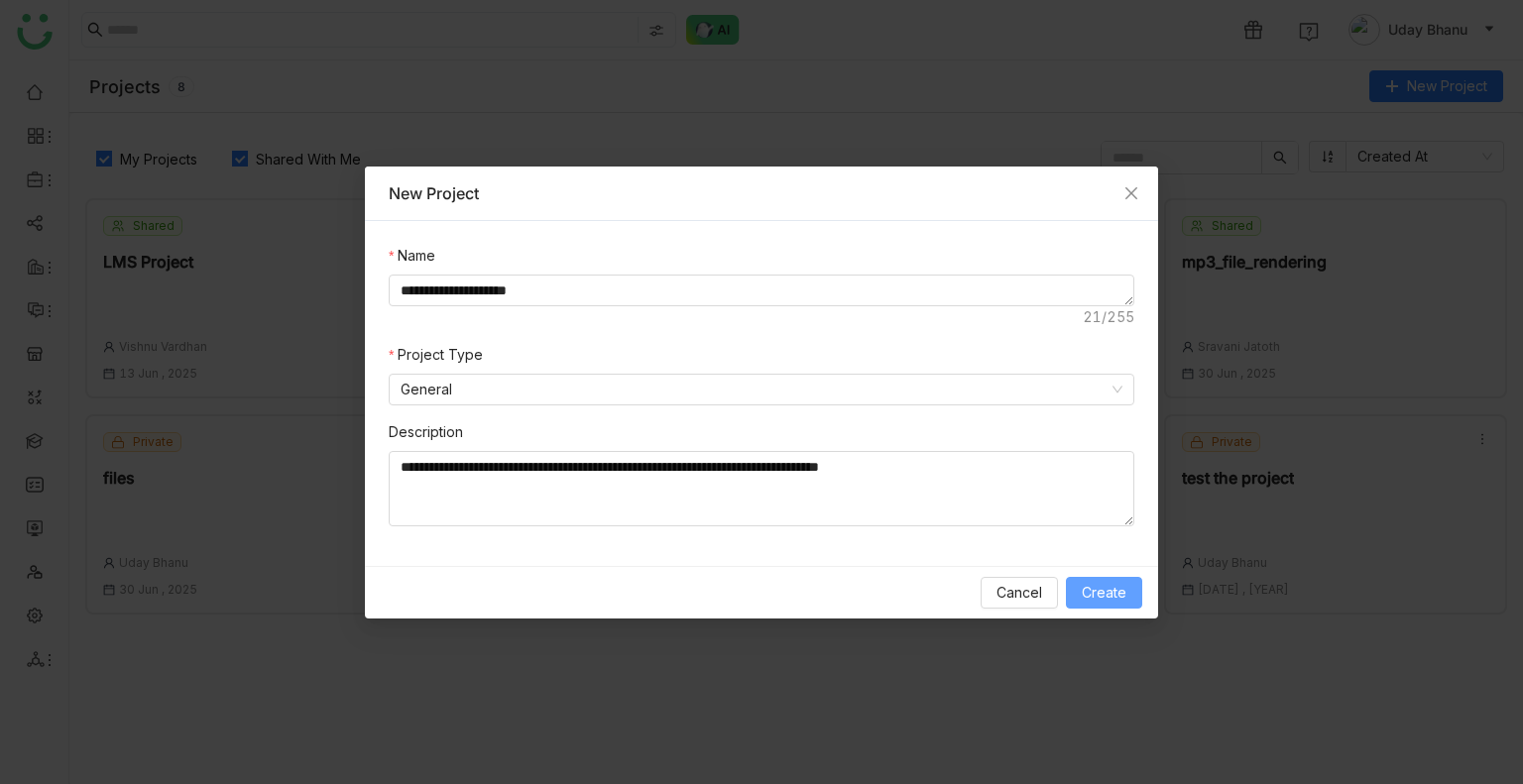click on "Create" at bounding box center [1104, 593] 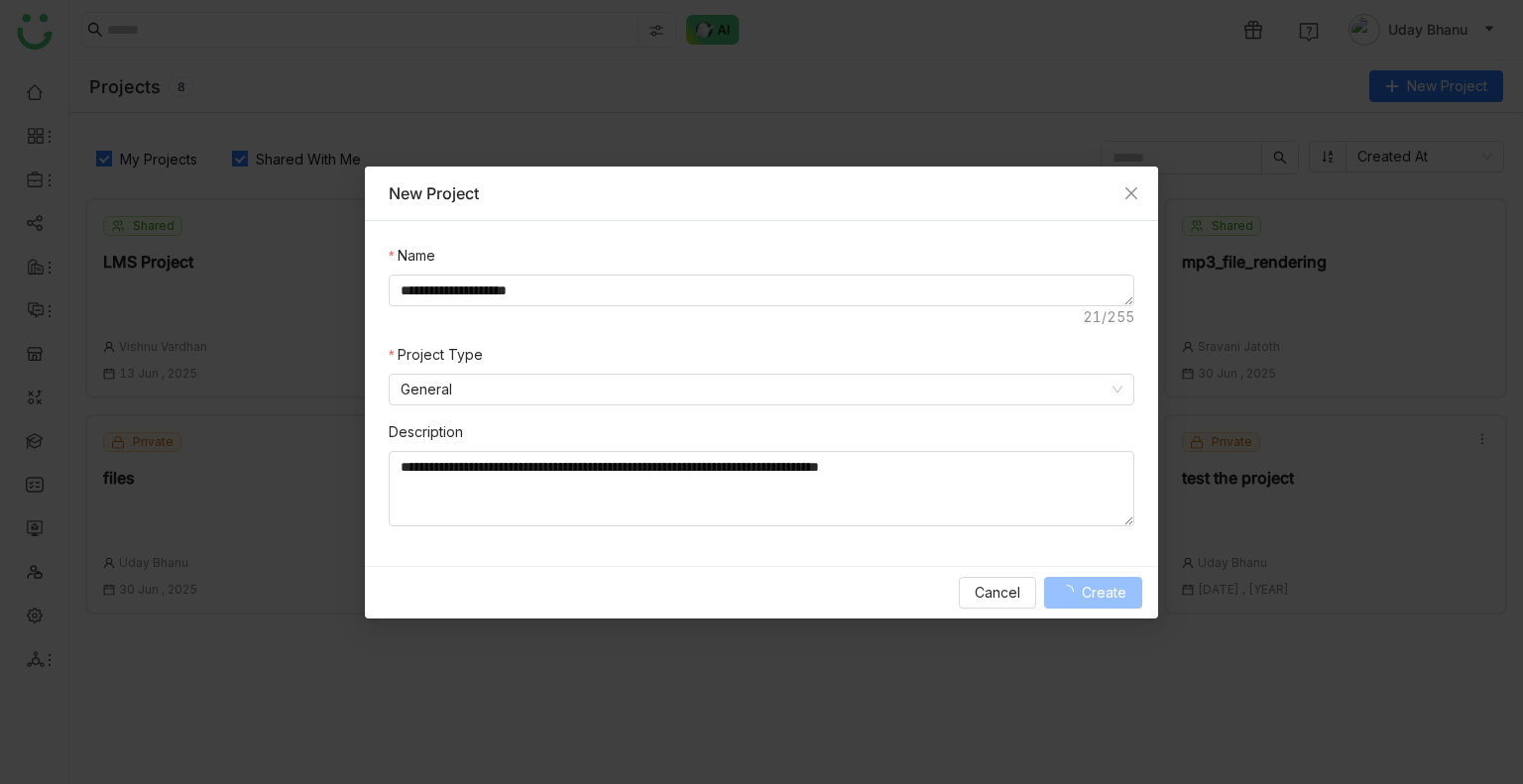 type 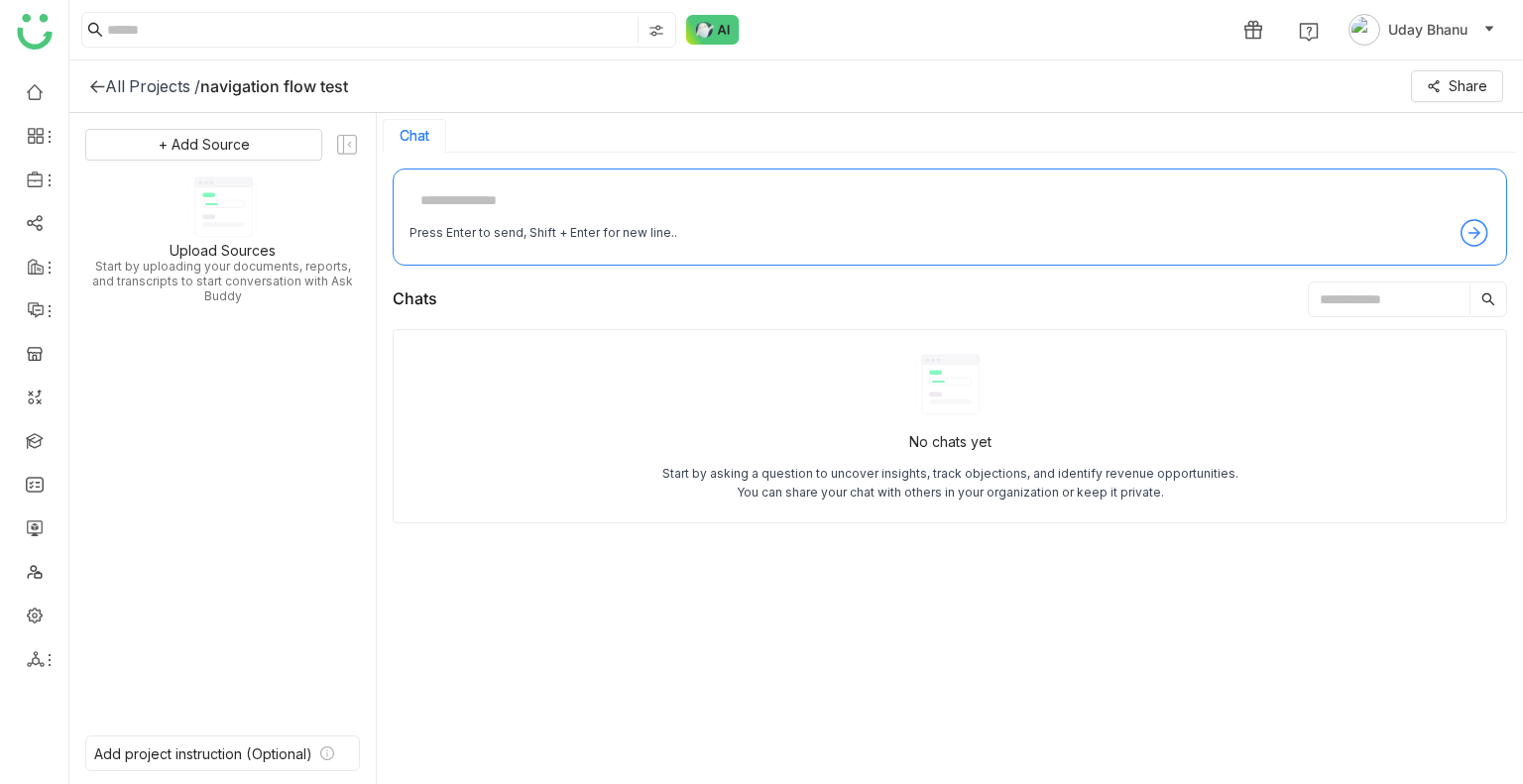 click at bounding box center [950, 201] 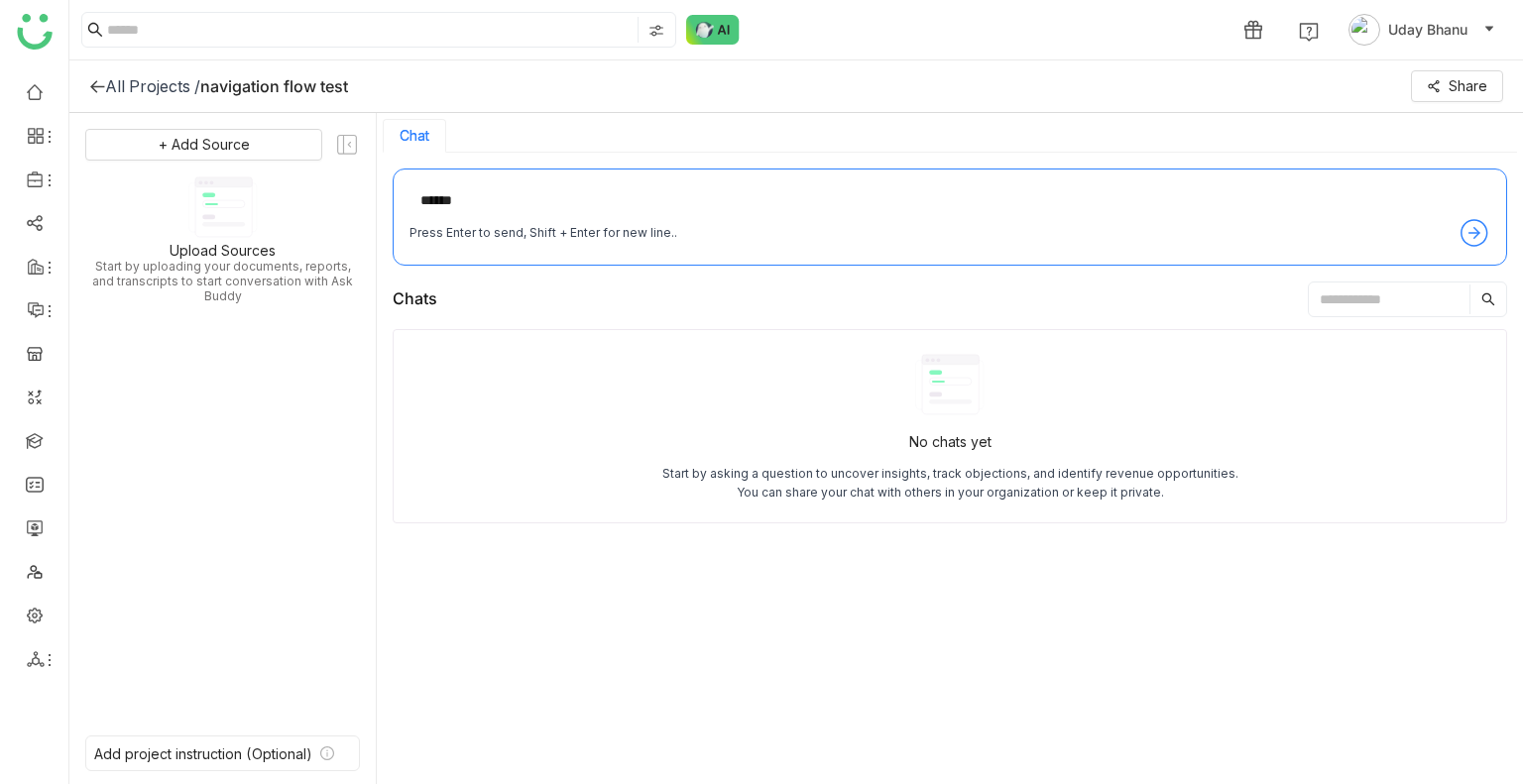 type on "*******" 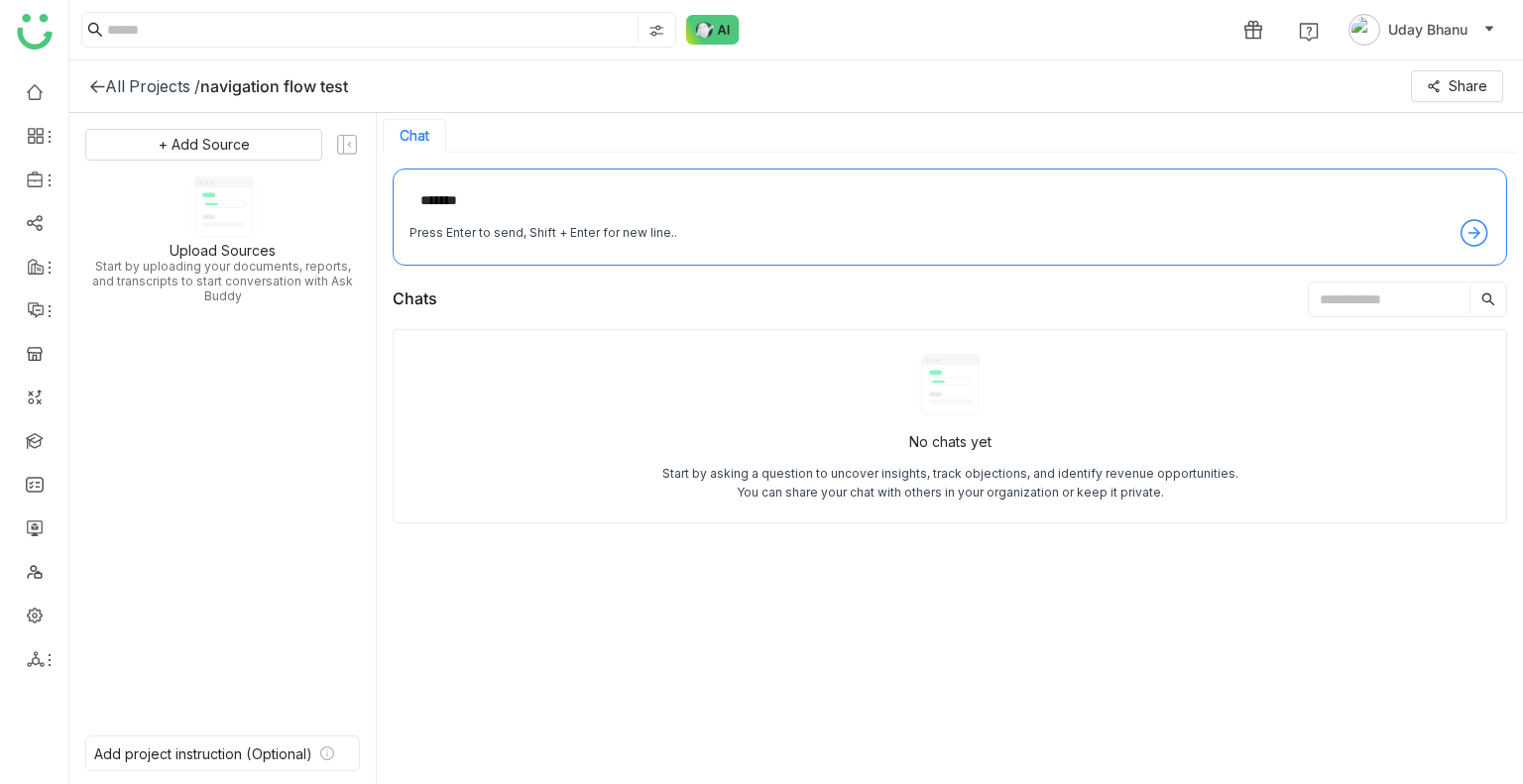 type 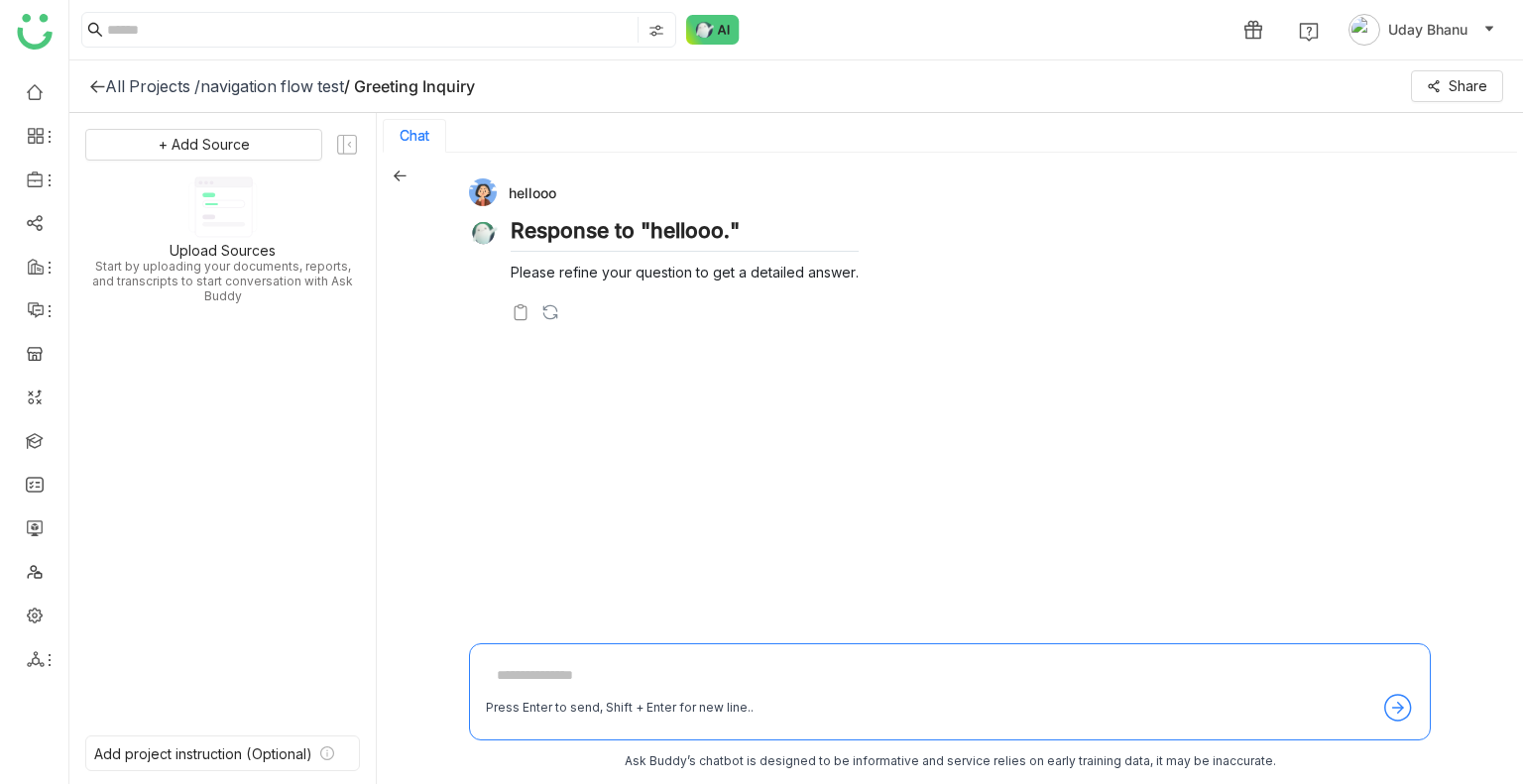 click at bounding box center [950, 676] 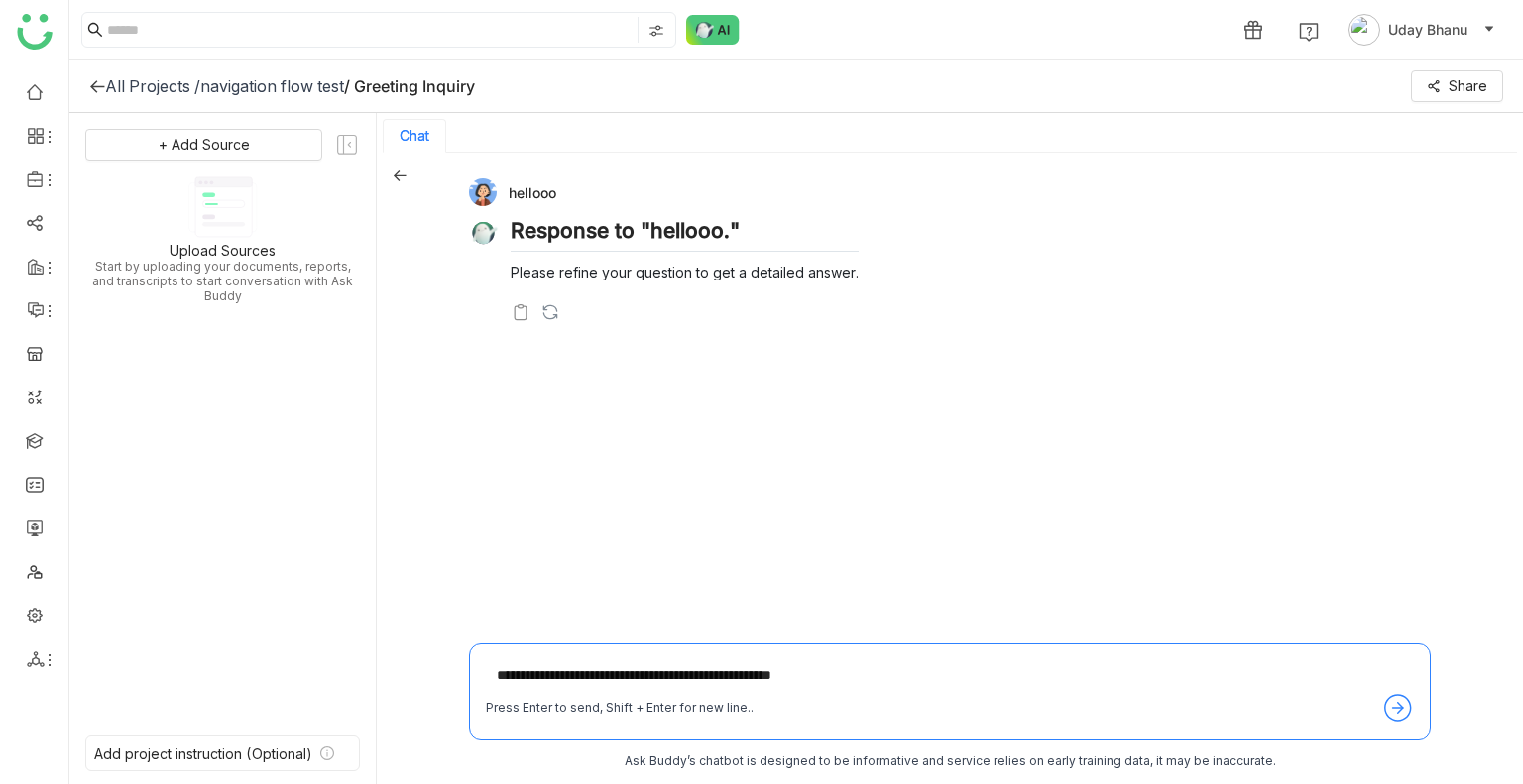 type on "**********" 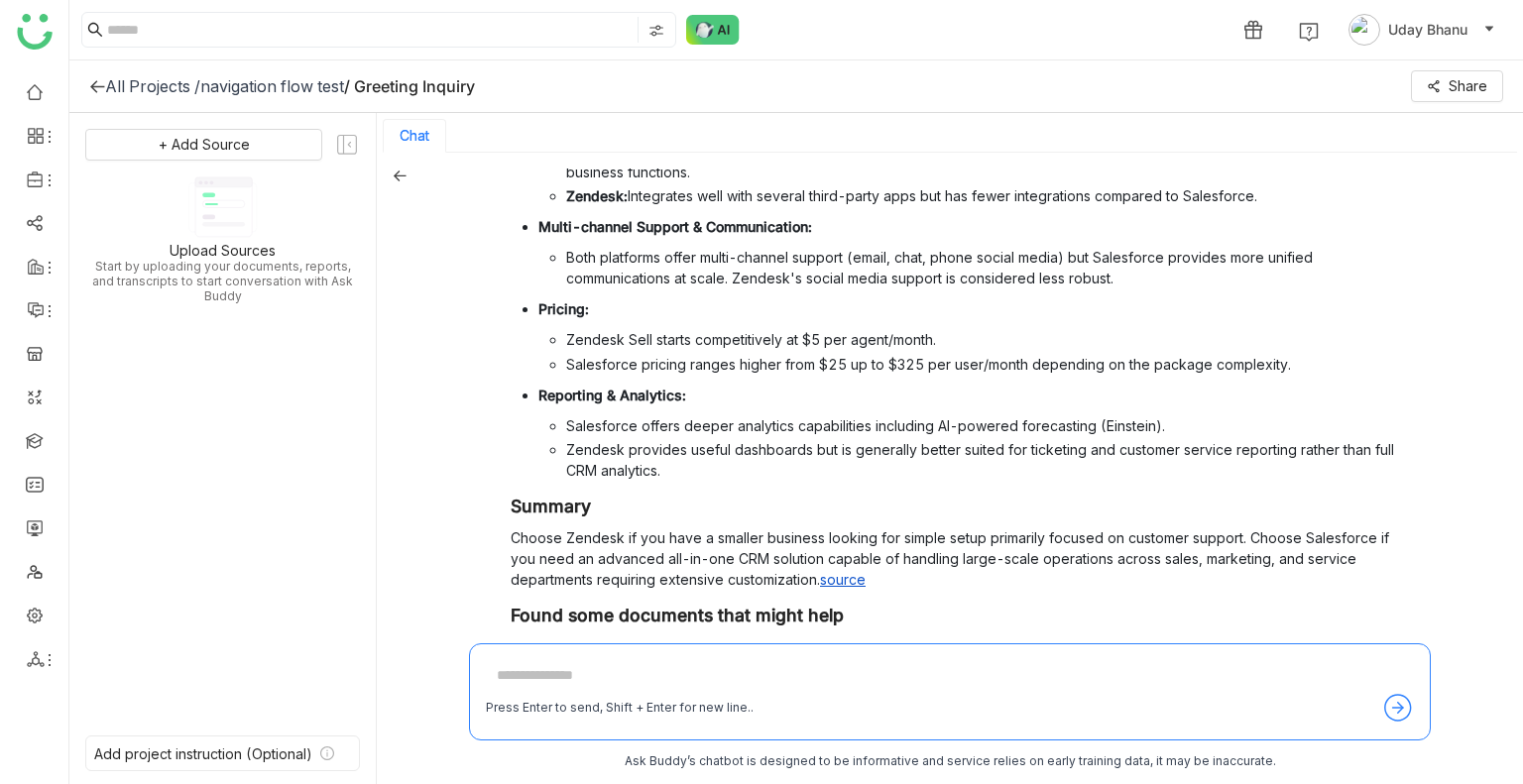 scroll, scrollTop: 840, scrollLeft: 0, axis: vertical 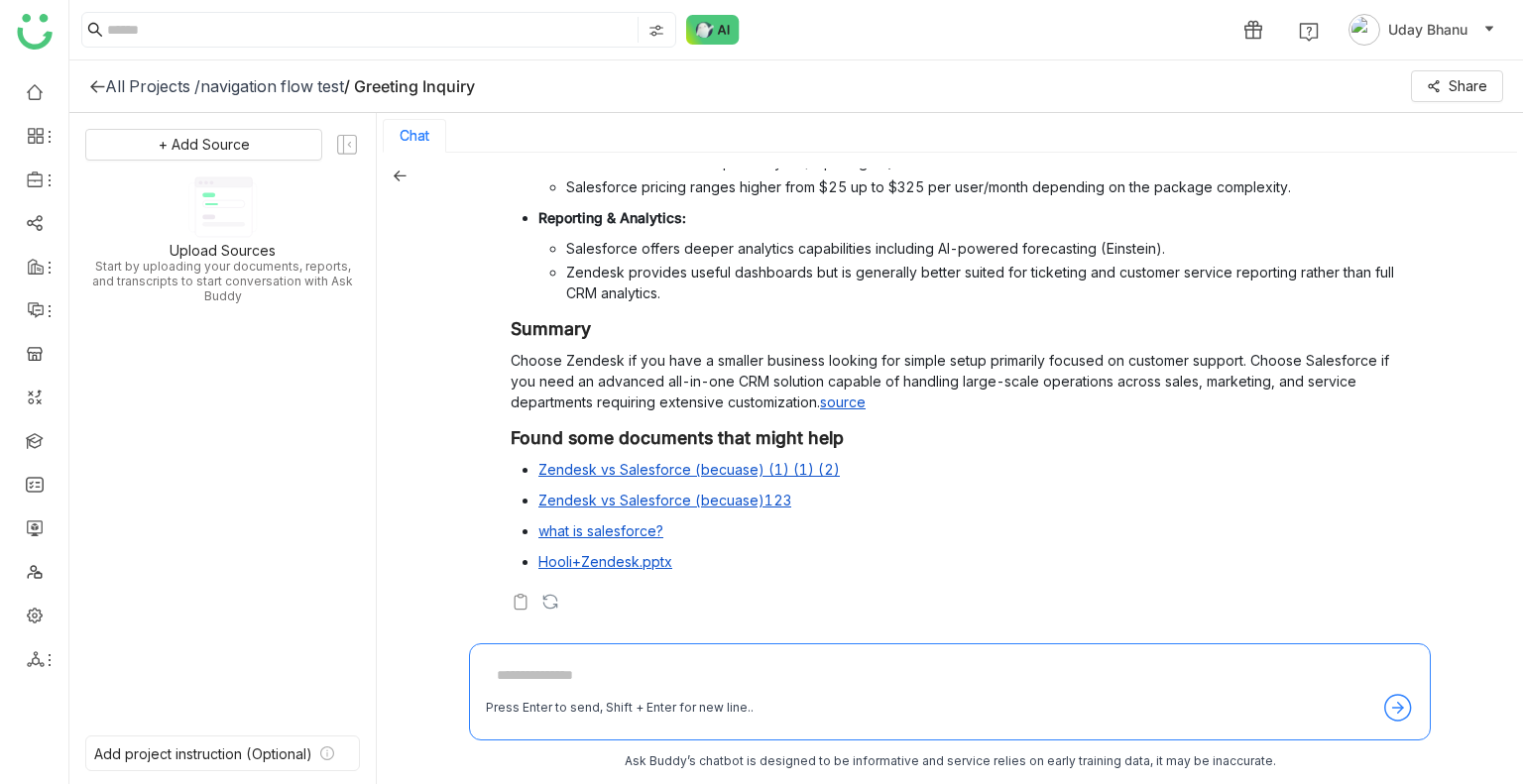 click on "source" at bounding box center [843, 401] 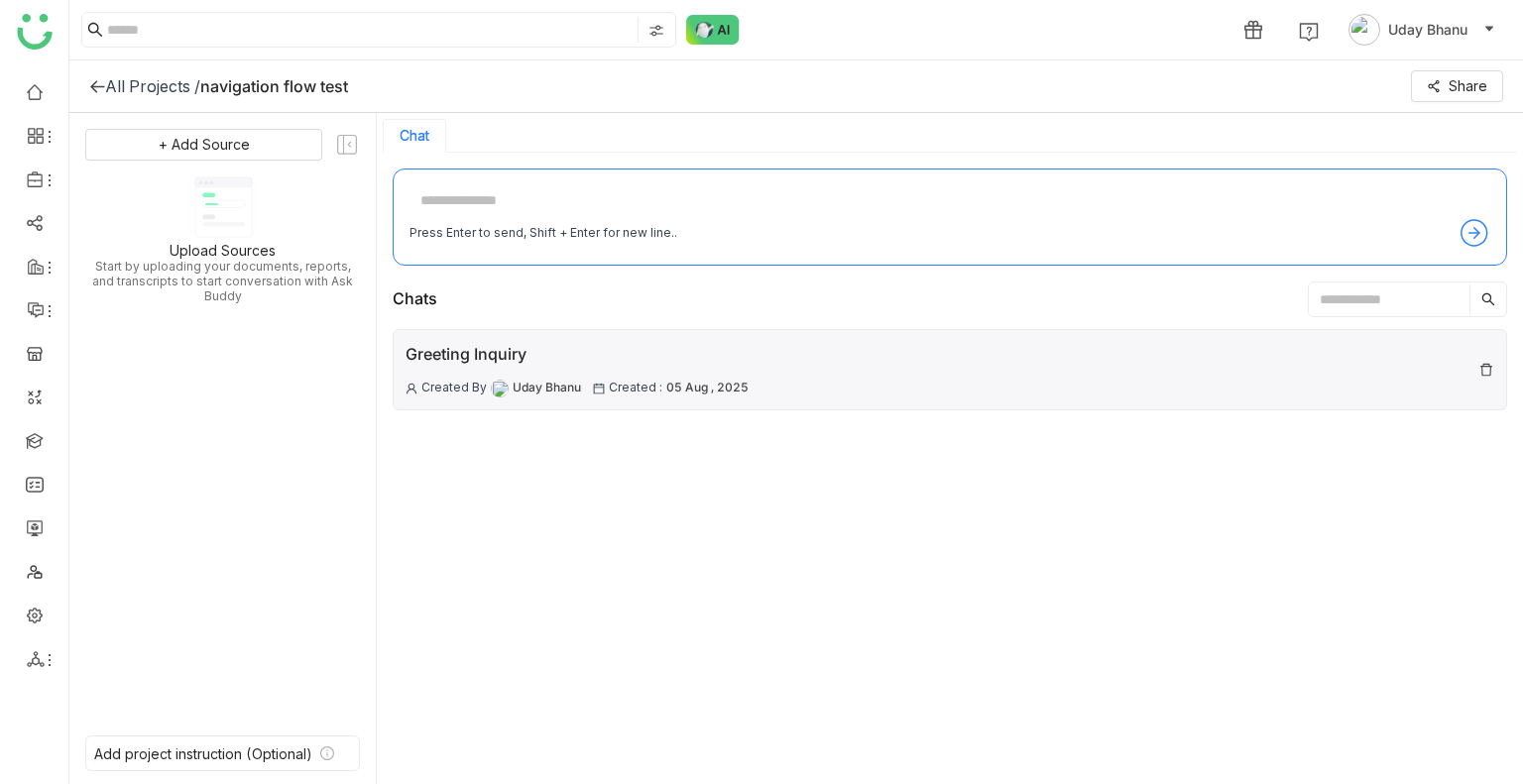 click on "Greeting Inquiry" at bounding box center (577, 354) 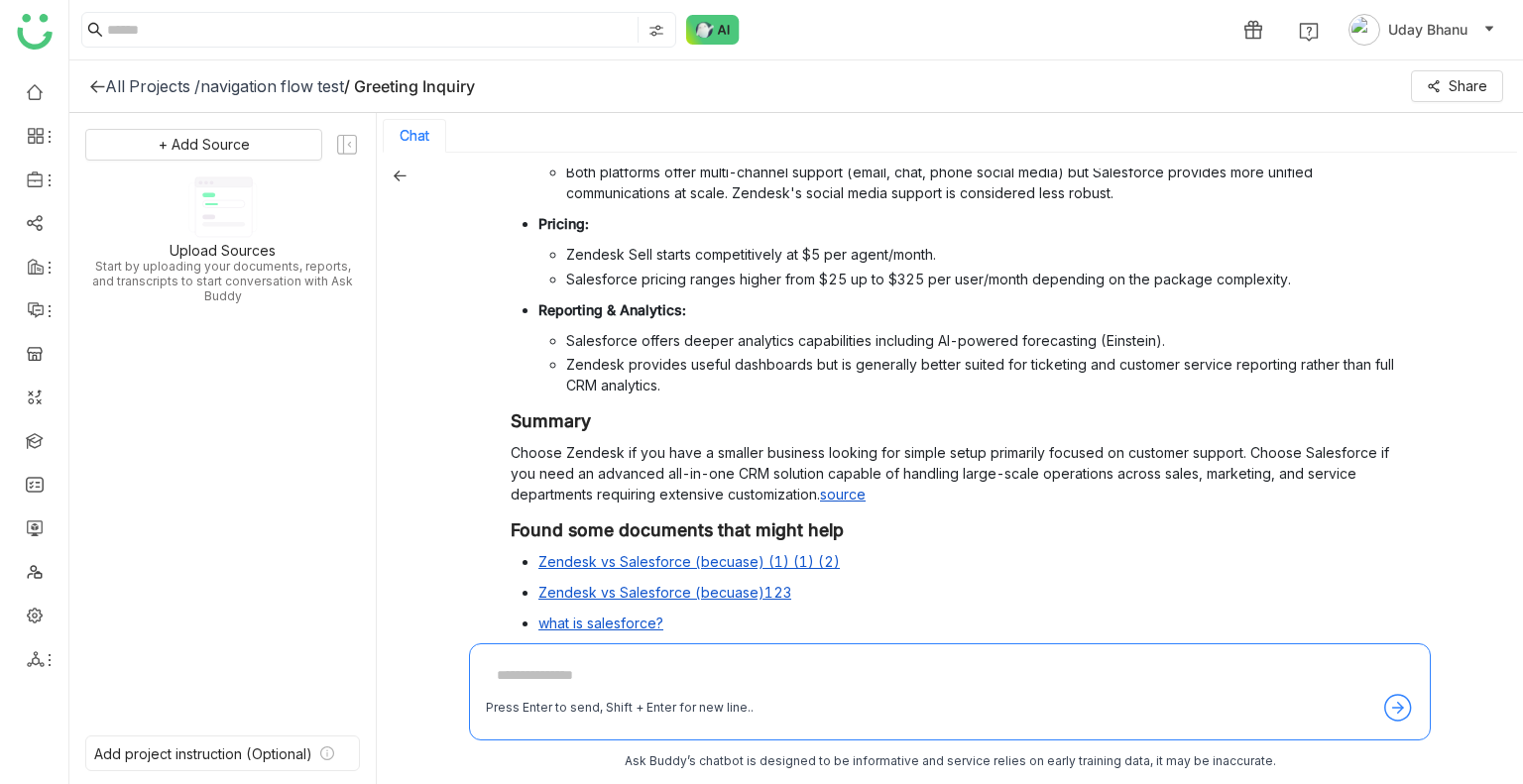 scroll, scrollTop: 840, scrollLeft: 0, axis: vertical 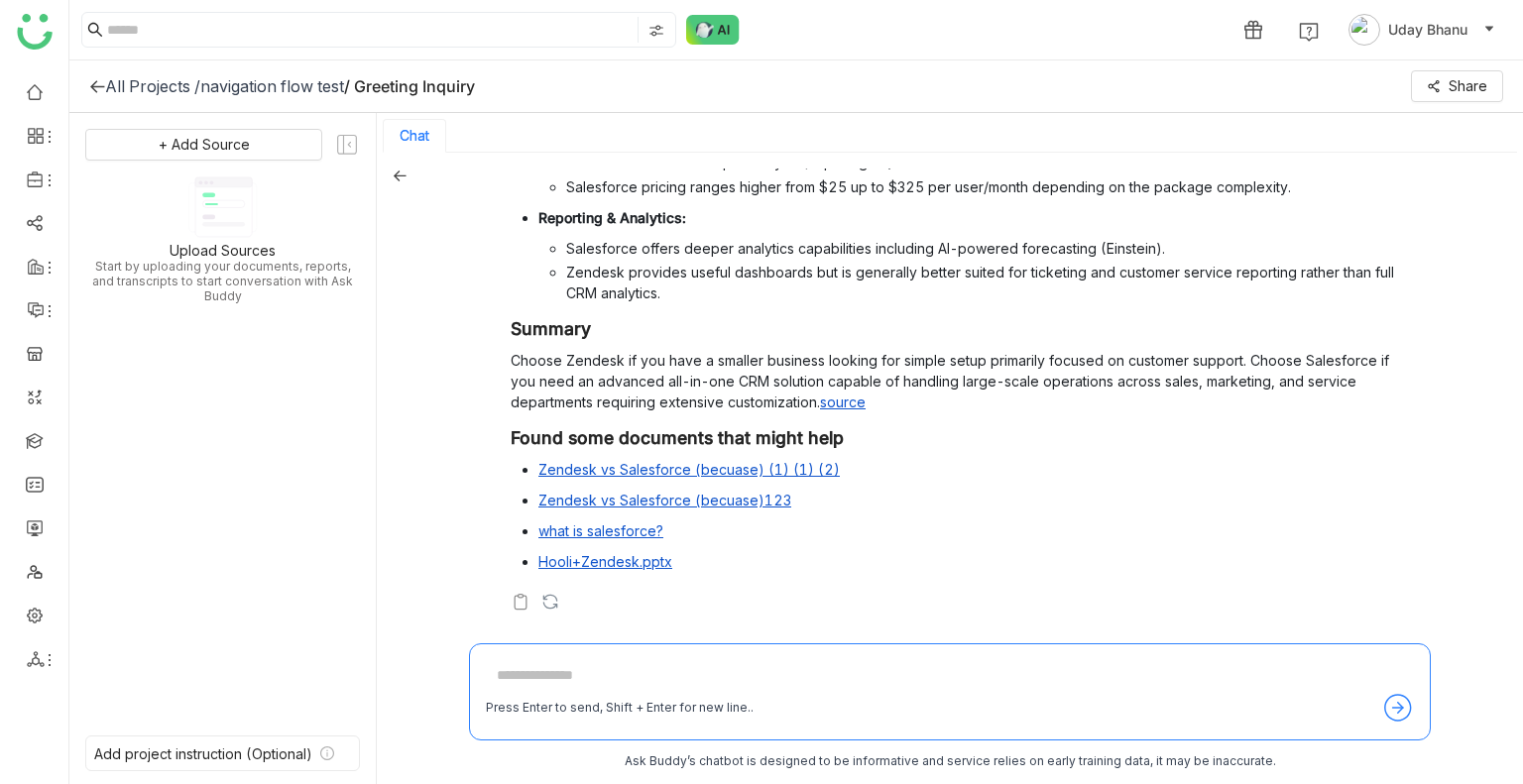 click on "what is salesforce?" at bounding box center (601, 530) 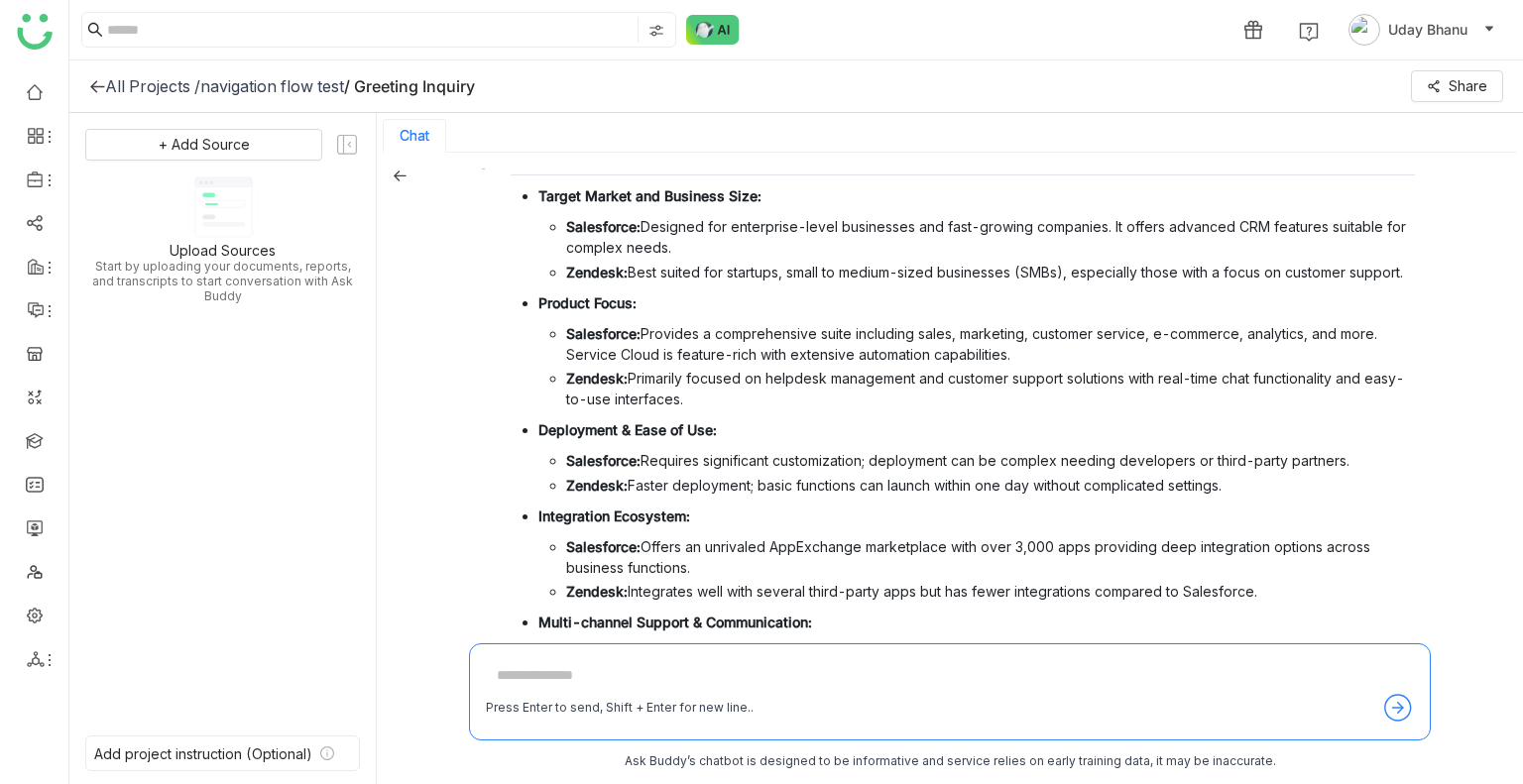 scroll, scrollTop: 0, scrollLeft: 0, axis: both 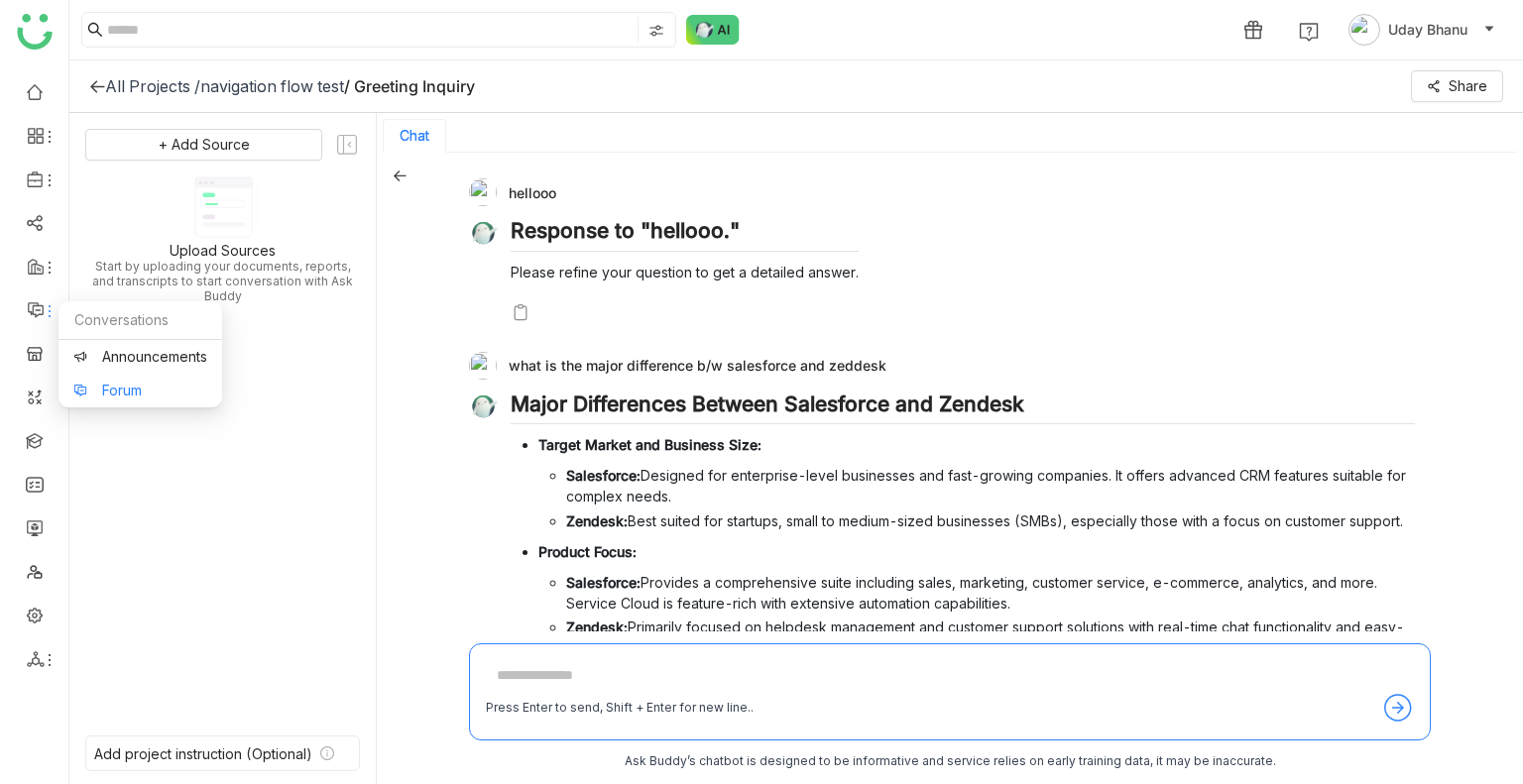 click on "Forum" at bounding box center [140, 391] 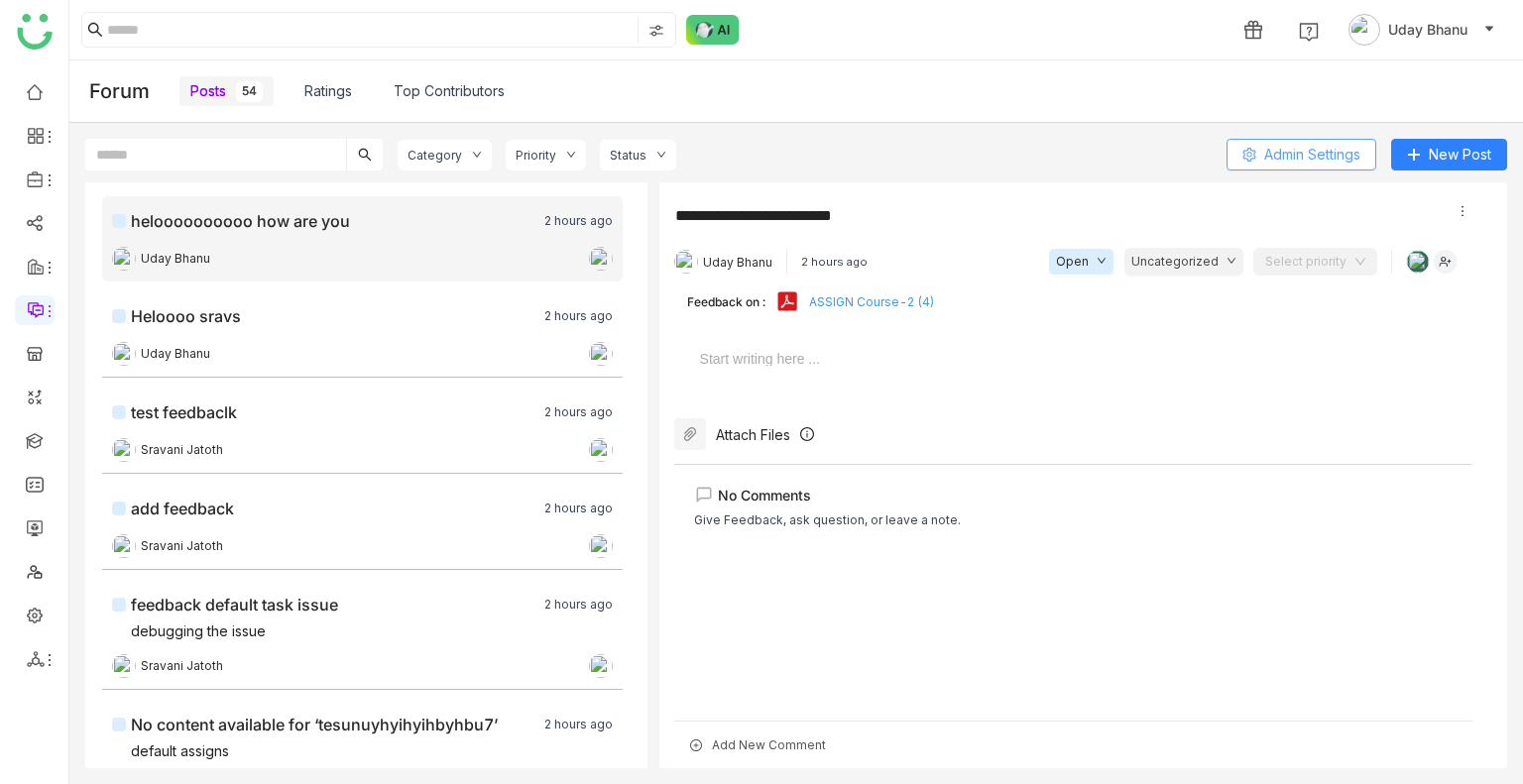click on "Admin Settings" 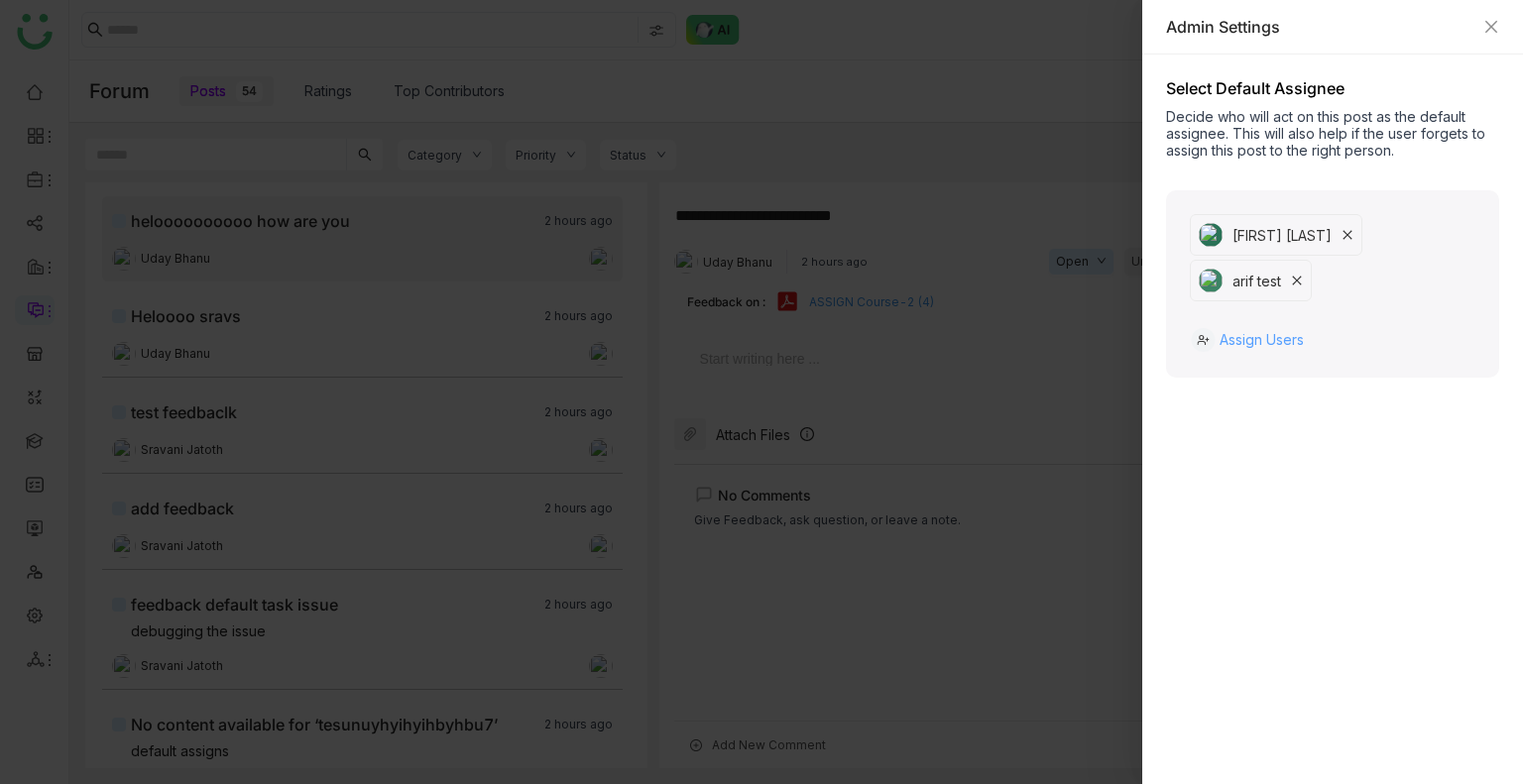 click on "Assign Users" at bounding box center [1261, 340] 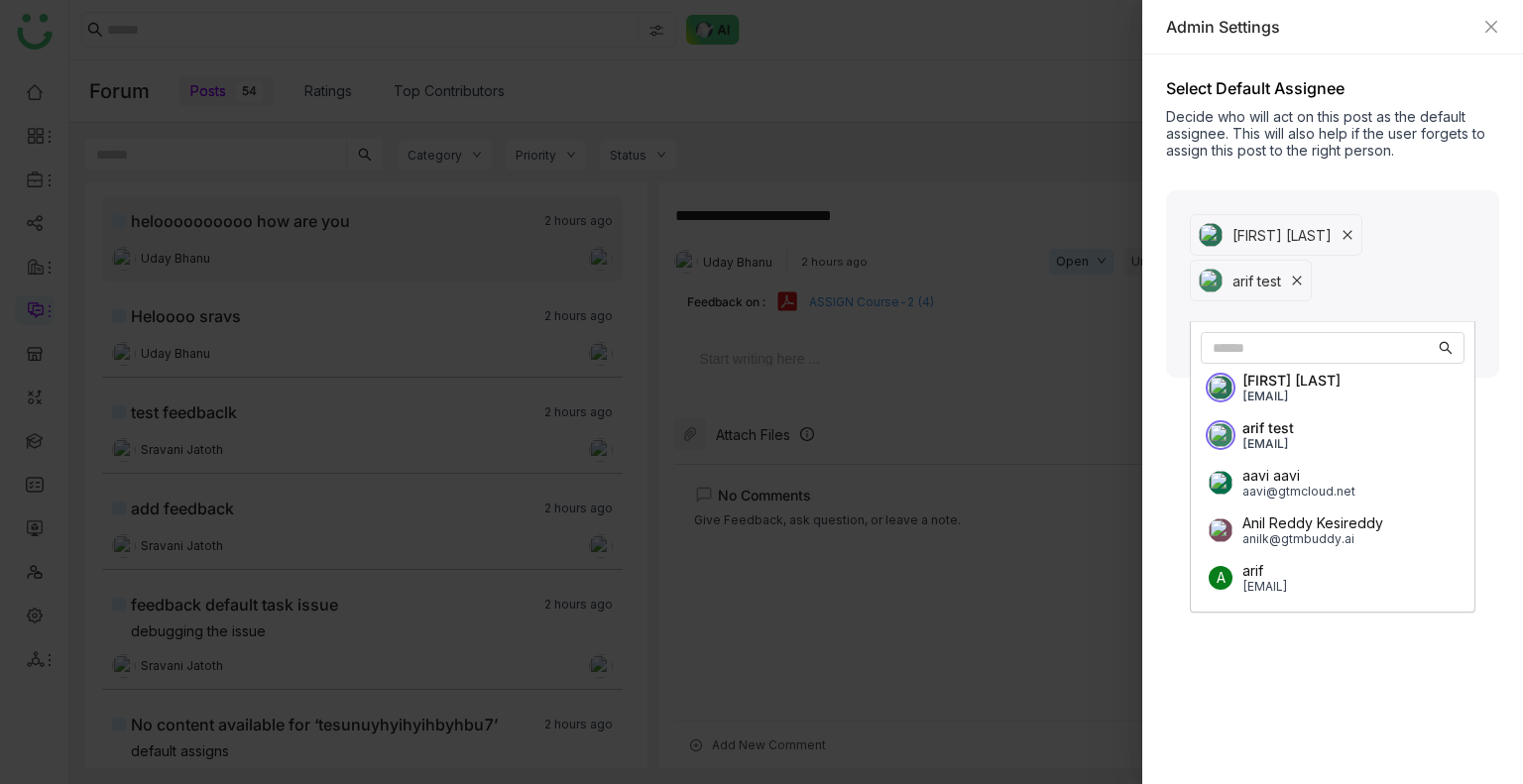 click on "Select Default Assignee   Decide who will act on this post as the default assignee. This will also help if the user forgets to assign this post to the right person.  Search user  Sravs Jatoth   arif test  ×  Sravs Jatoth   sravsjatoth02@gmail.com   arif test   bugtest1mail@gmail.com   aavi aavi   aavi@gtmcloud.net   Anil Reddy Kesireddy   anilk@gtmbuddy.ai  A  arif   ariuddinkhan24@gmail.com   Arif uddin   arifu@gtmbuddy.ai   Avneesh Srivastava   avneeshs@gtmbuddy.ai   Azam Hussain   azamhussain9247@gmail.com   Azam Hussain   azamh@gtmbuddy.ai   Azhar Uddin   azharuddin@gtmbuddy.ai   Bhanu Parihar   bhanup@gtmbuddy.ai   Assign Users" at bounding box center [1333, 419] 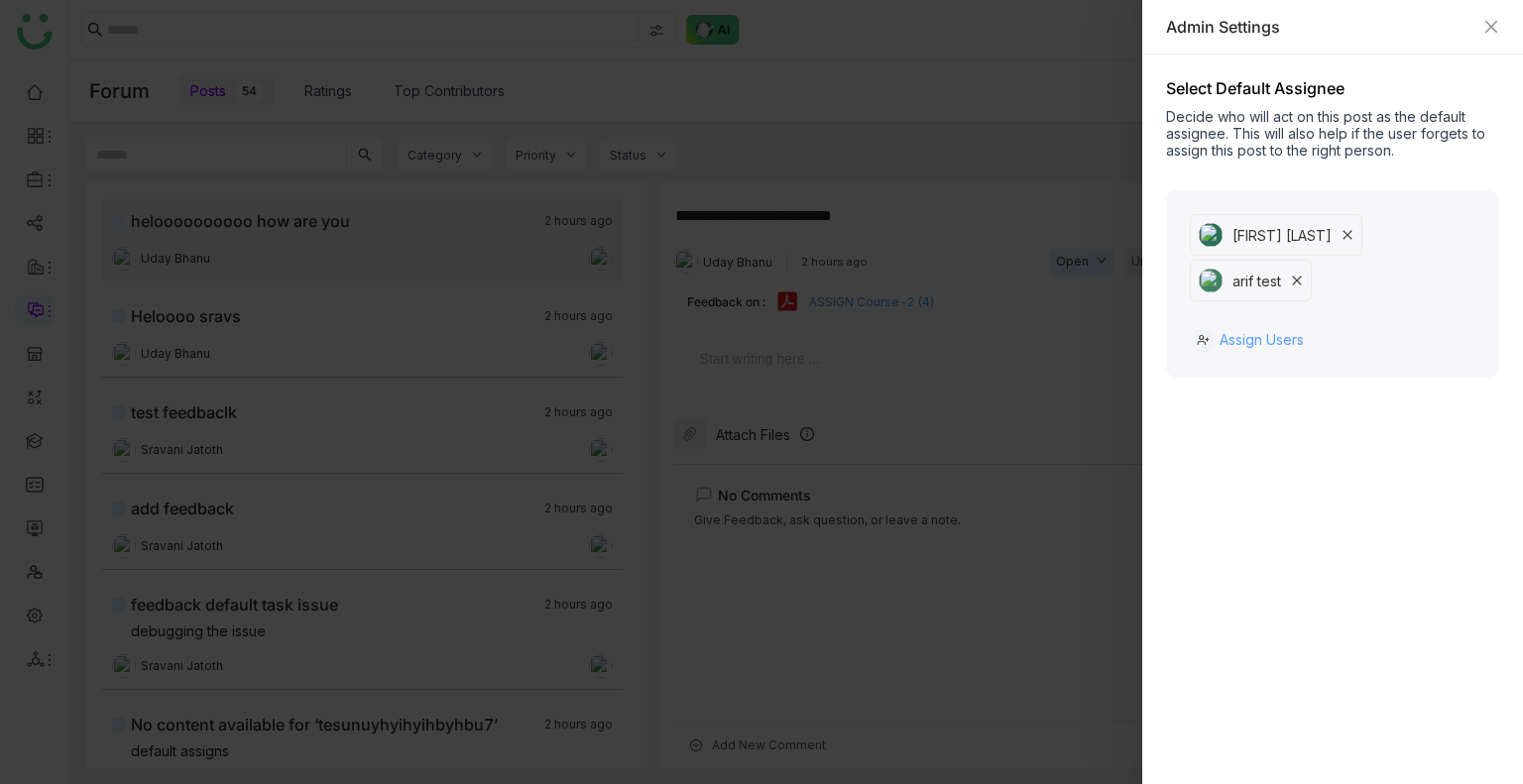 click on "Assign Users" at bounding box center [1261, 340] 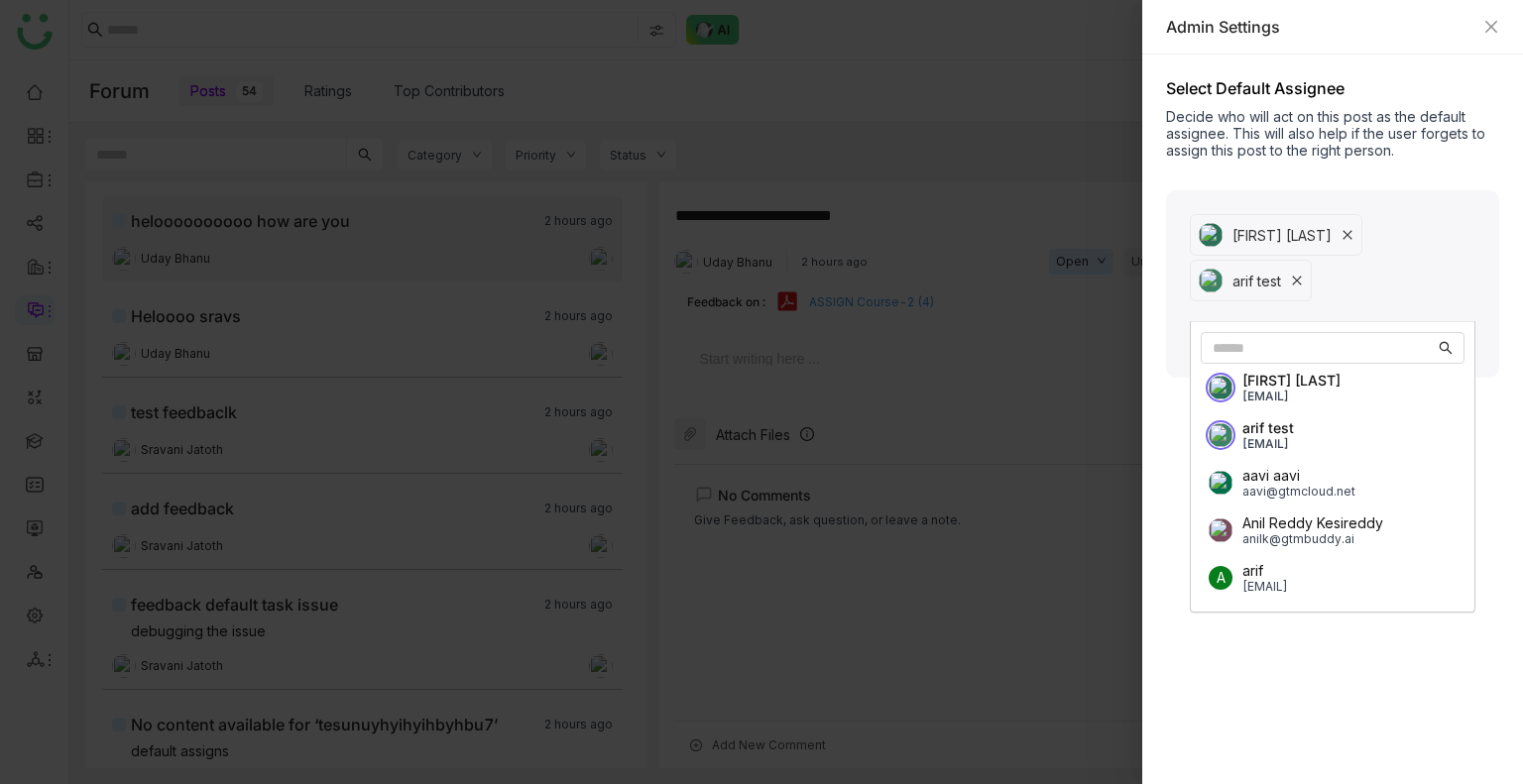 click on "Select Default Assignee   Decide who will act on this post as the default assignee. This will also help if the user forgets to assign this post to the right person.  Search user  Sravs Jatoth   arif test  ×  Sravs Jatoth   sravsjatoth02@gmail.com   arif test   bugtest1mail@gmail.com   aavi aavi   aavi@gtmcloud.net   Anil Reddy Kesireddy   anilk@gtmbuddy.ai  A  arif   ariuddinkhan24@gmail.com   Arif uddin   arifu@gtmbuddy.ai   Avneesh Srivastava   avneeshs@gtmbuddy.ai   Azam Hussain   azamhussain9247@gmail.com   Azam Hussain   azamh@gtmbuddy.ai   Azhar Uddin   azharuddin@gtmbuddy.ai   Bhanu Parihar   bhanup@gtmbuddy.ai   Assign Users" at bounding box center [1333, 419] 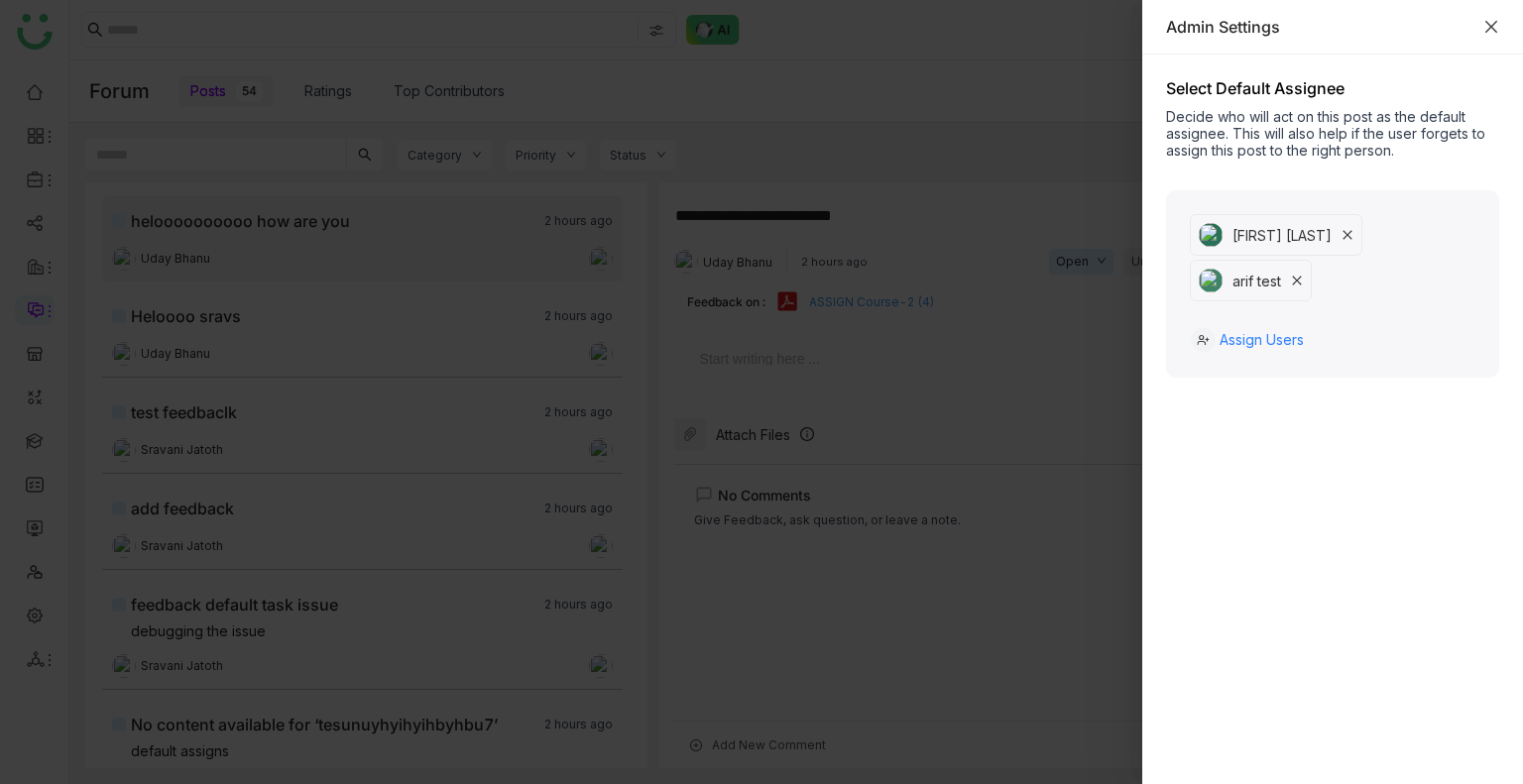 click 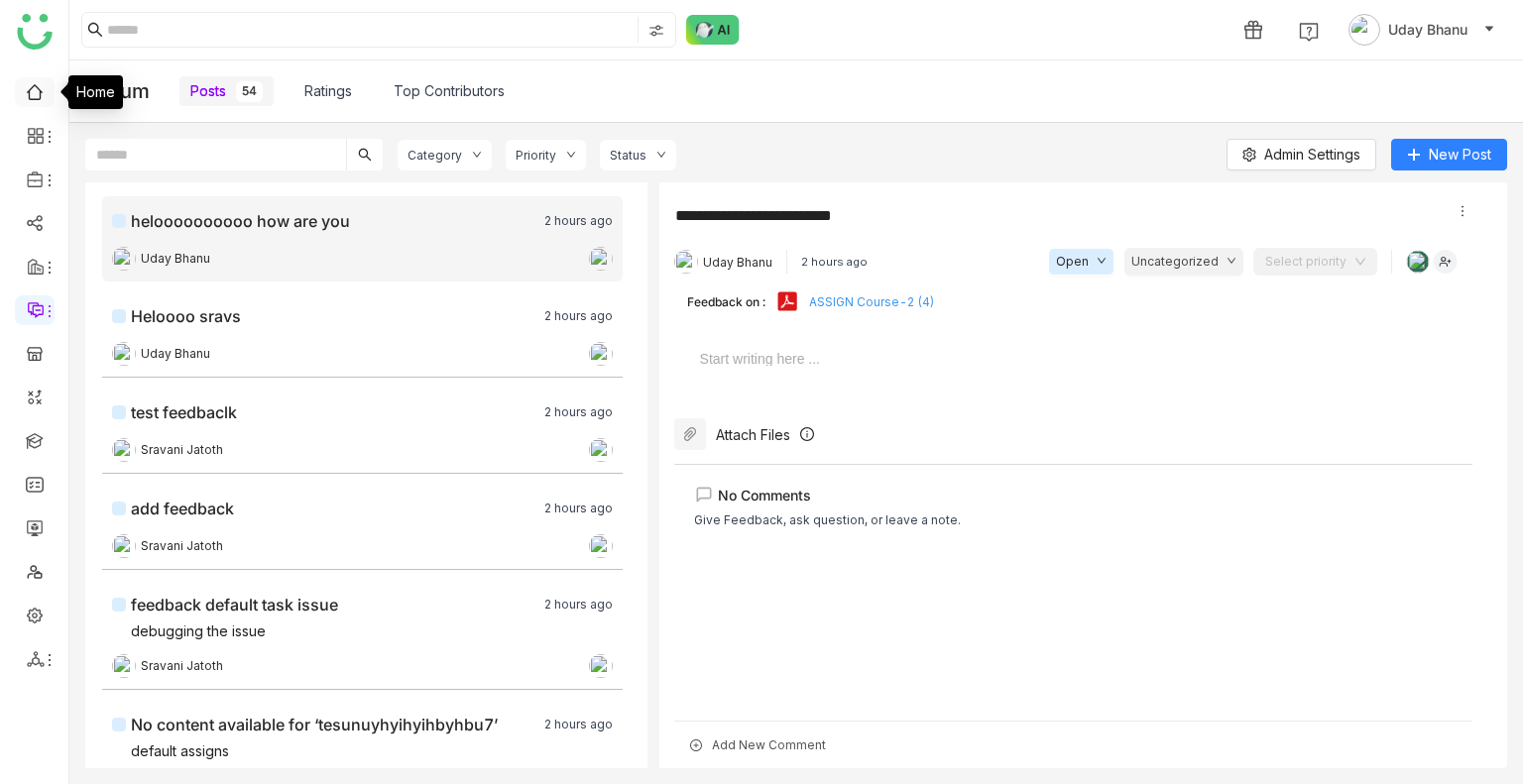 click at bounding box center [35, 90] 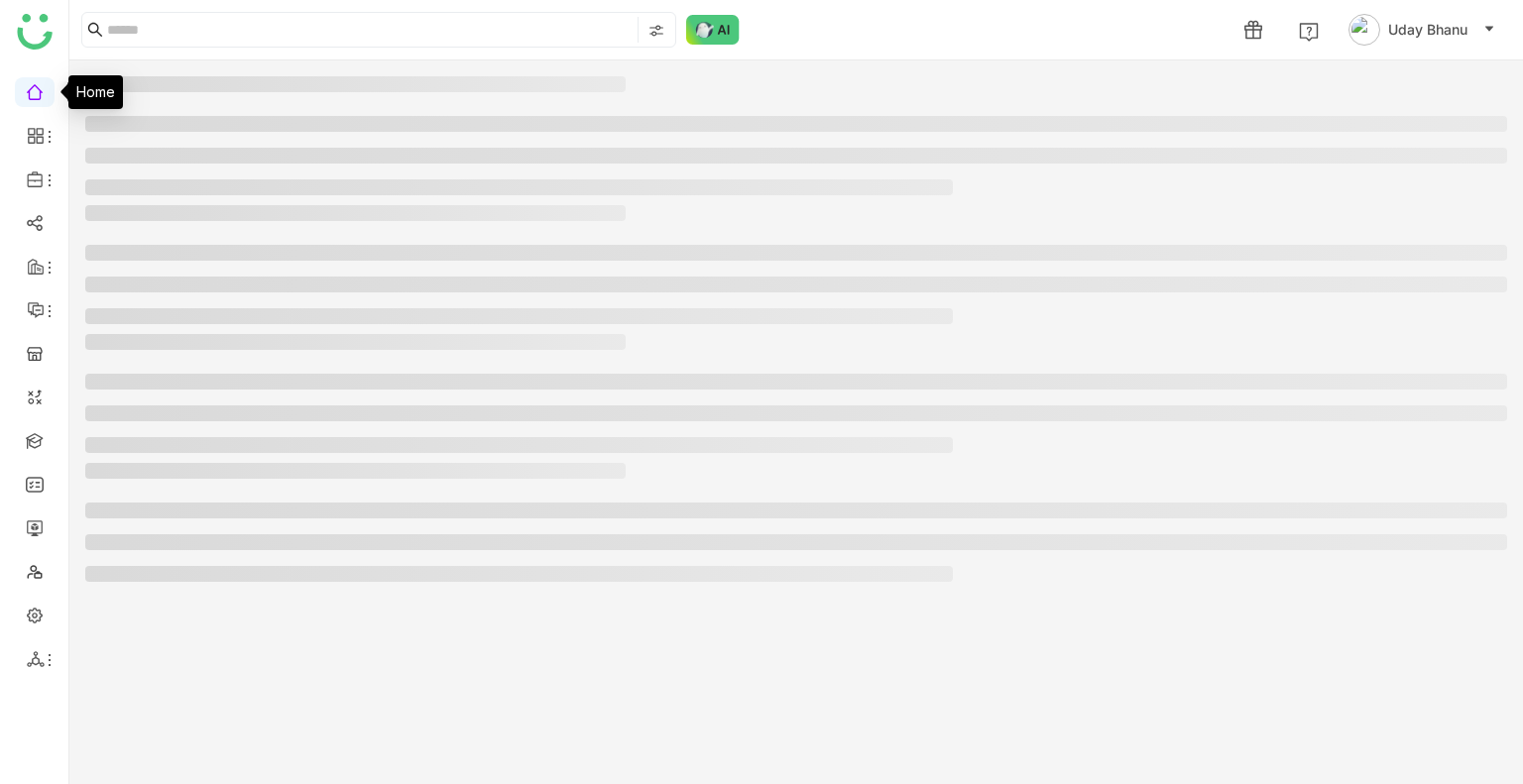 click at bounding box center [35, 90] 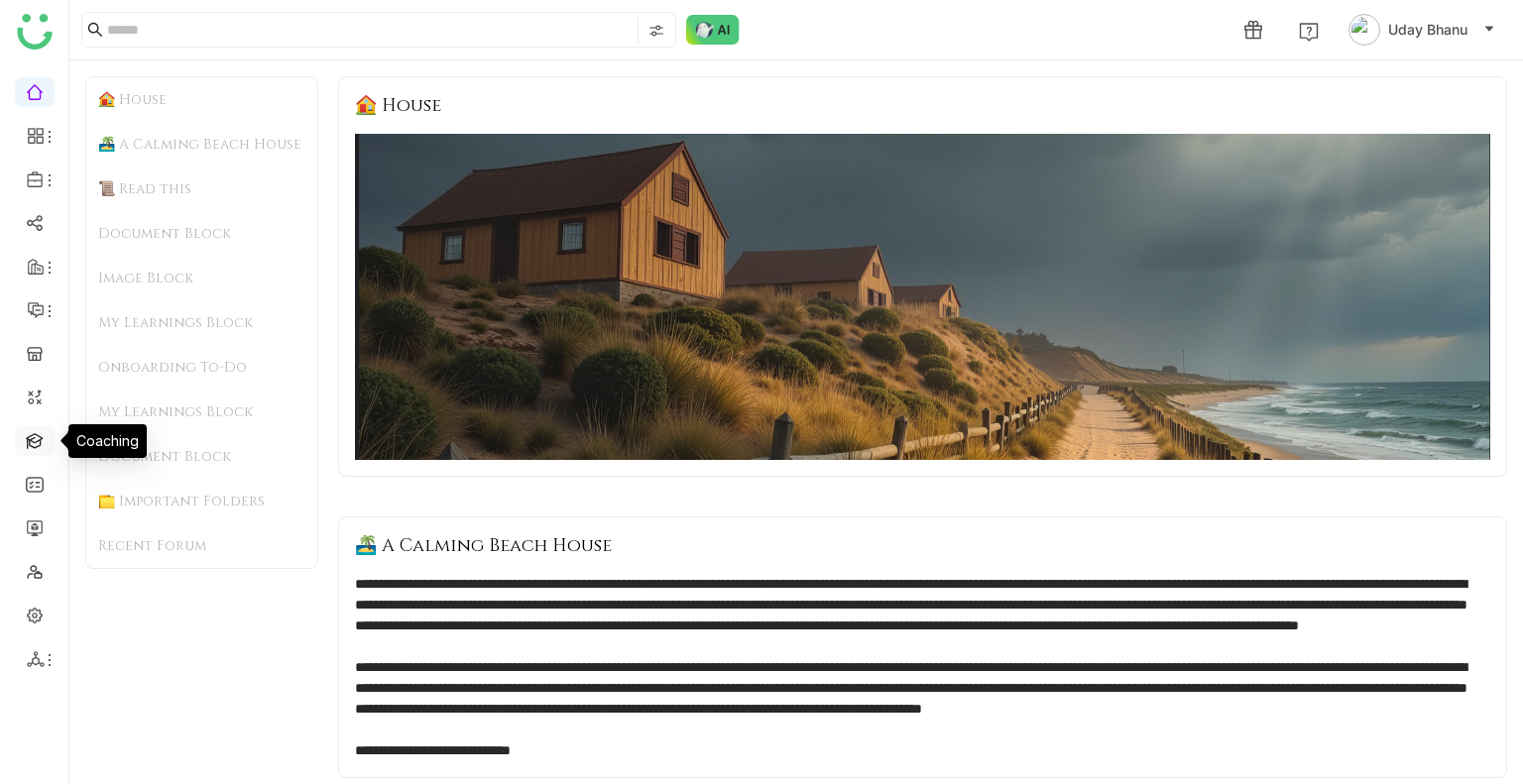 click at bounding box center [35, 439] 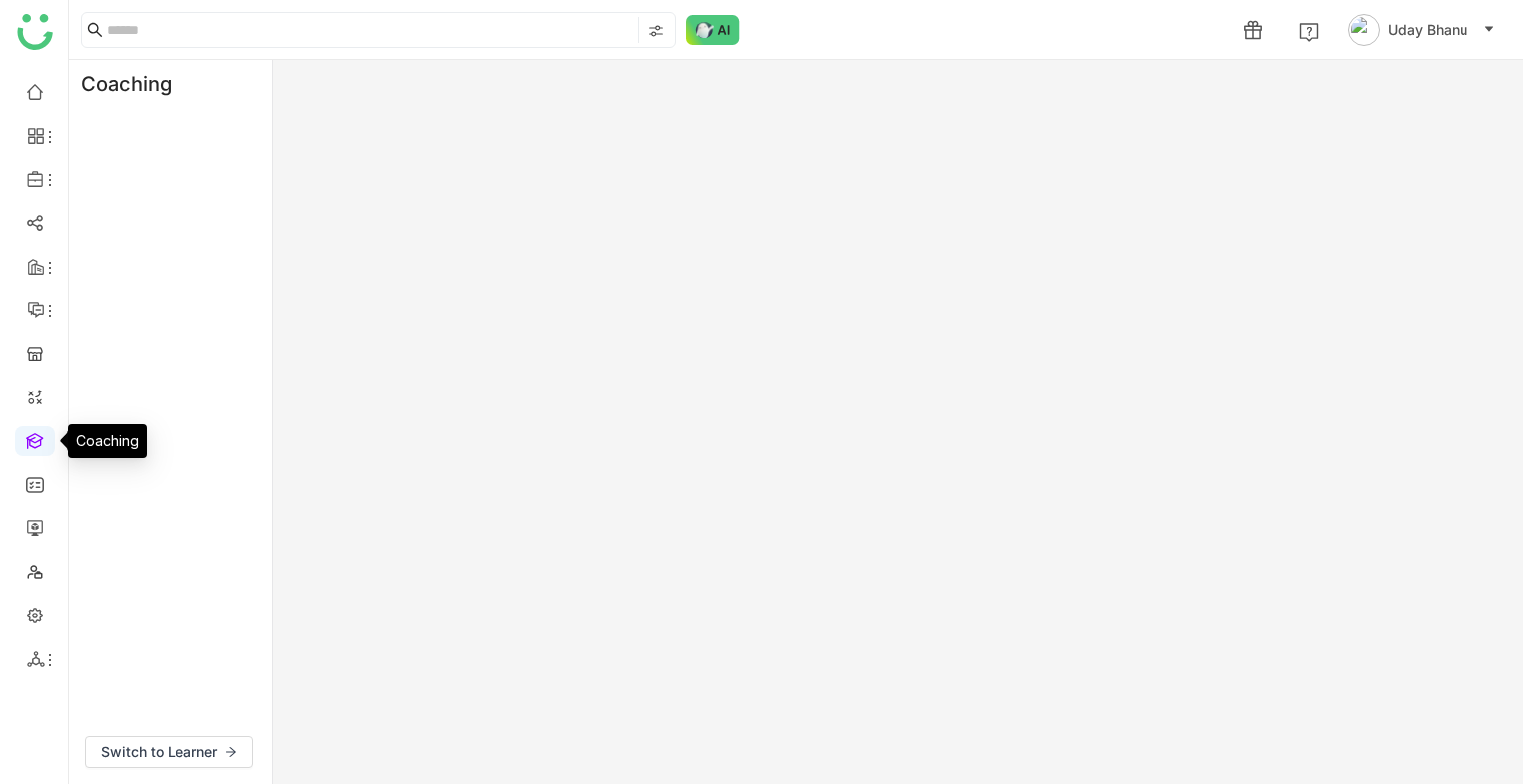 click at bounding box center [35, 439] 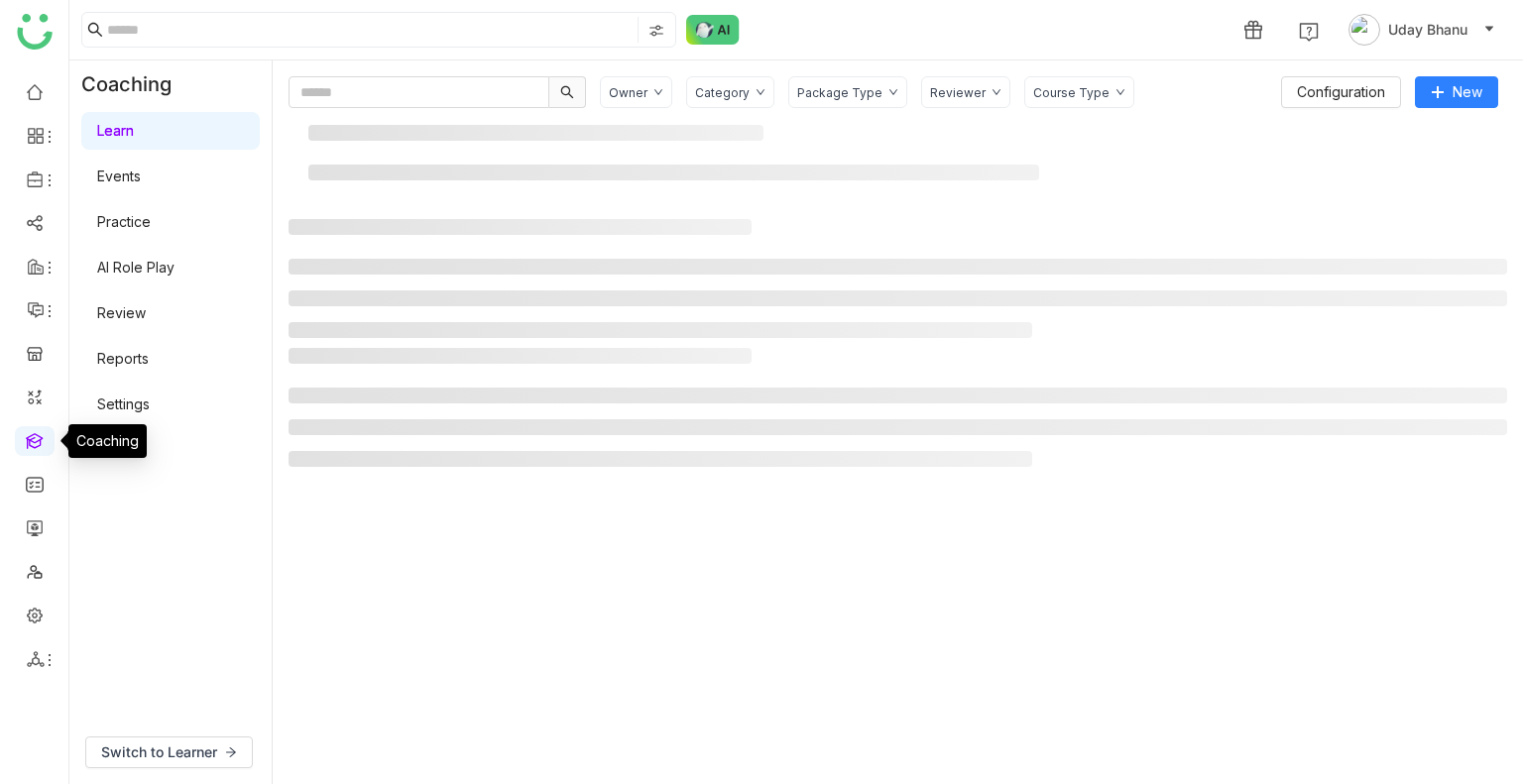 click at bounding box center (35, 439) 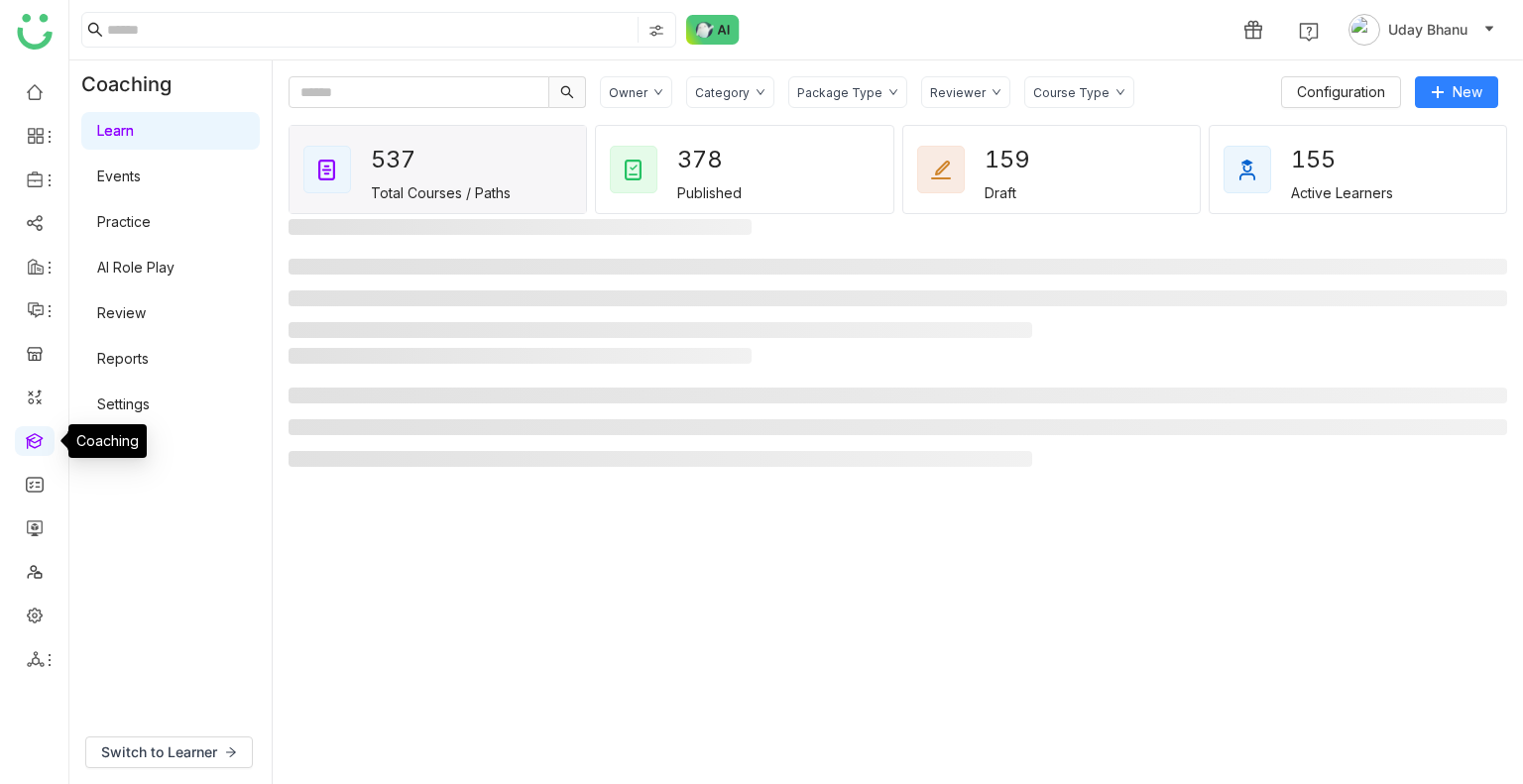 click at bounding box center [35, 439] 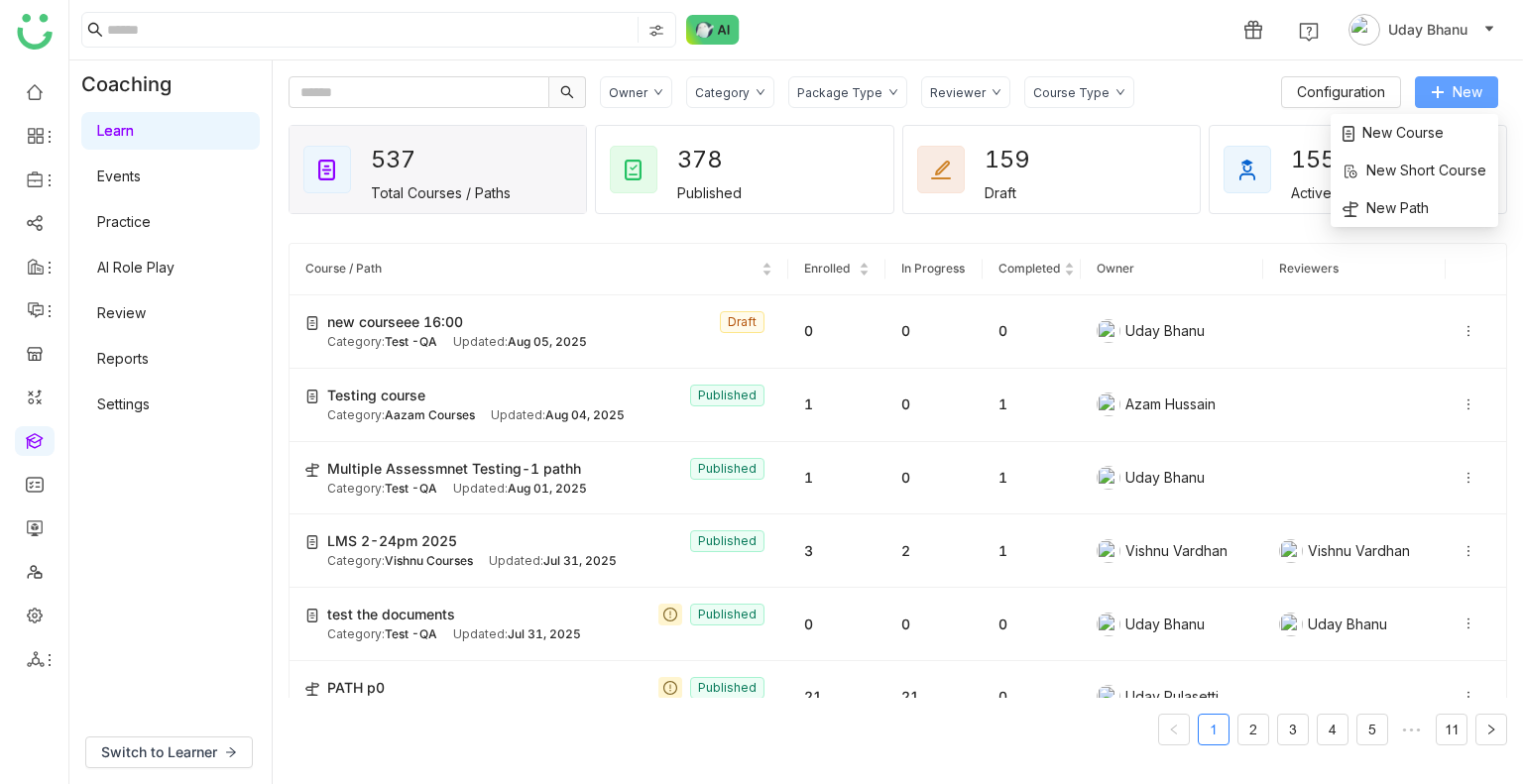 click on "New" 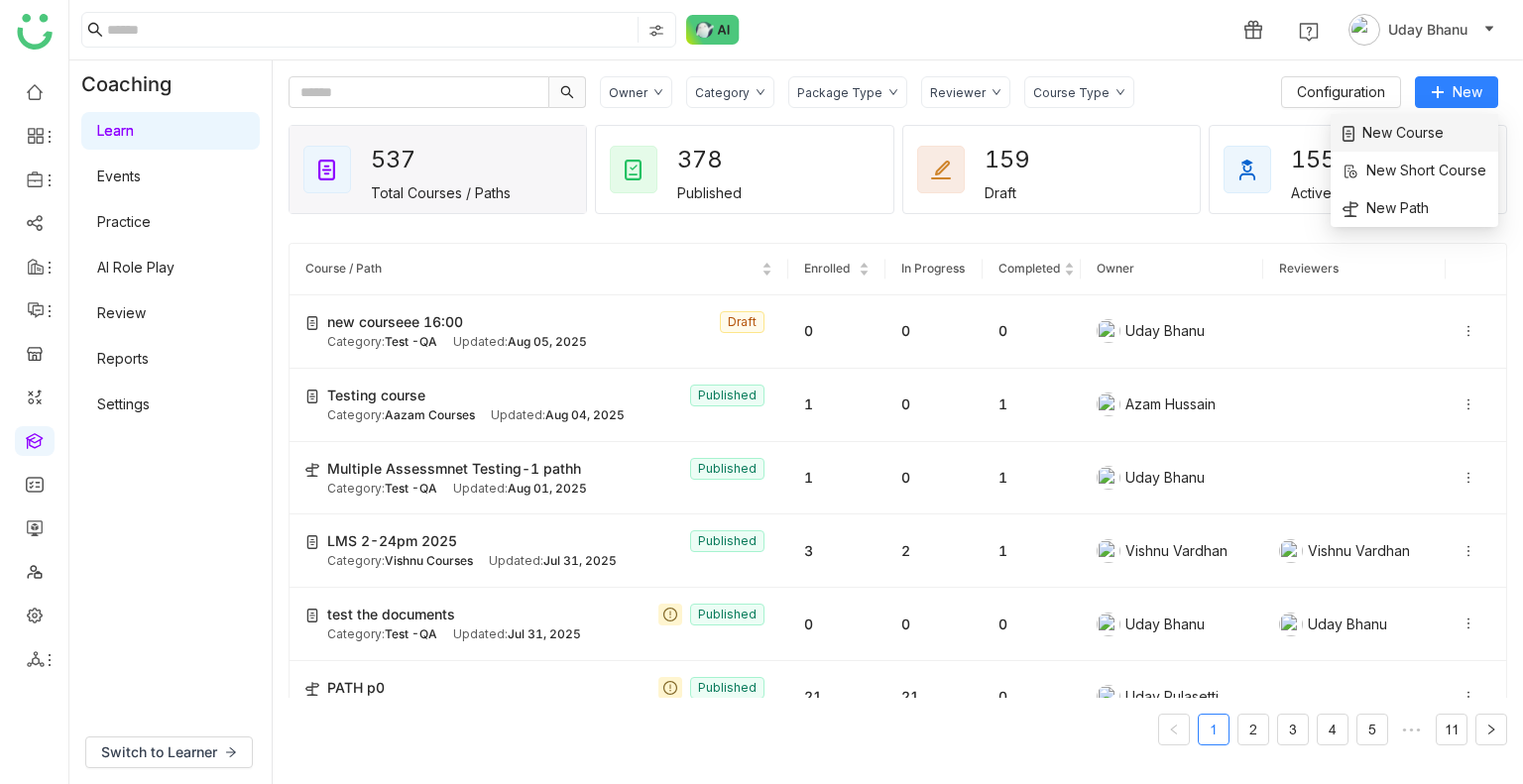 click on "New Course" at bounding box center (1393, 133) 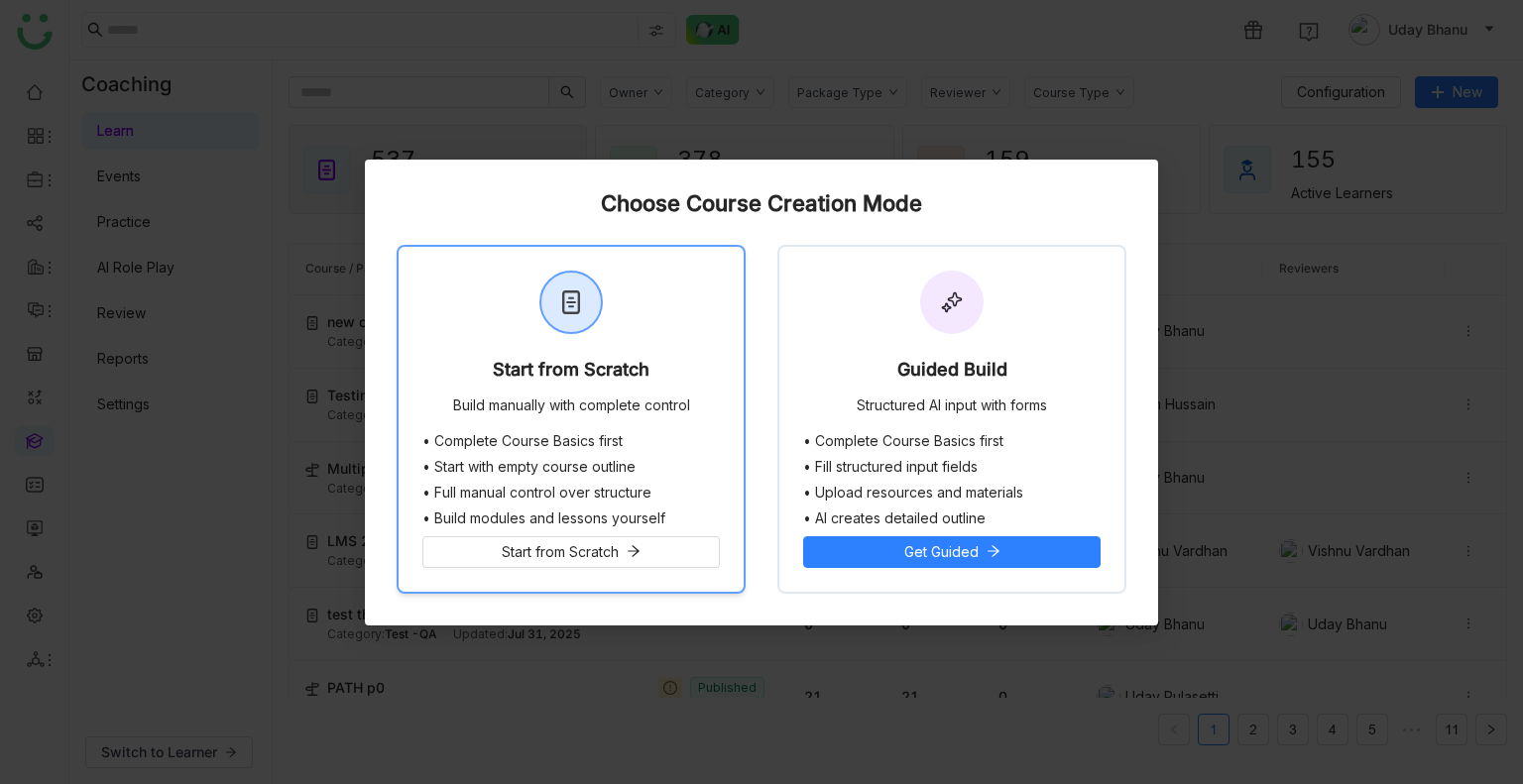 click on "Start from Scratch   Build manually with complete control" at bounding box center [571, 340] 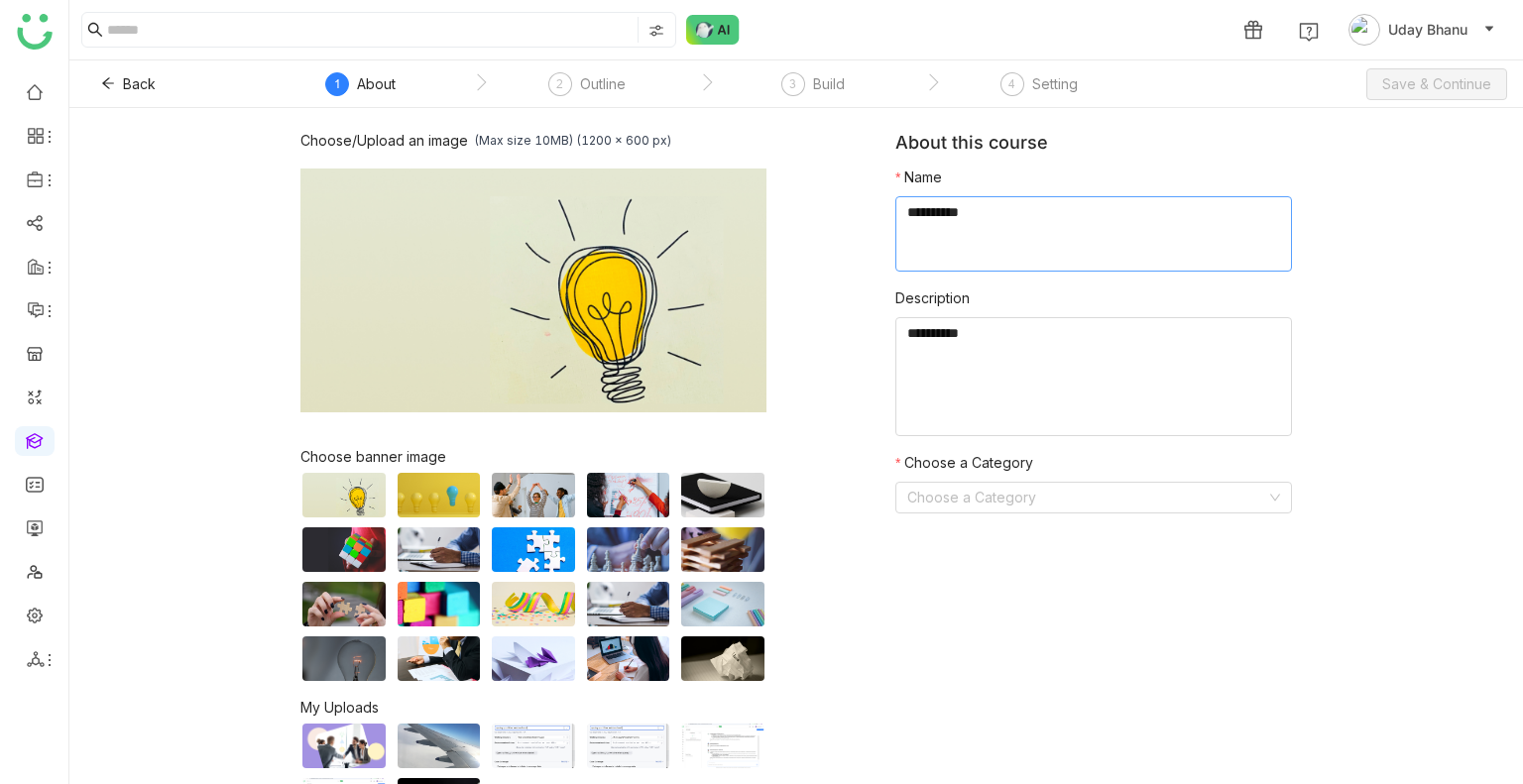 click 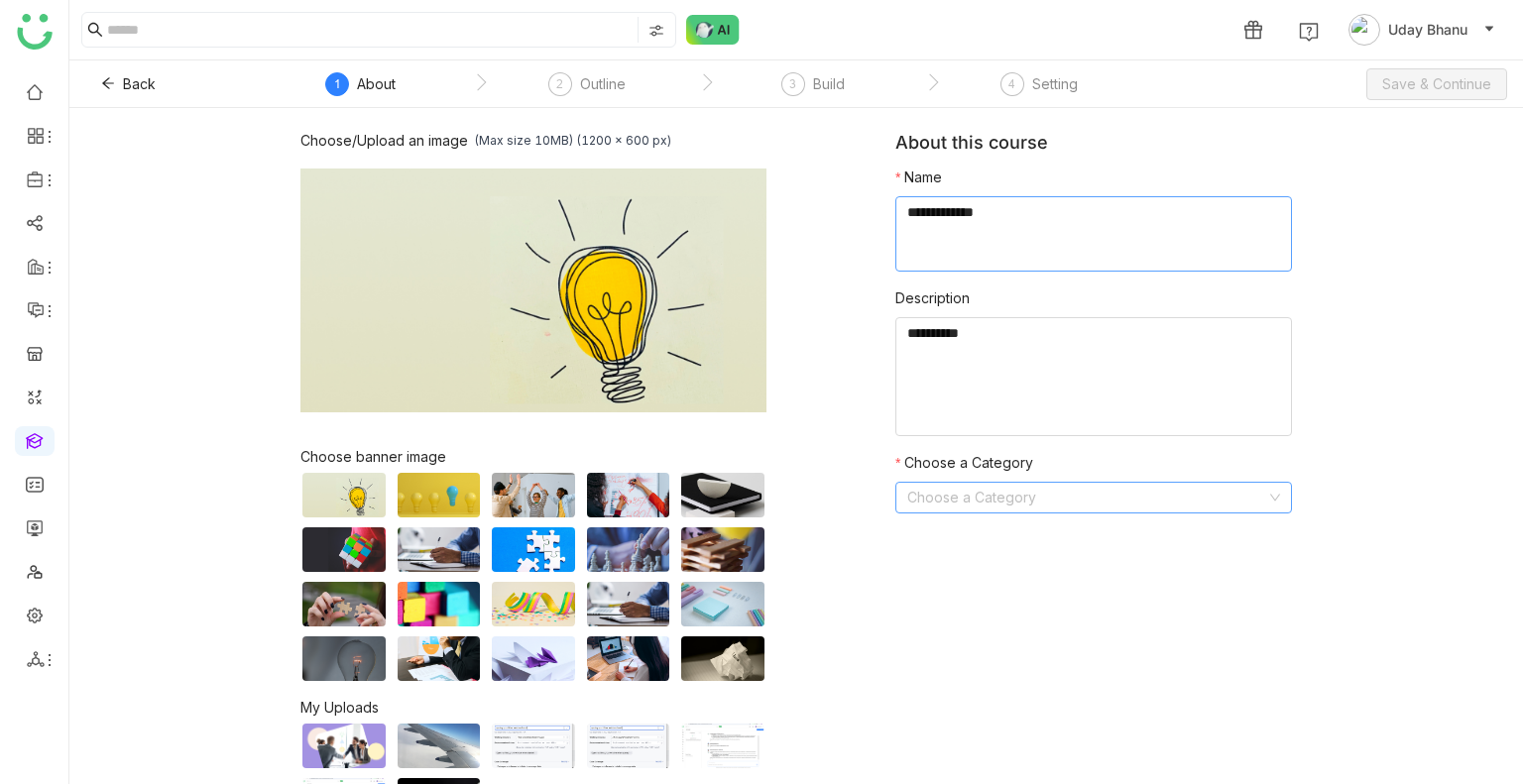 type on "**********" 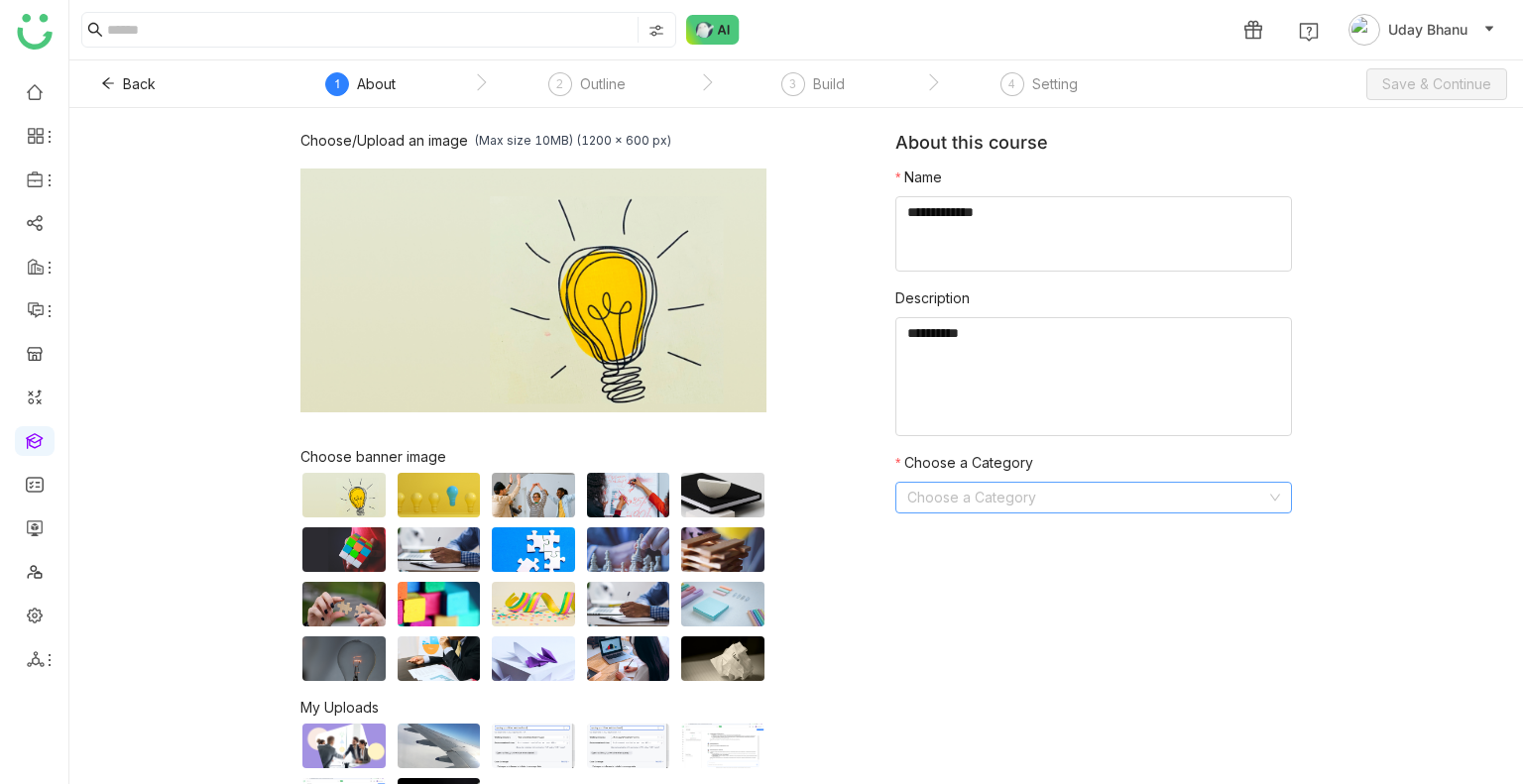click 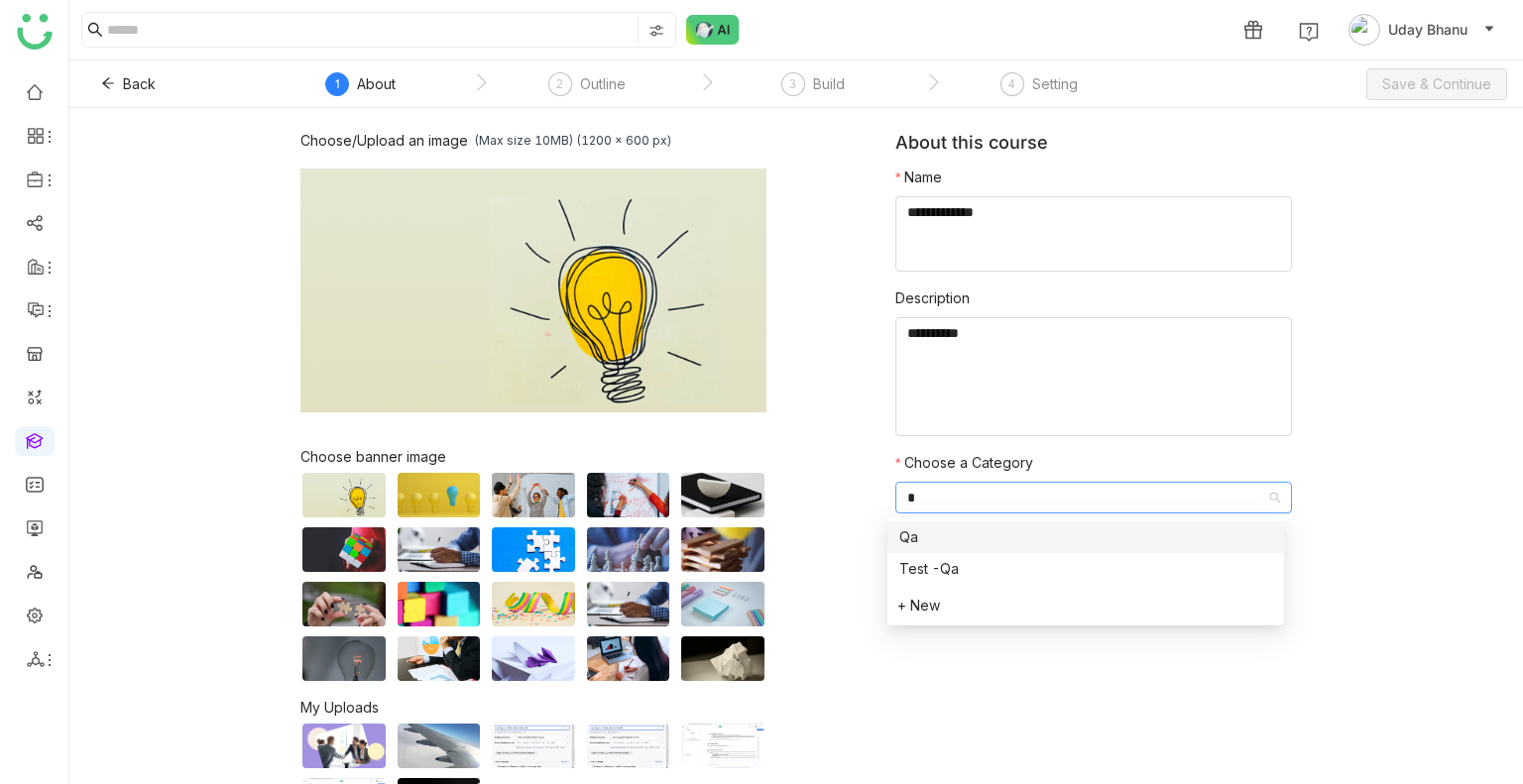 type on "**" 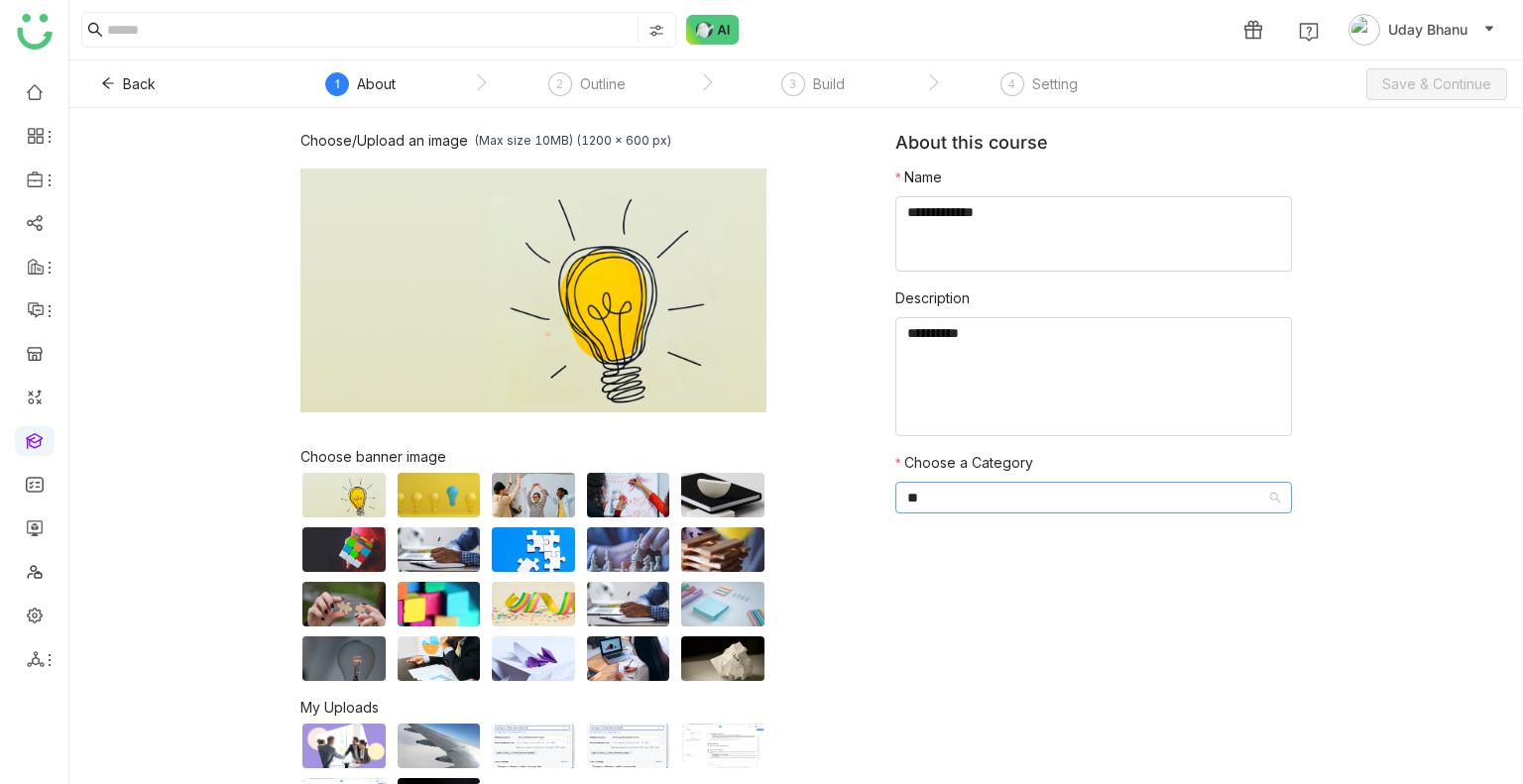 type 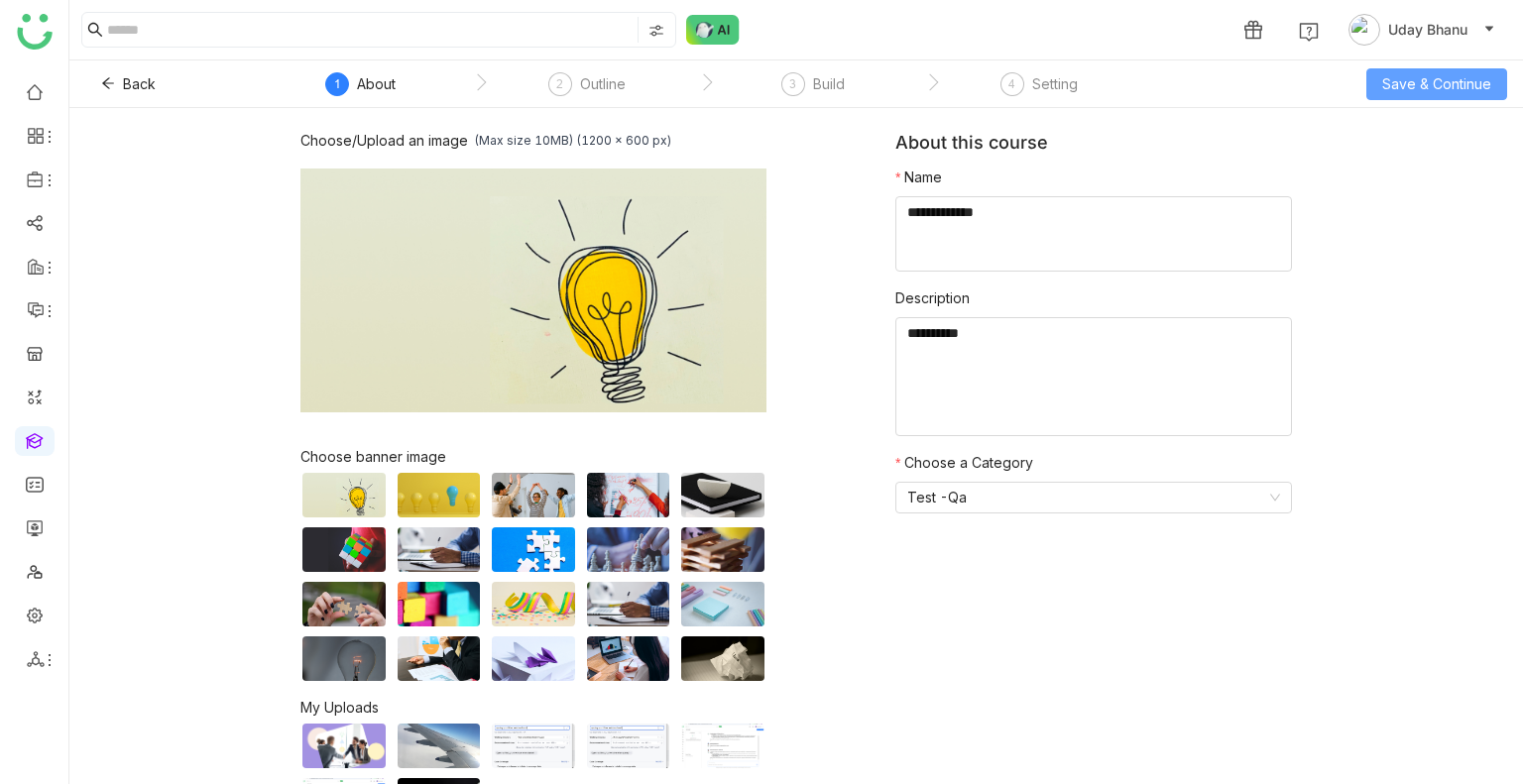 click on "Save & Continue" at bounding box center [1437, 84] 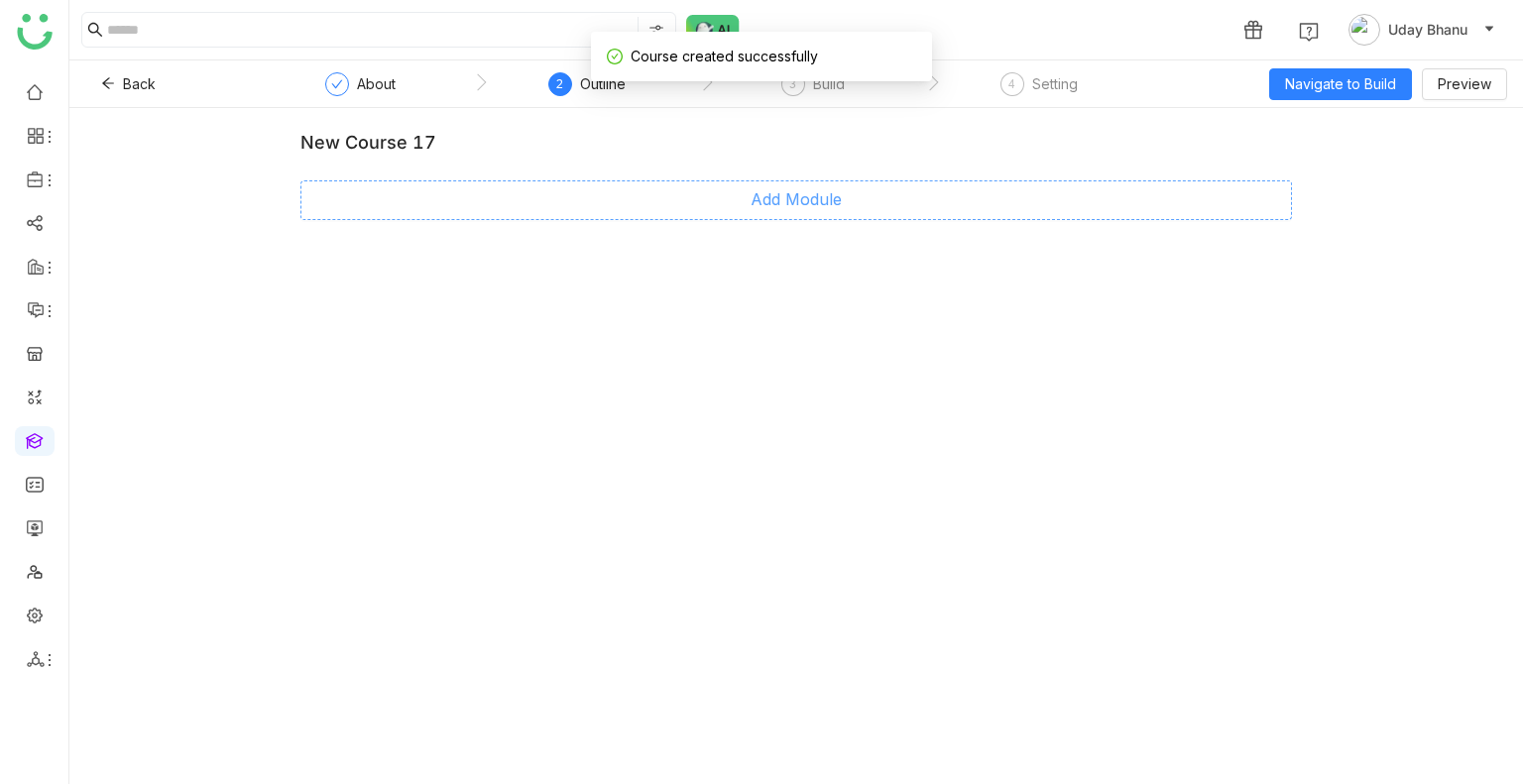 click on "Add Module" 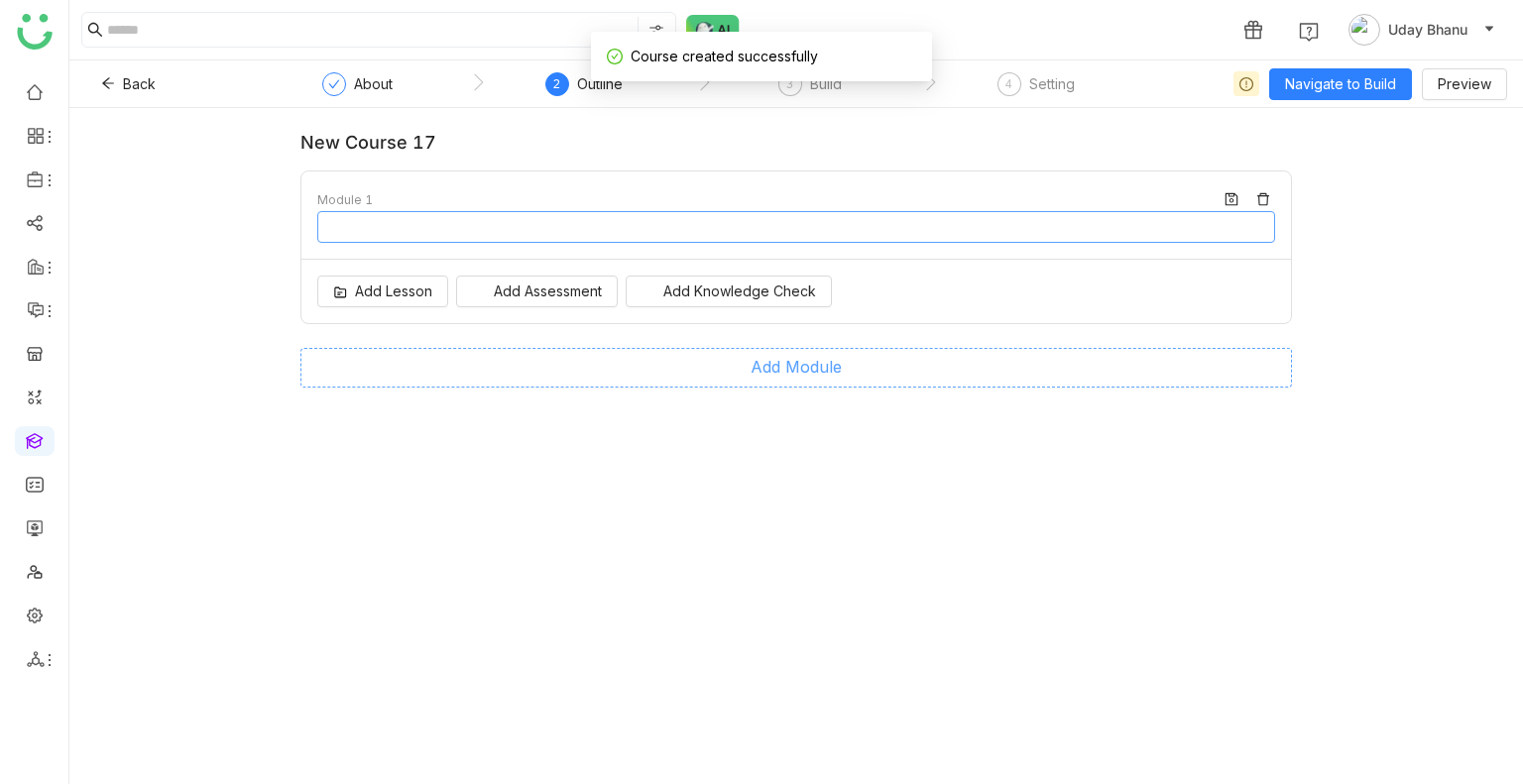 type on "********" 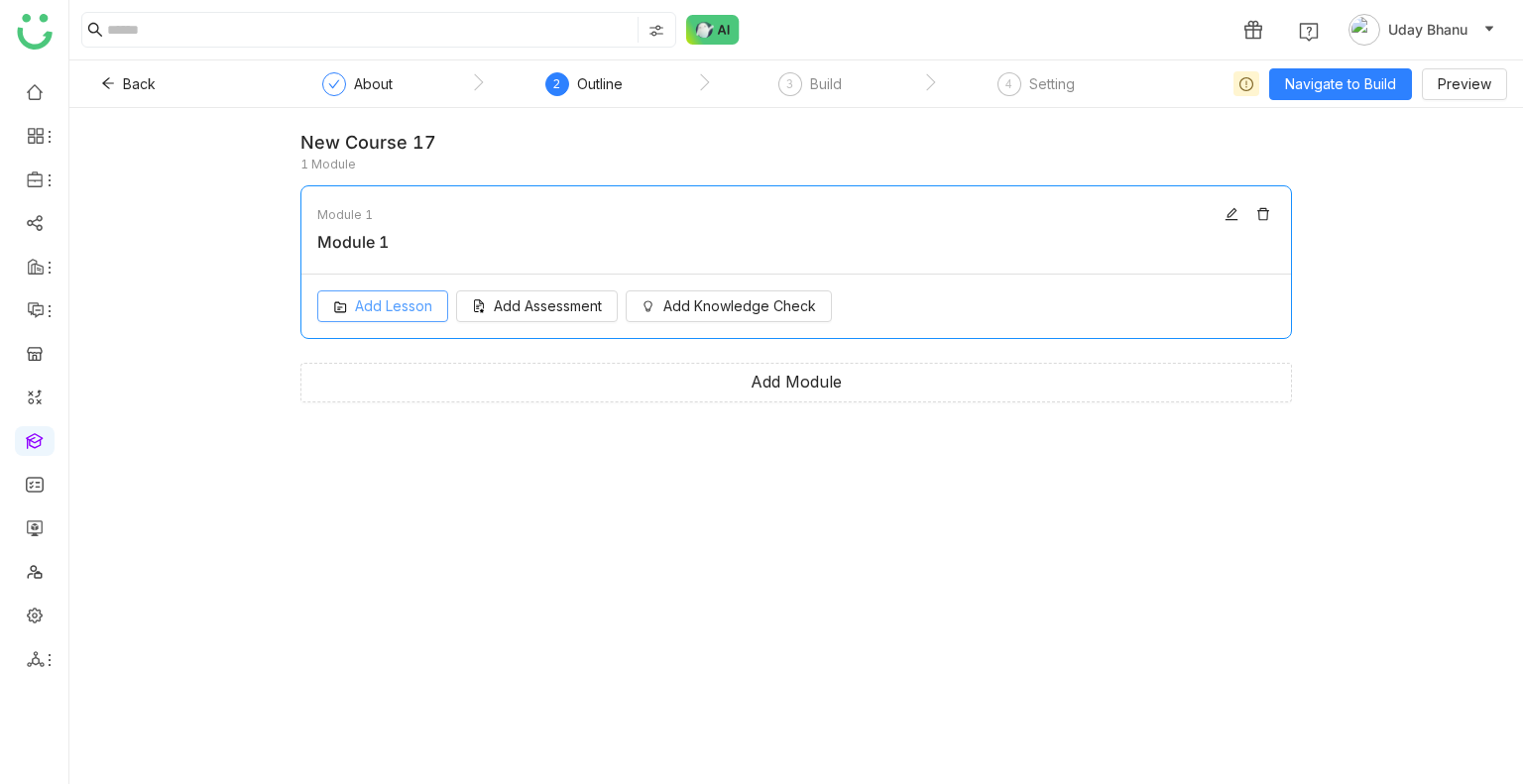click on "Add Lesson" 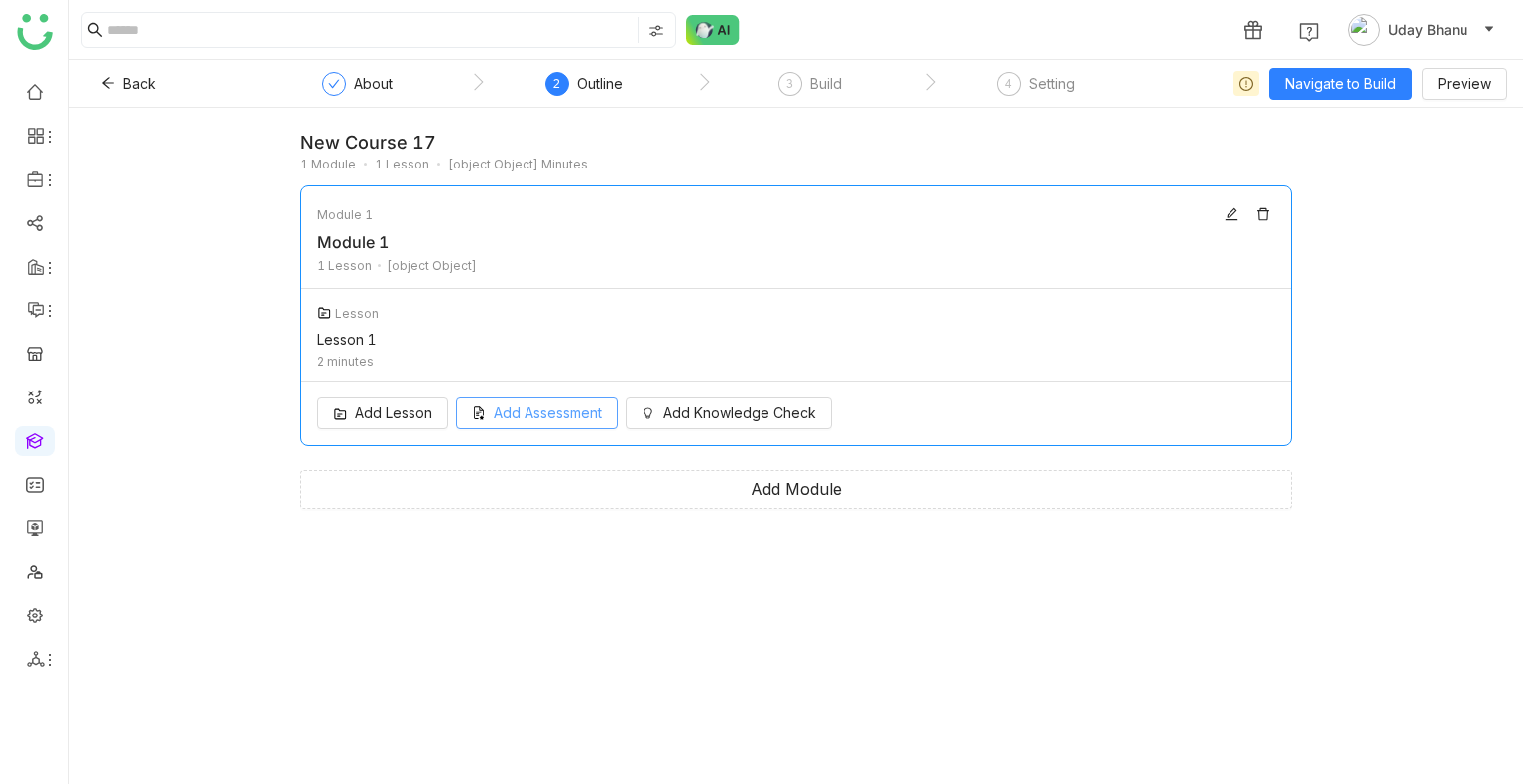 click on "Add Assessment" 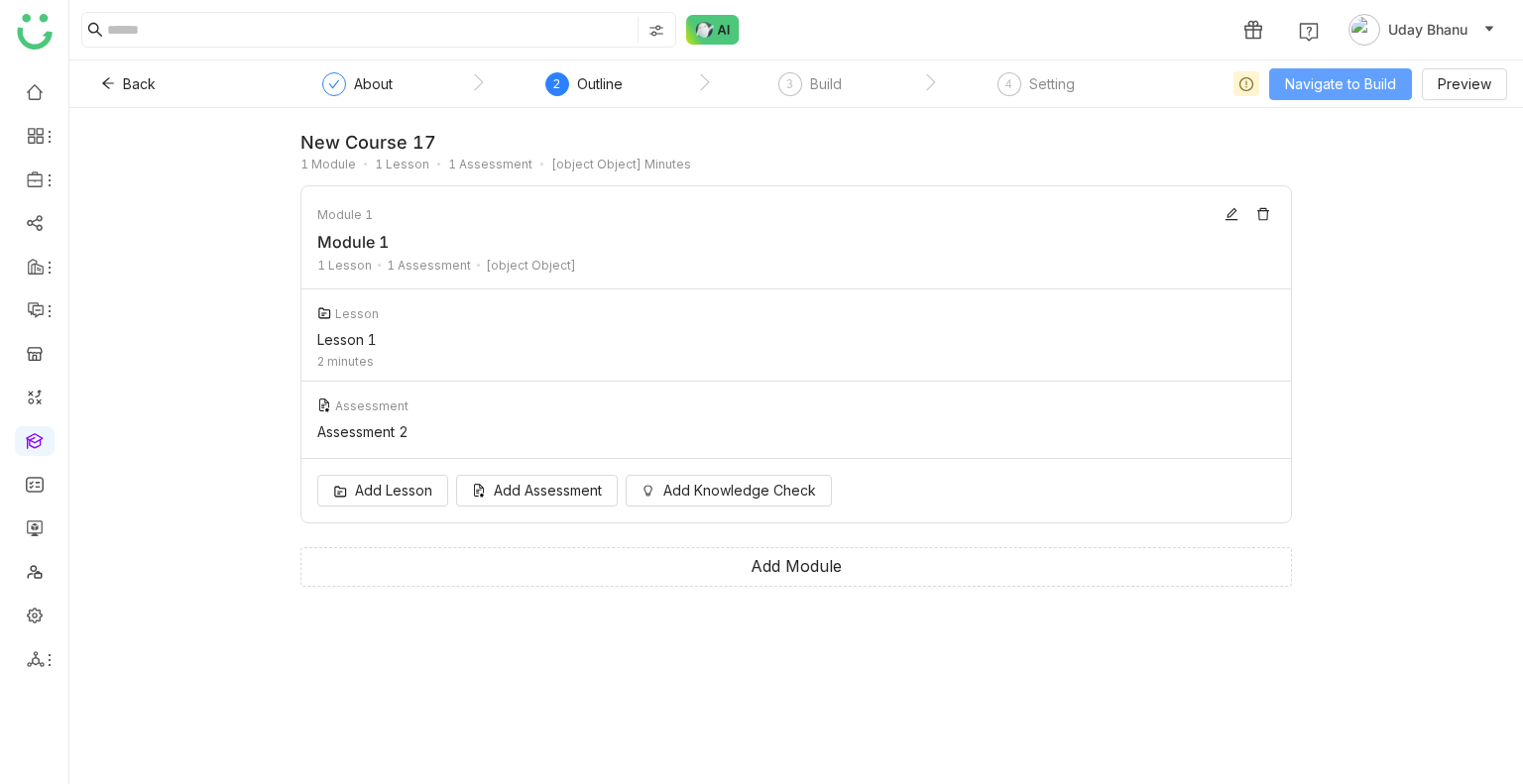 click on "Navigate to Build" at bounding box center (1341, 84) 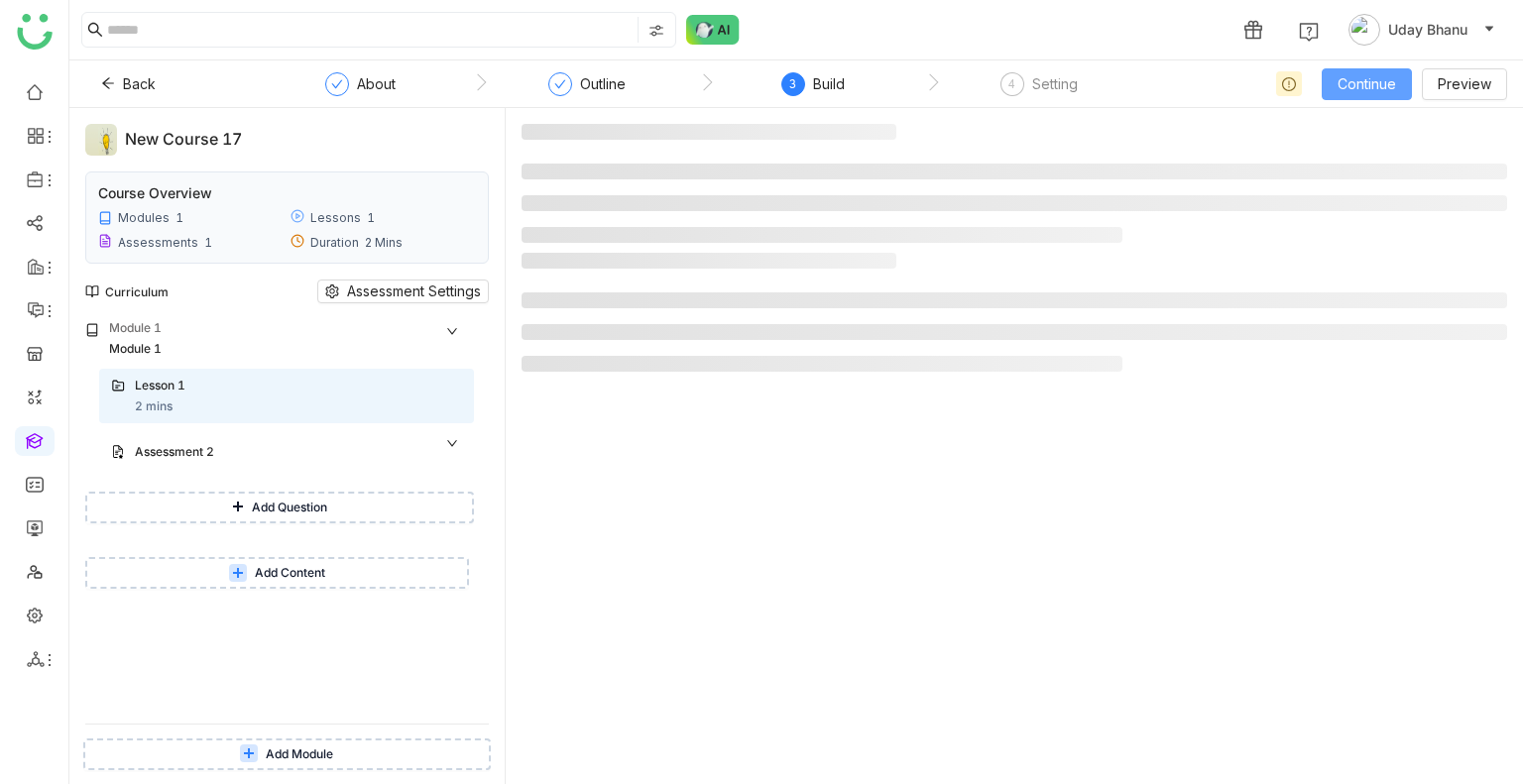 click on "Continue" at bounding box center [1366, 84] 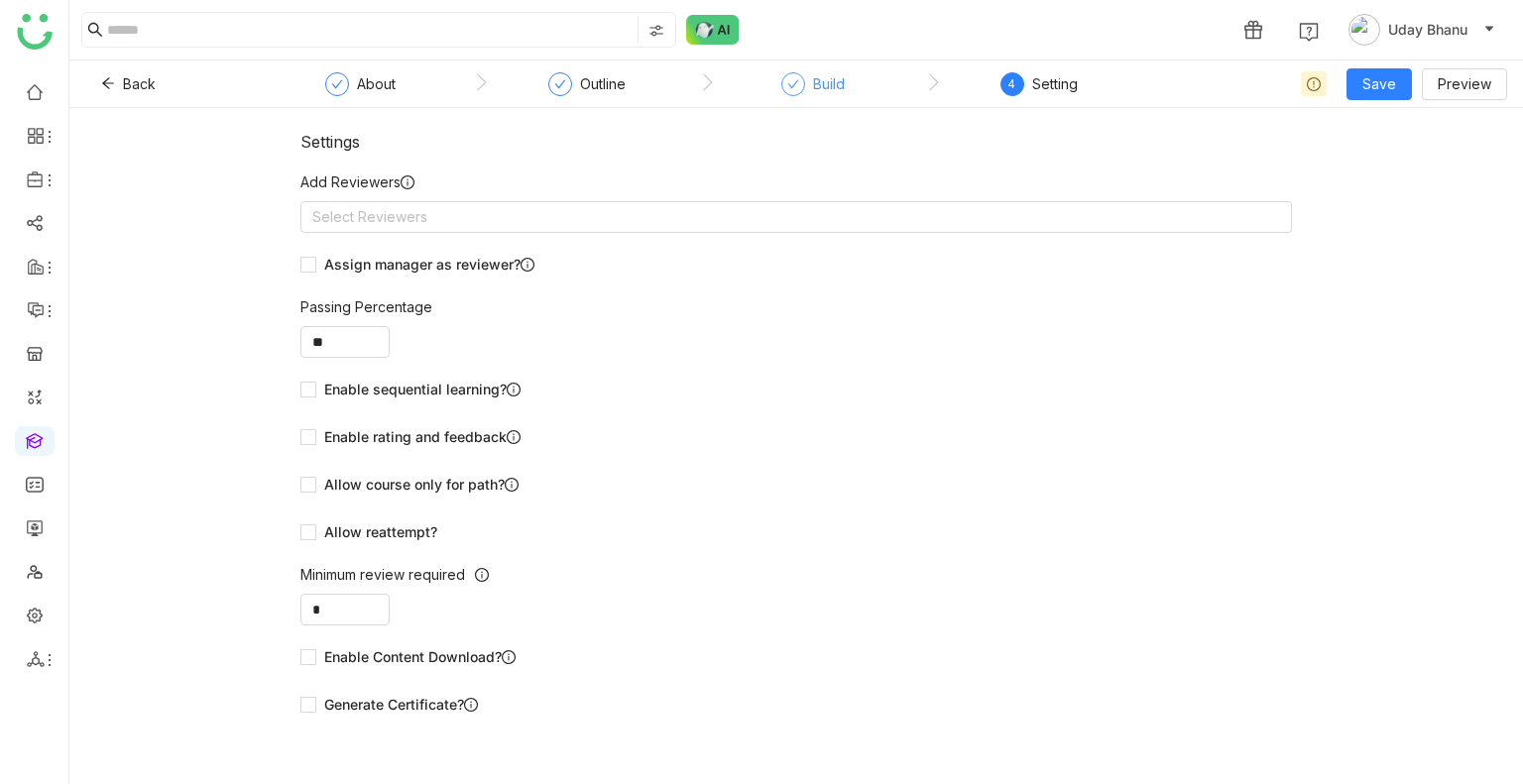 click on "Build" 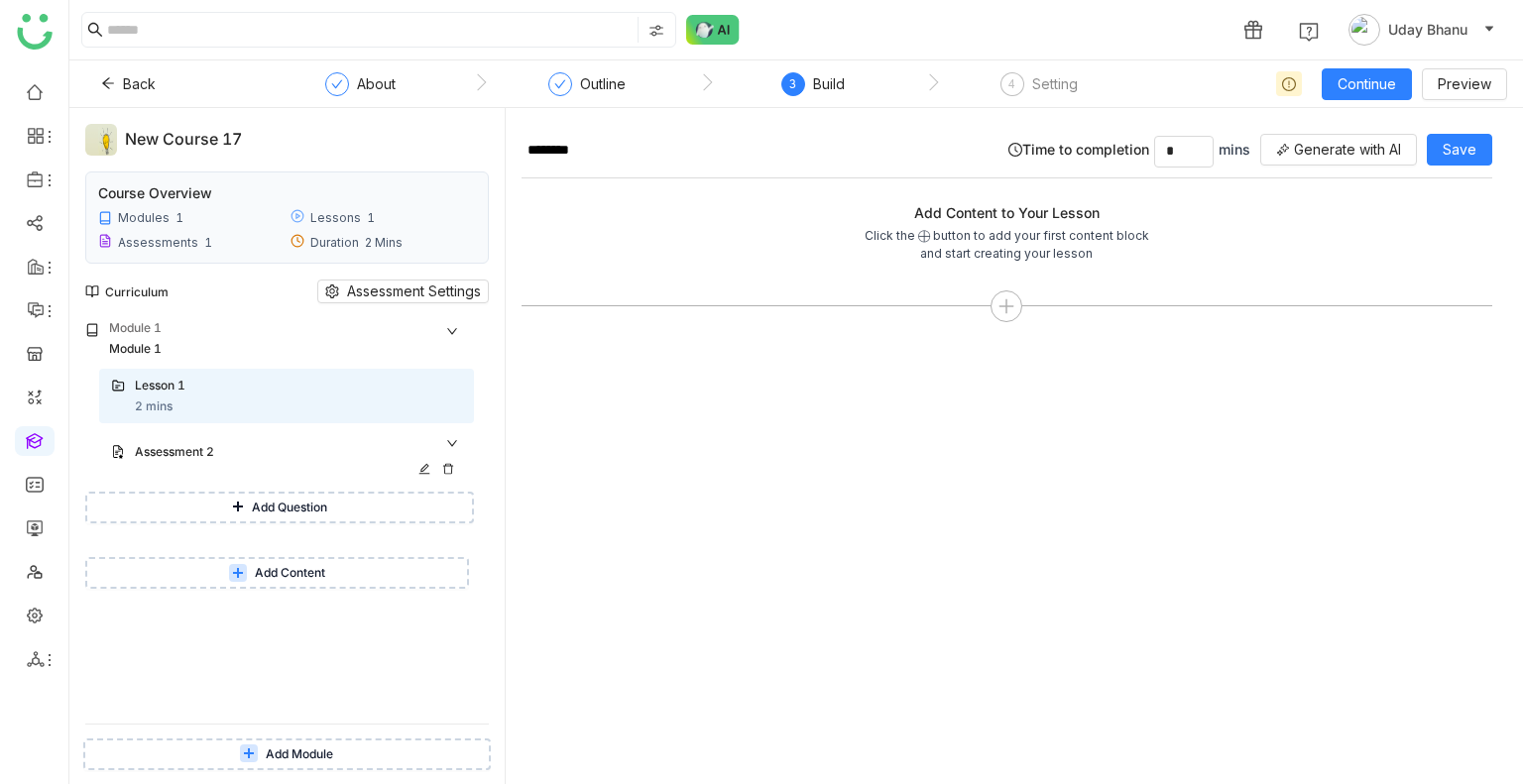 click on "Assessment 2" at bounding box center [287, 453] 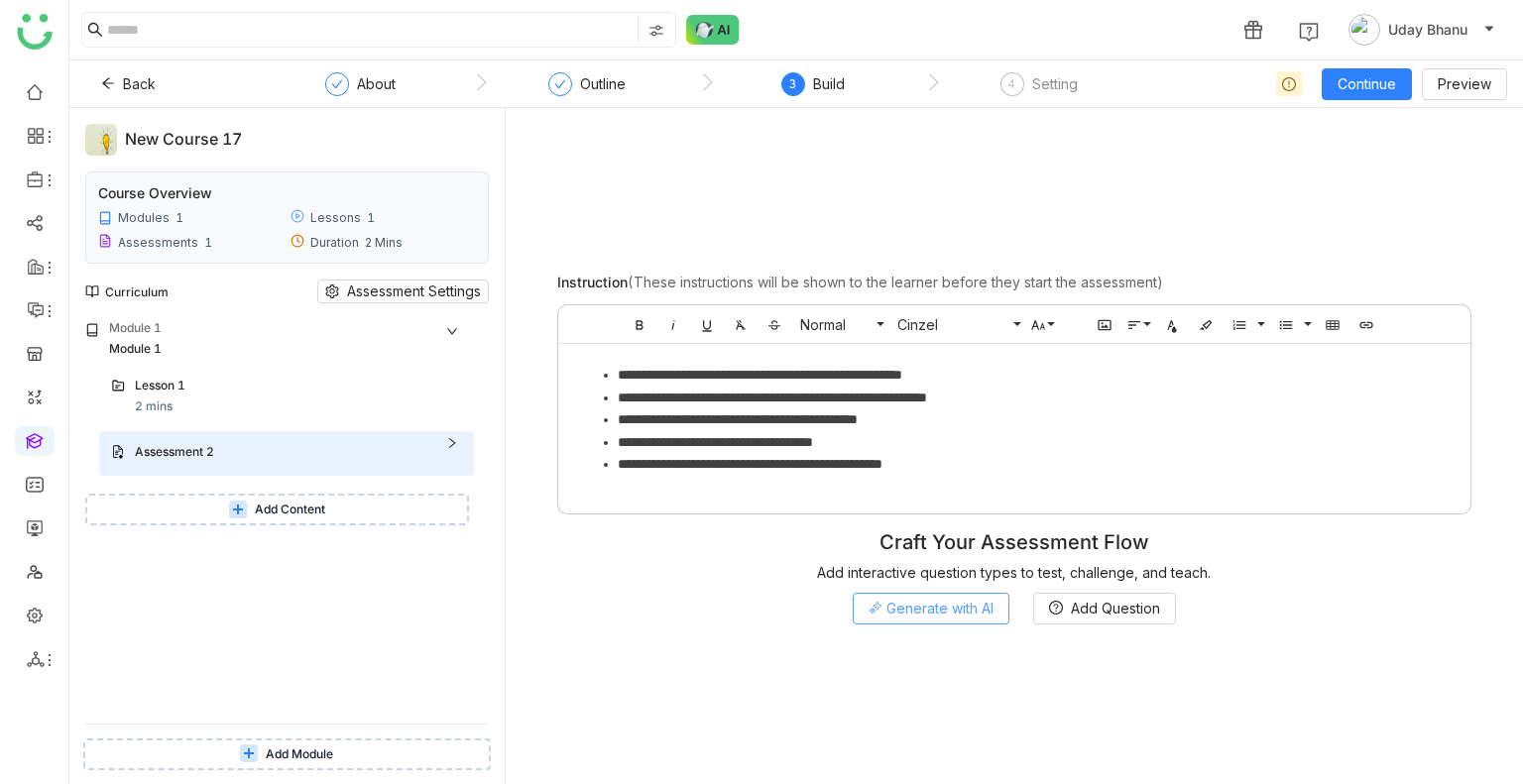 click on "Generate with AI" 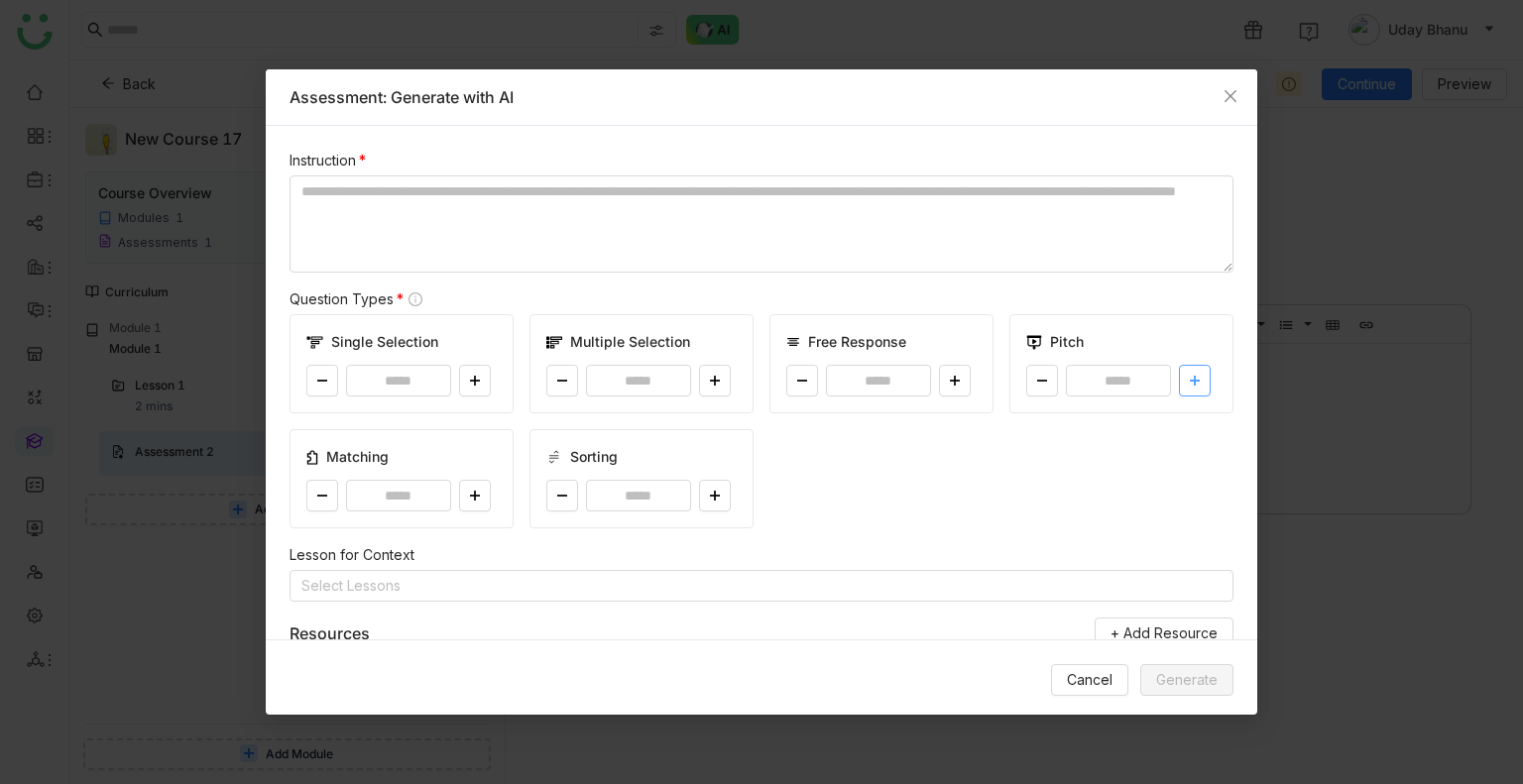 click at bounding box center (1195, 381) 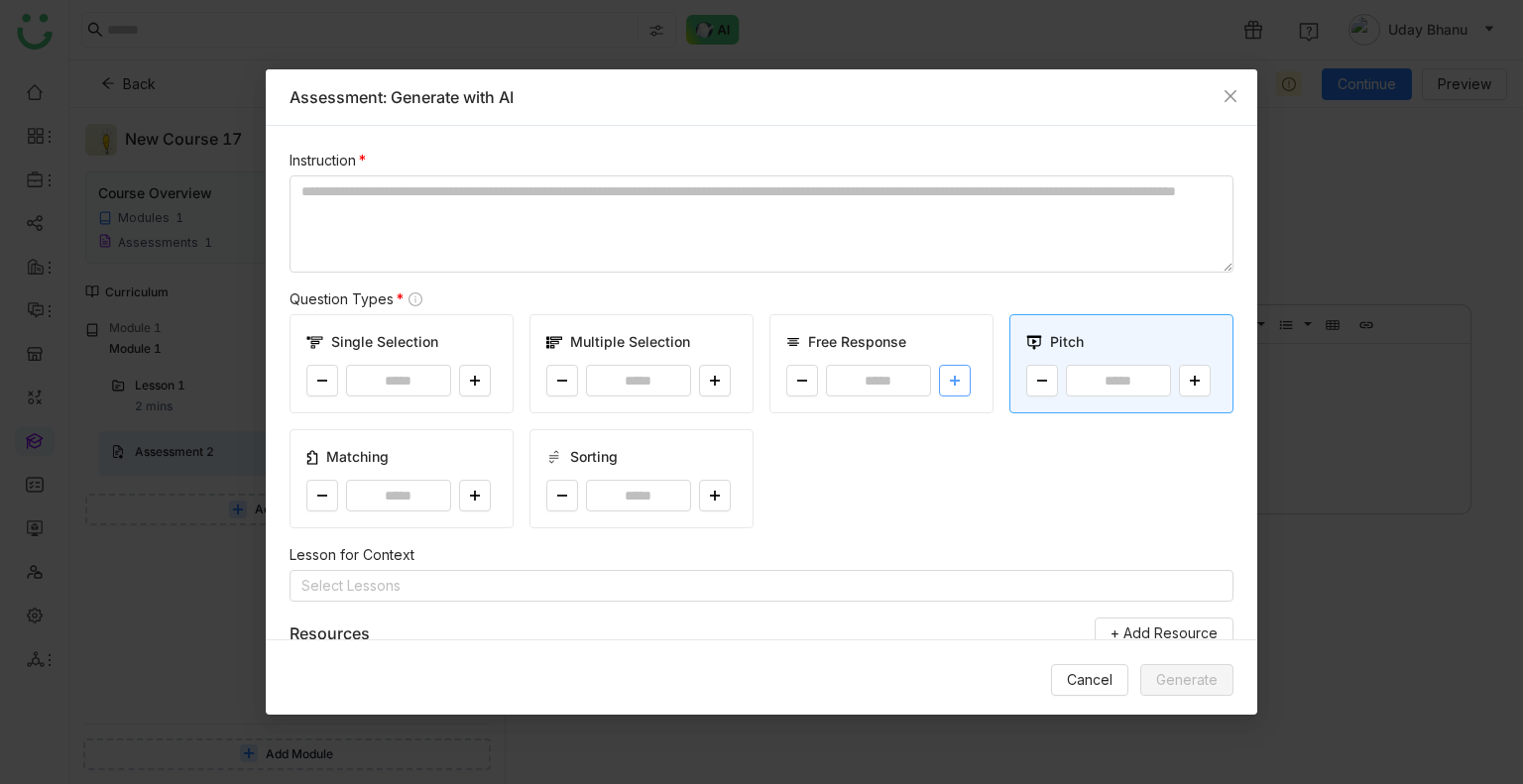 click at bounding box center (955, 381) 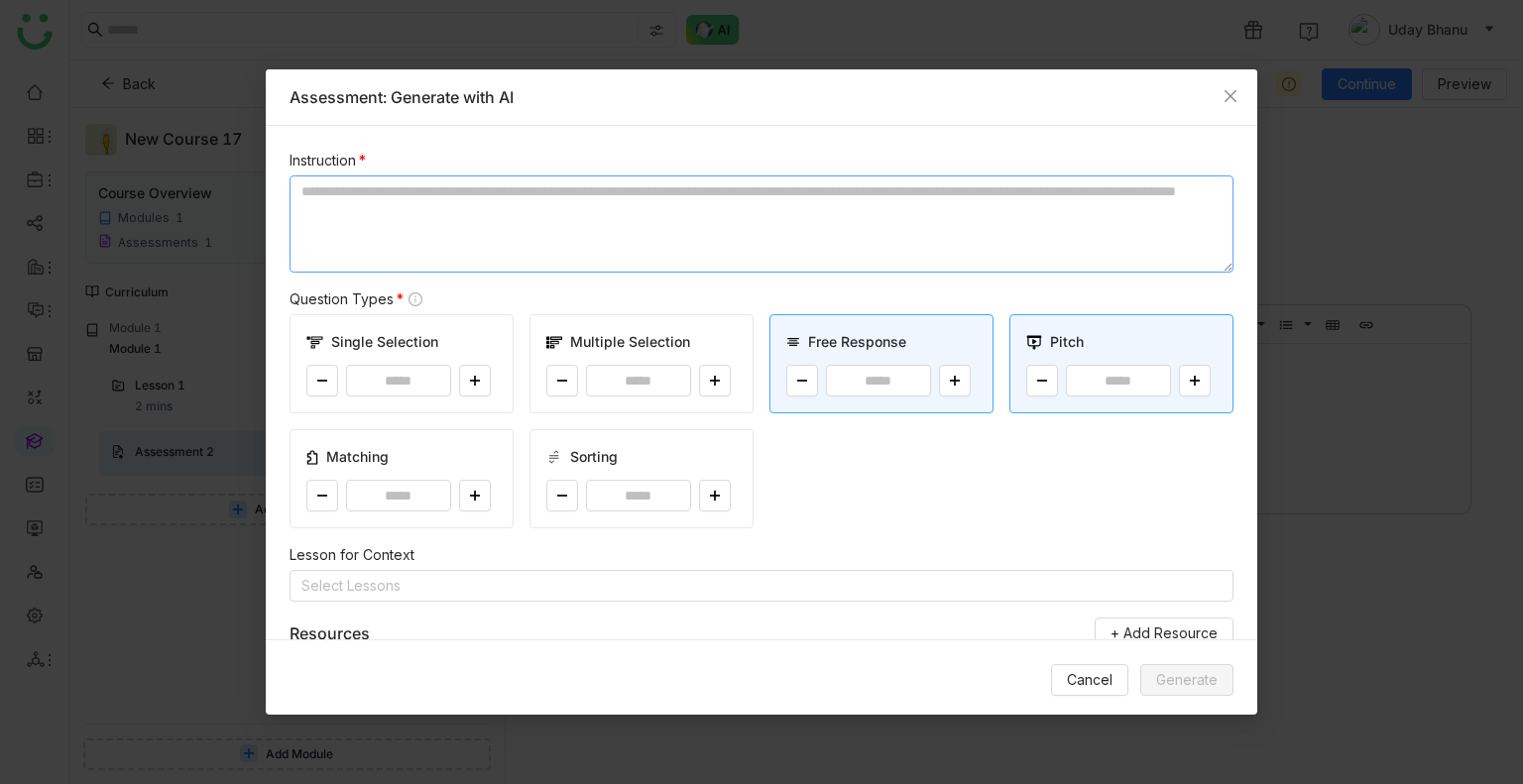 click at bounding box center (762, 224) 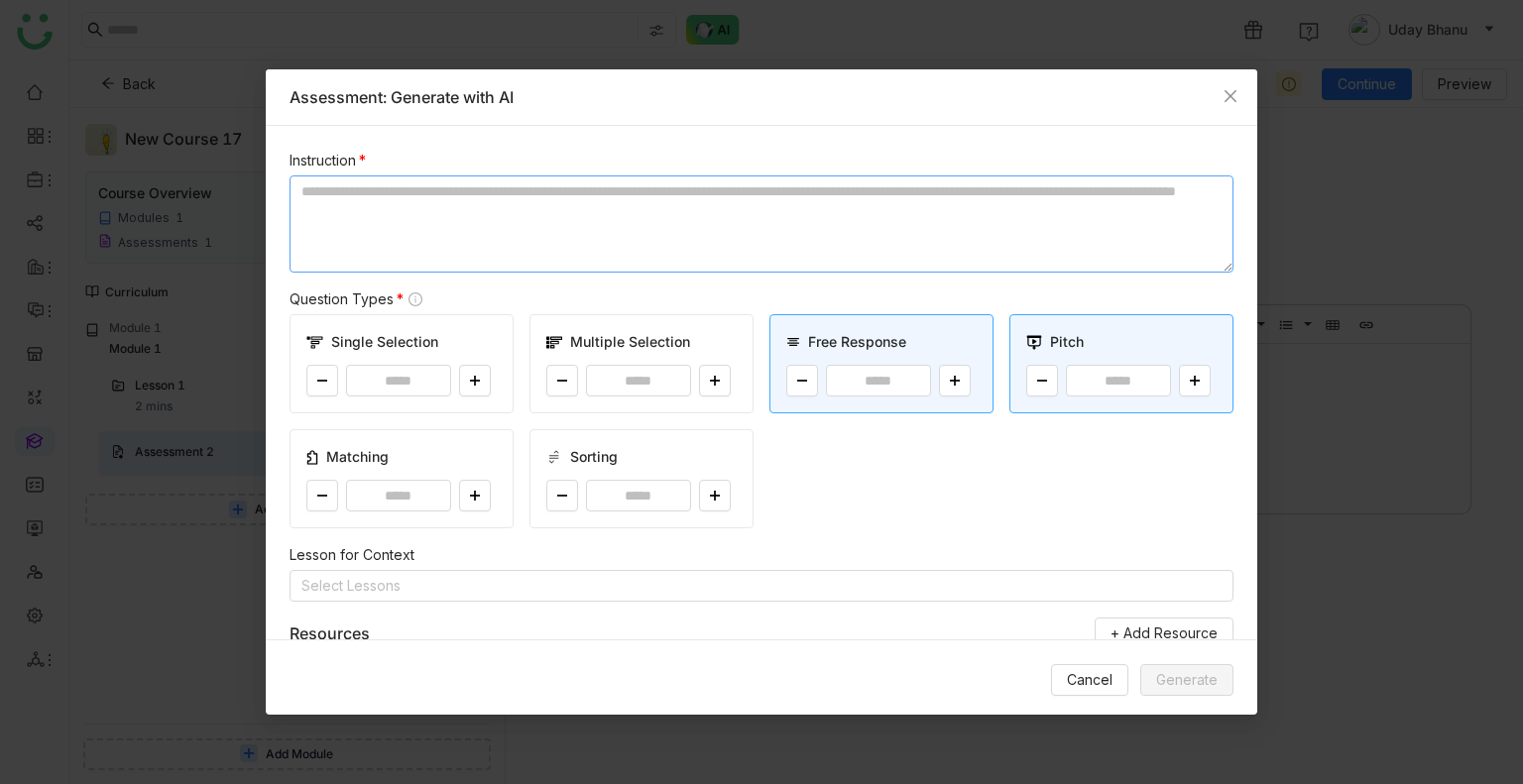 click at bounding box center (762, 224) 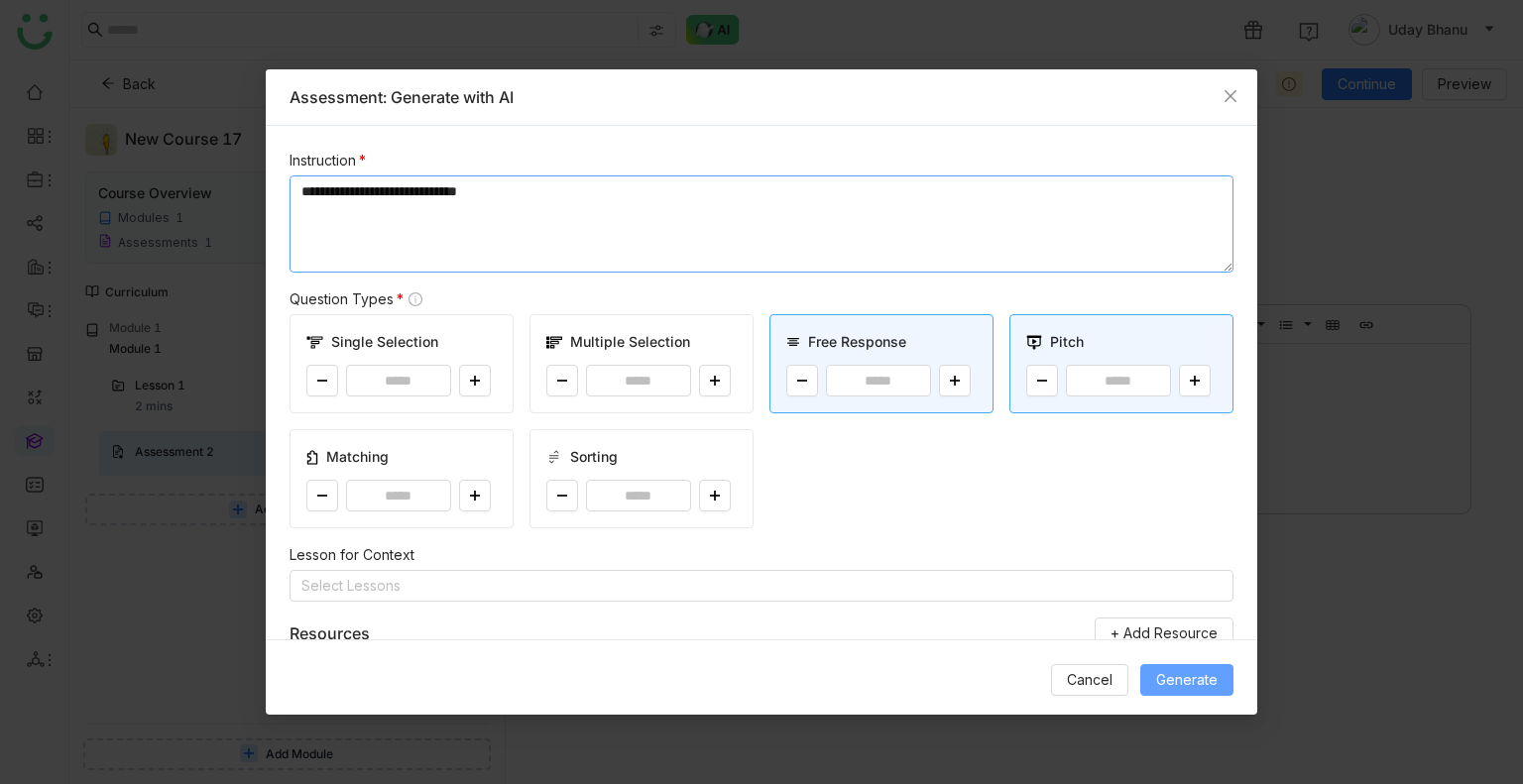 type on "**********" 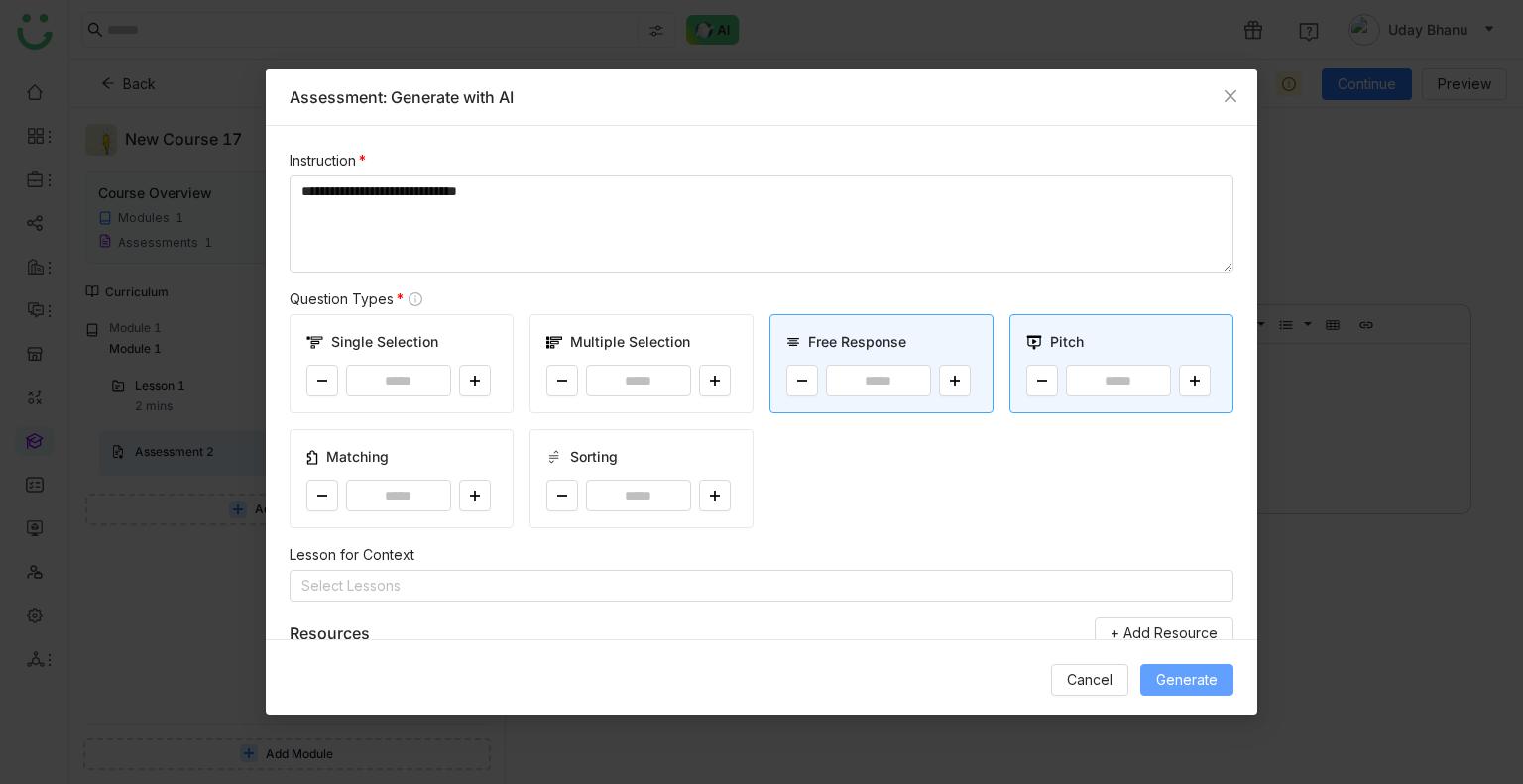 click on "Generate" at bounding box center (1187, 680) 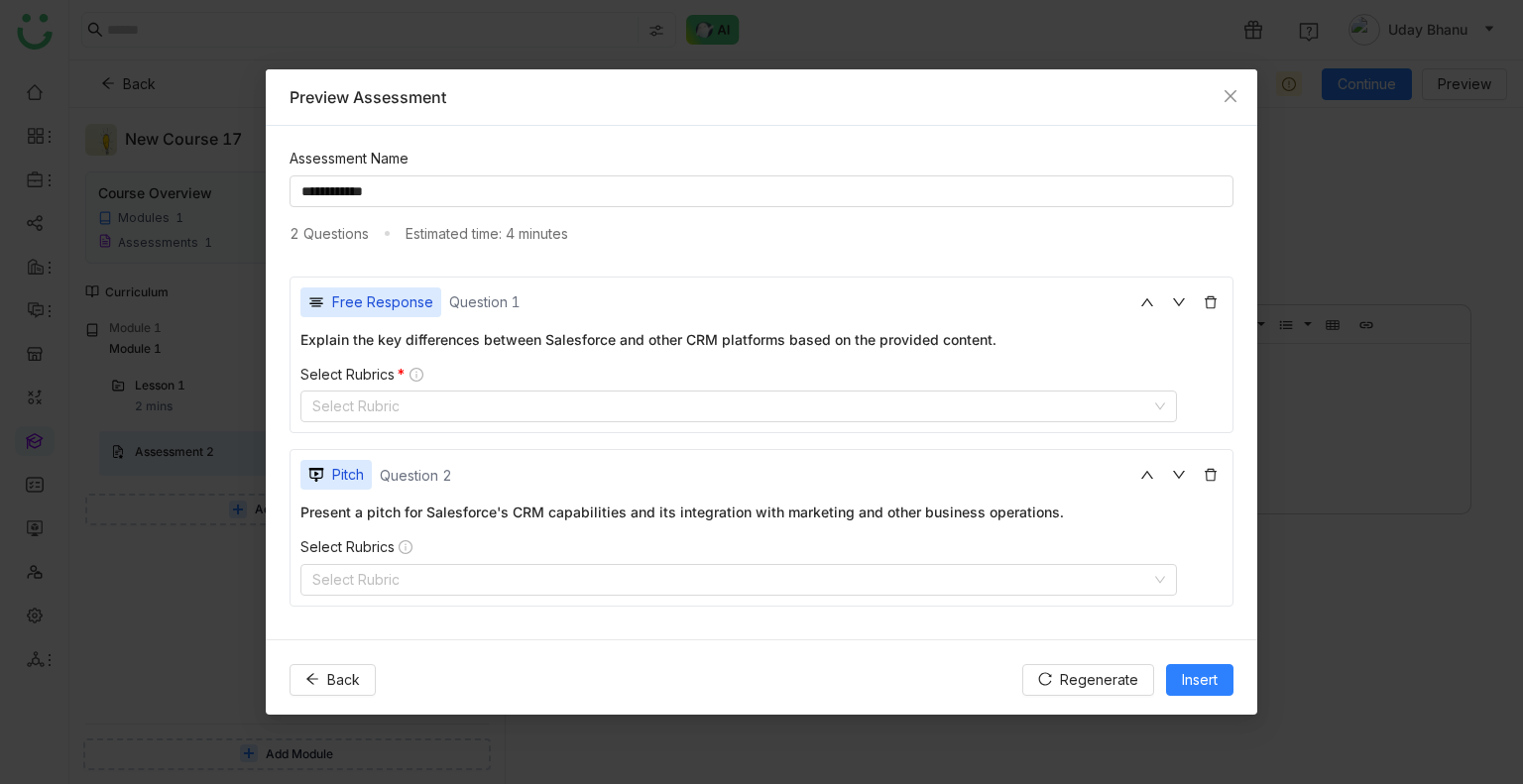 click on "Free Response   Question 1   Explain the key differences between Salesforce and other CRM platforms based on the provided content.   Select Rubrics  *    Select Rubric" at bounding box center [762, 355] 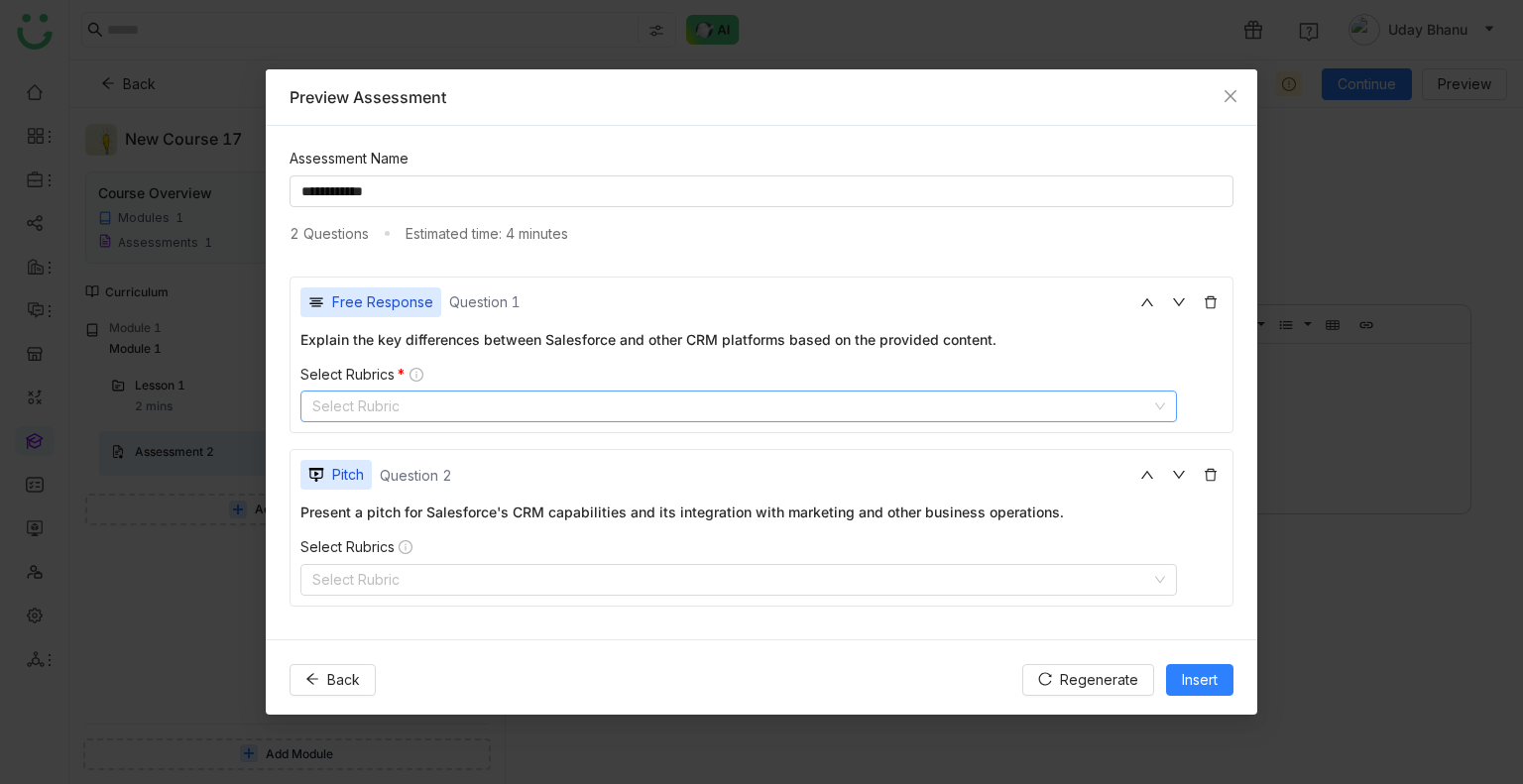 click on "Select Rubric" at bounding box center (739, 406) 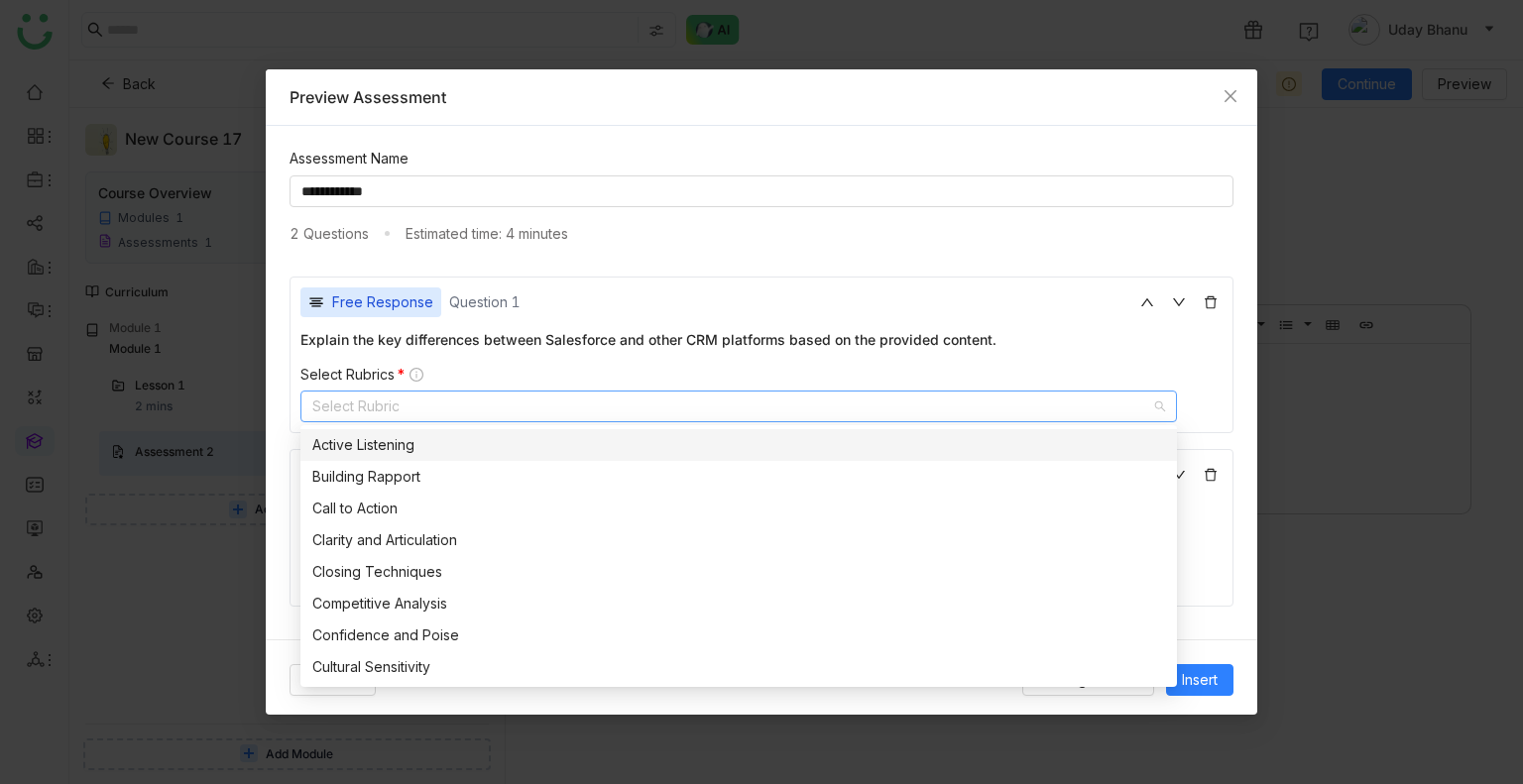 click on "Active Listening" at bounding box center (739, 445) 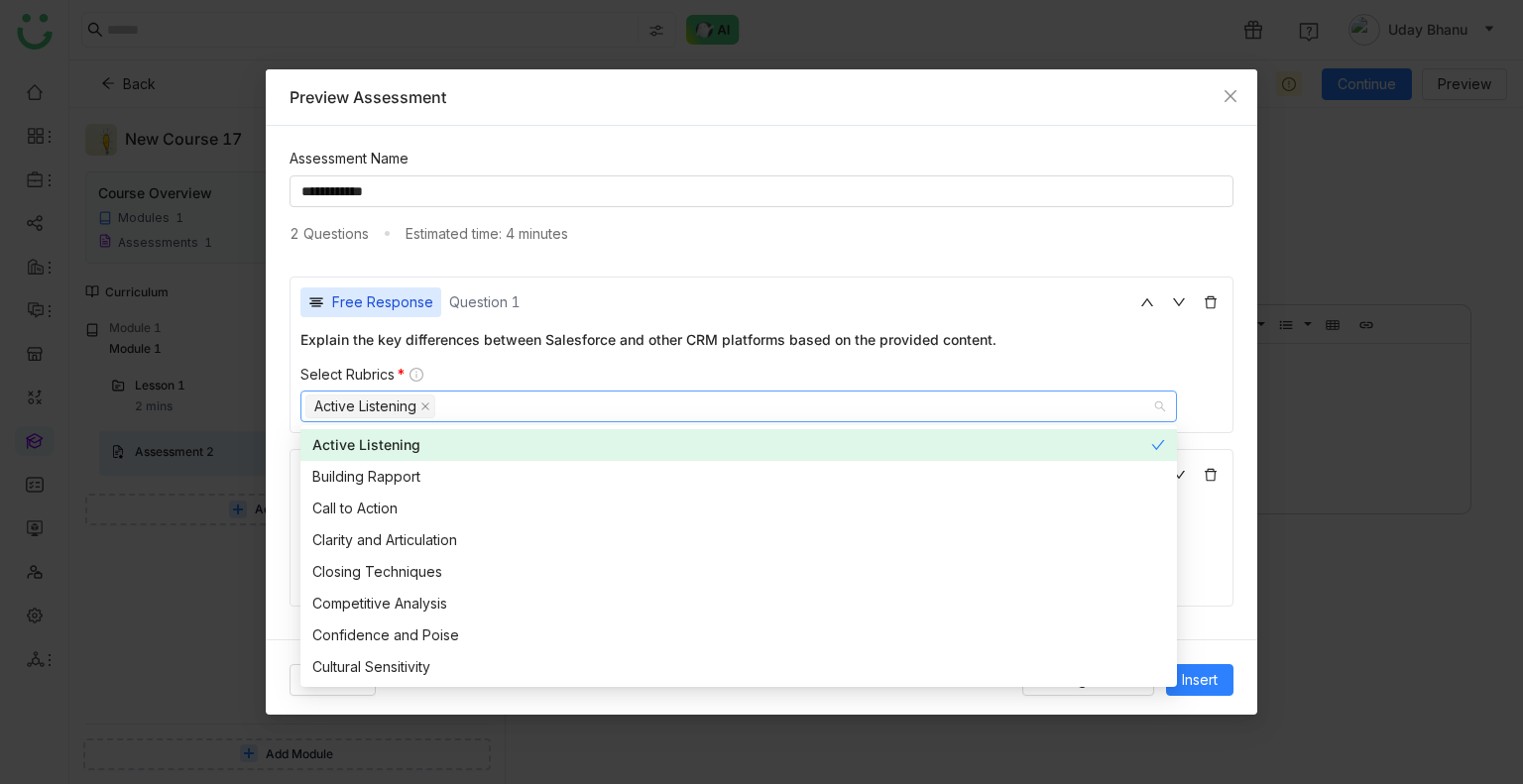 click on "Explain the key differences between Salesforce and other CRM platforms based on the provided content.   Select Rubrics  * Active Listening" at bounding box center (762, 376) 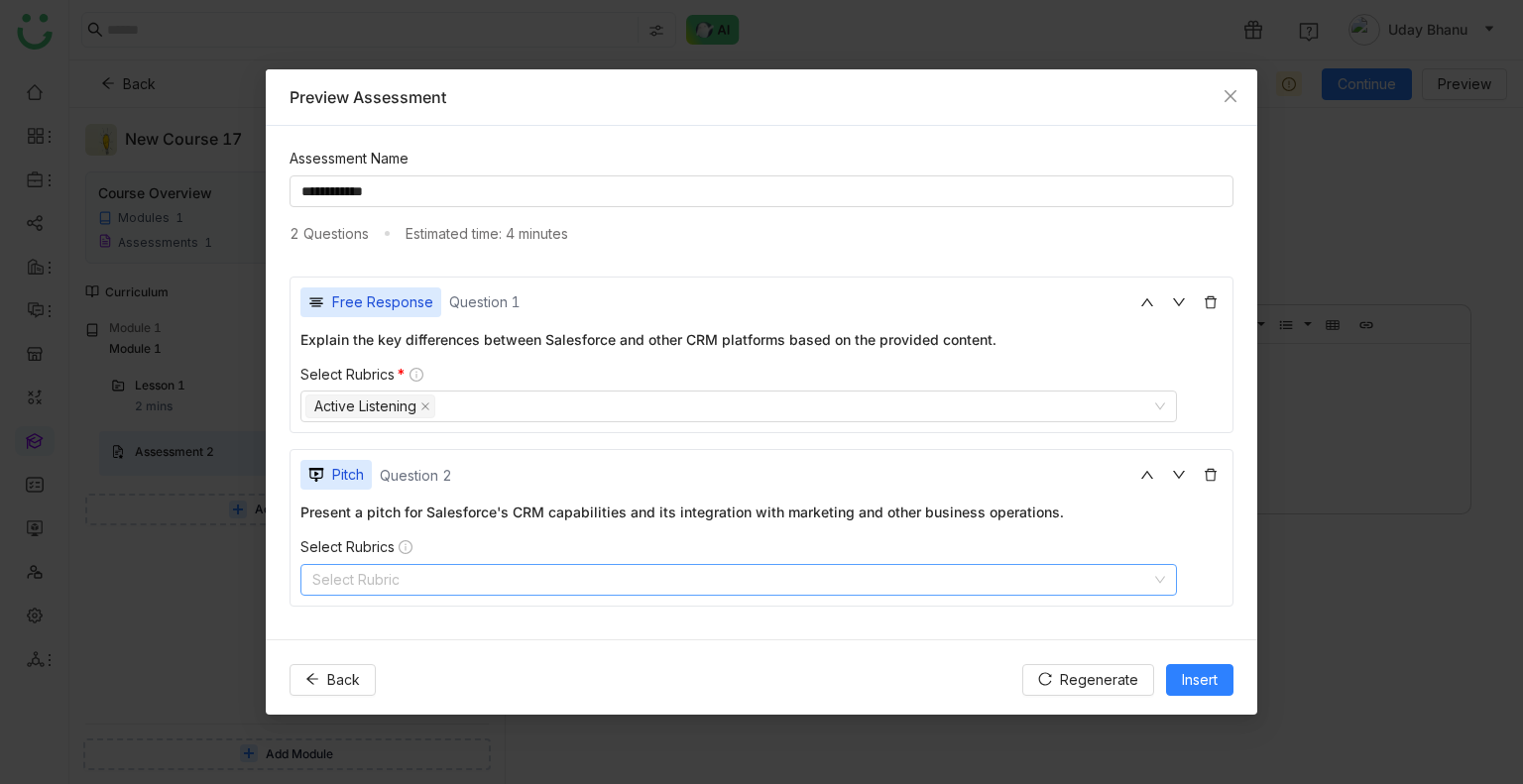 click on "Select Rubric" at bounding box center [739, 580] 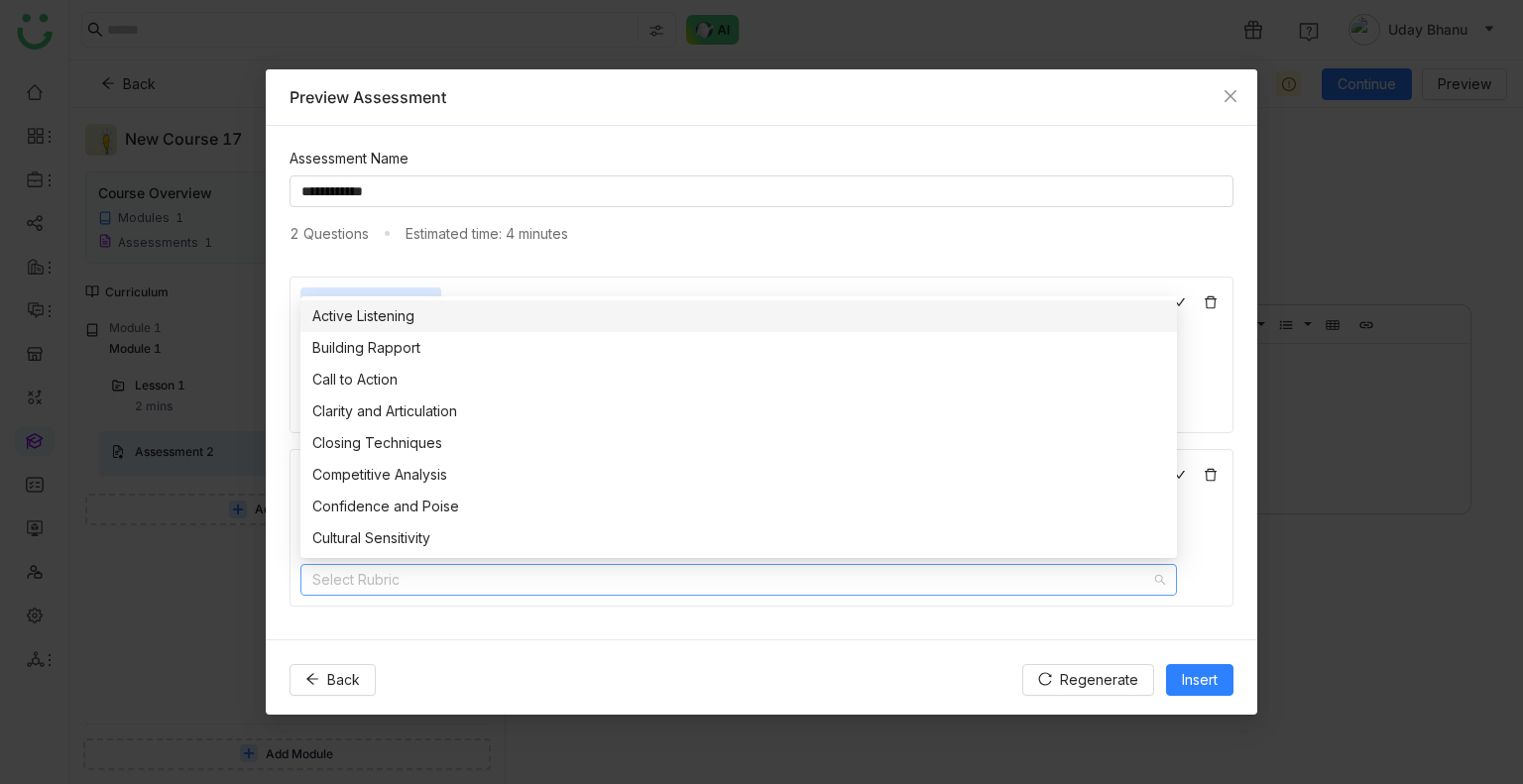 click on "Active Listening" at bounding box center [739, 316] 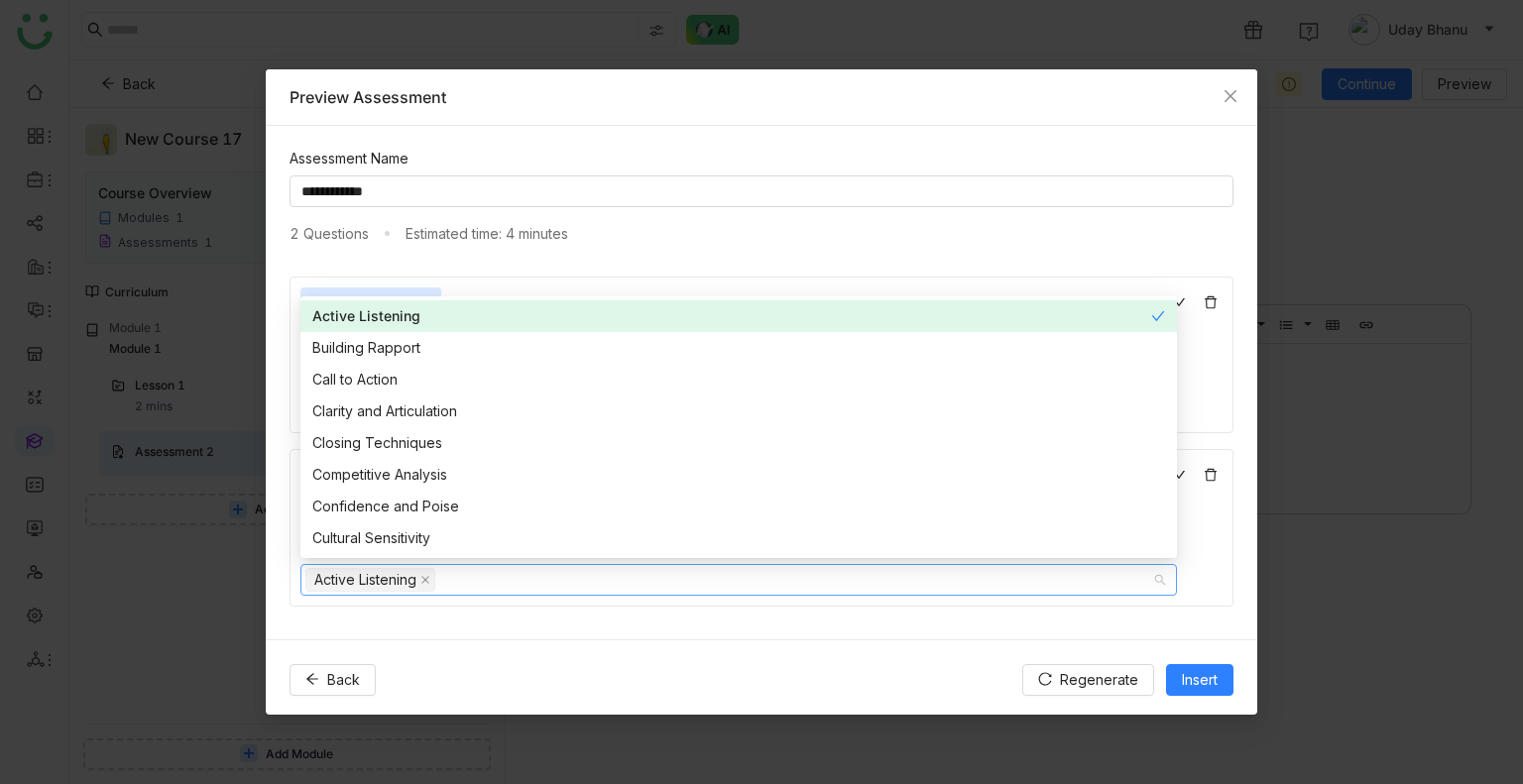 click on "Free Response   Question 1" at bounding box center [762, 302] 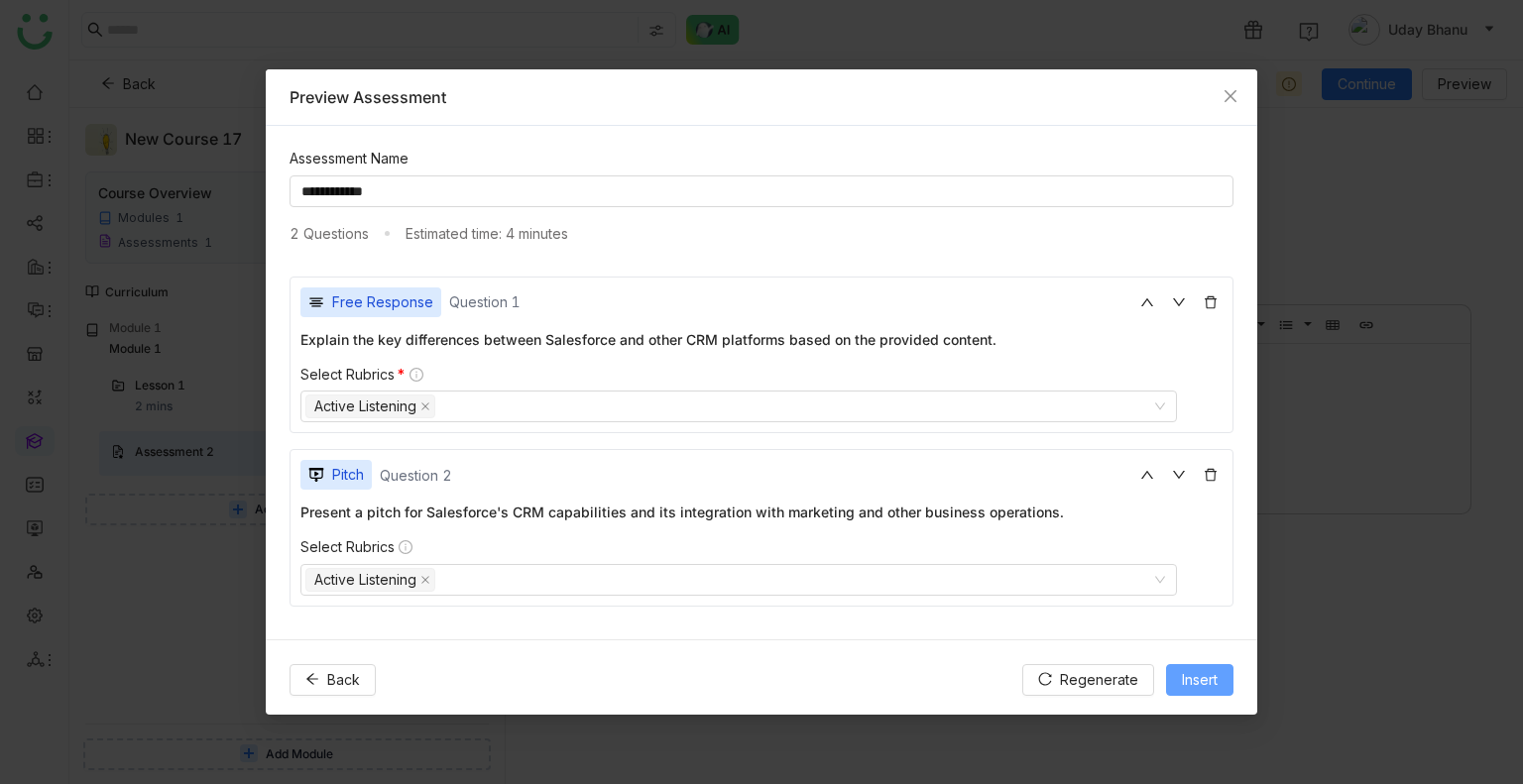 click on "Insert" at bounding box center (1200, 680) 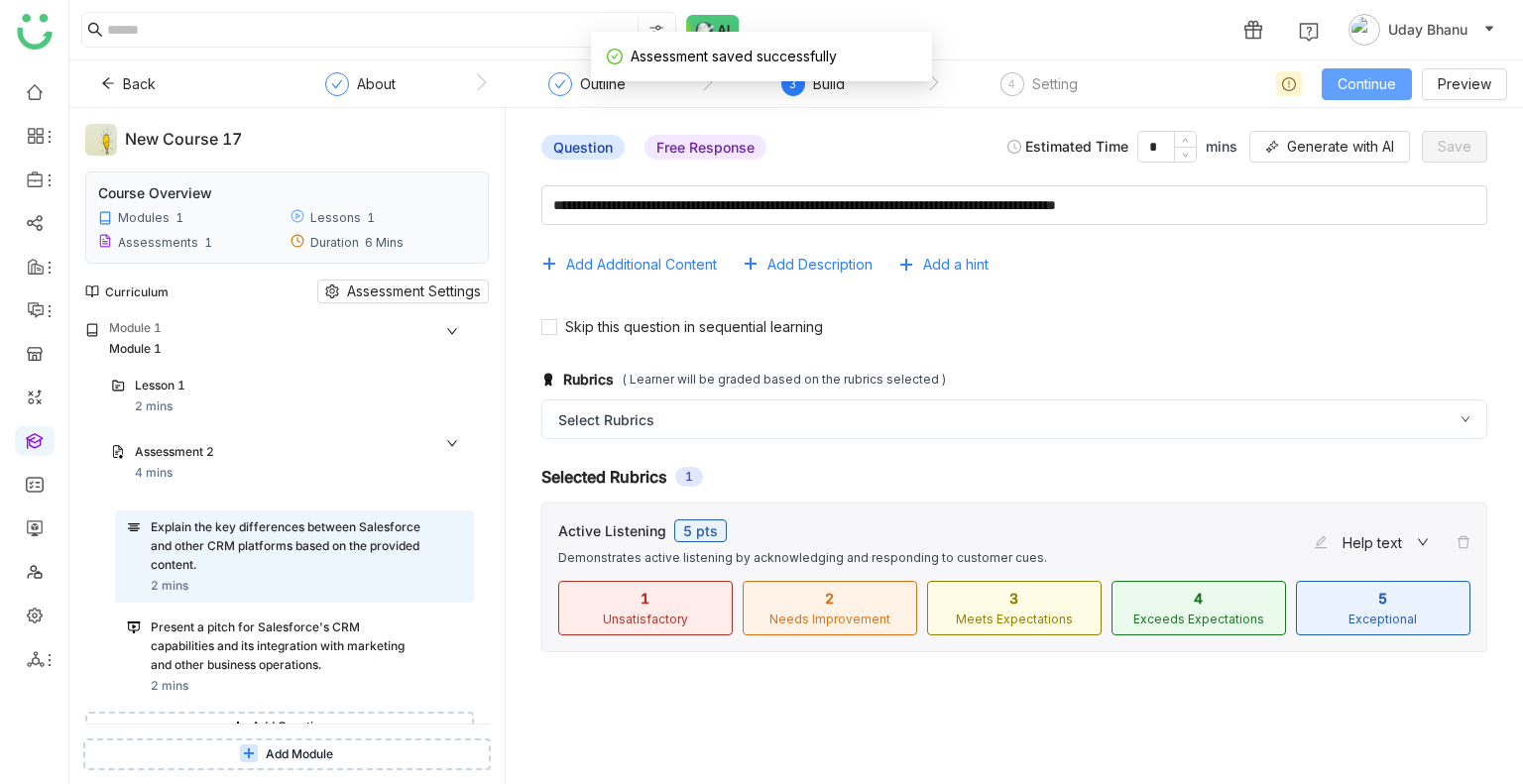 click on "Continue" at bounding box center (1366, 84) 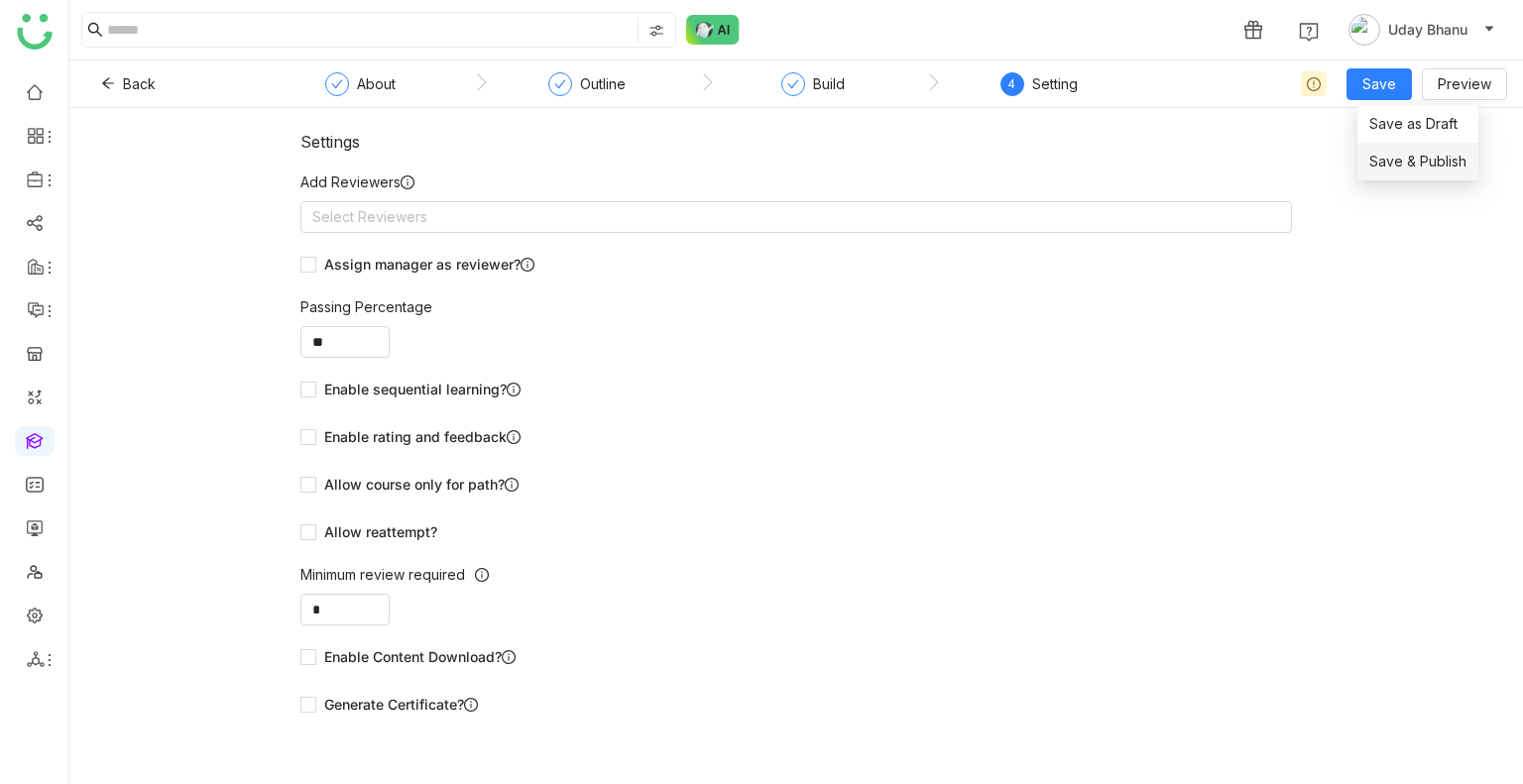click on "Save & Publish" at bounding box center (1418, 162) 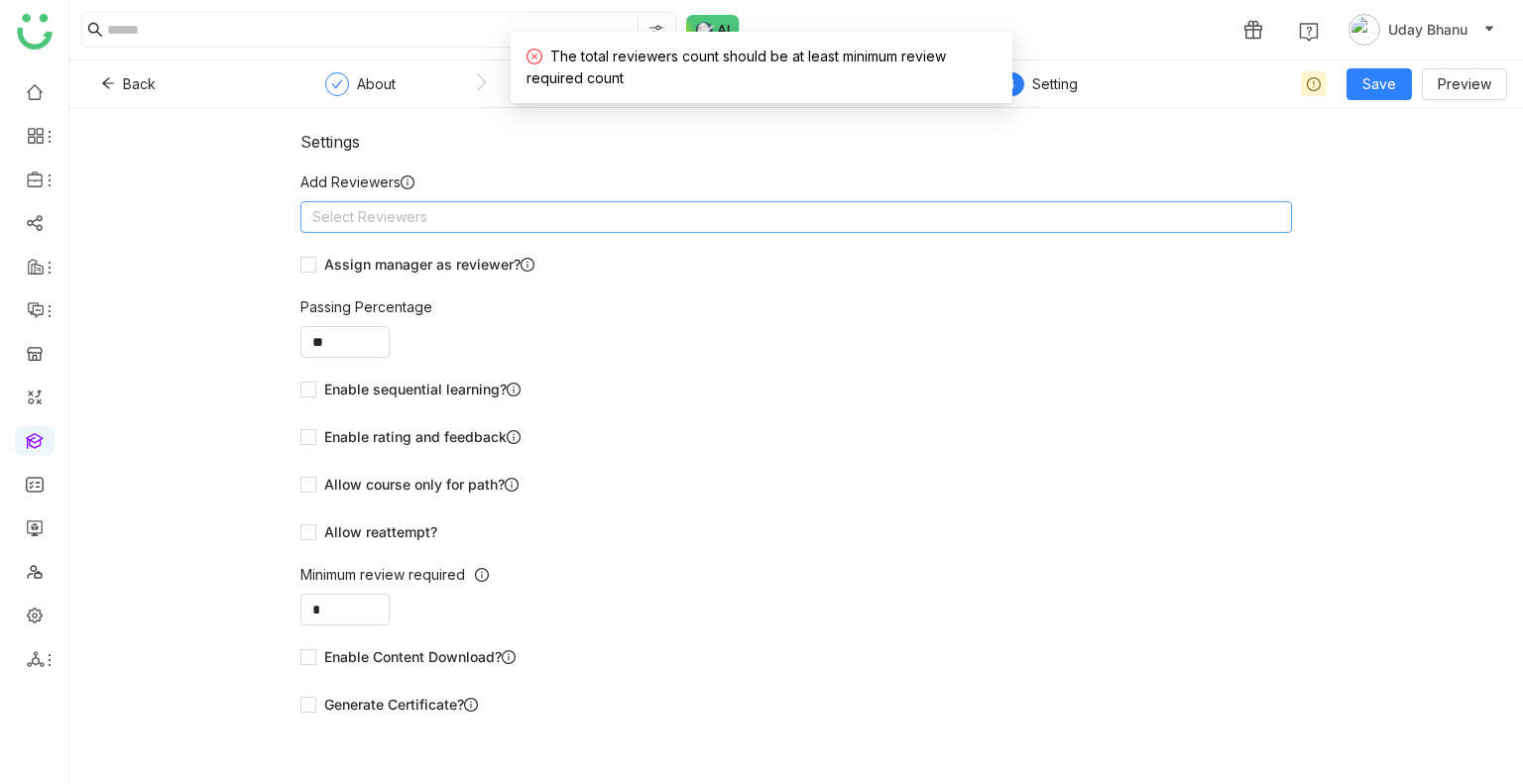 click on "Select Reviewers" 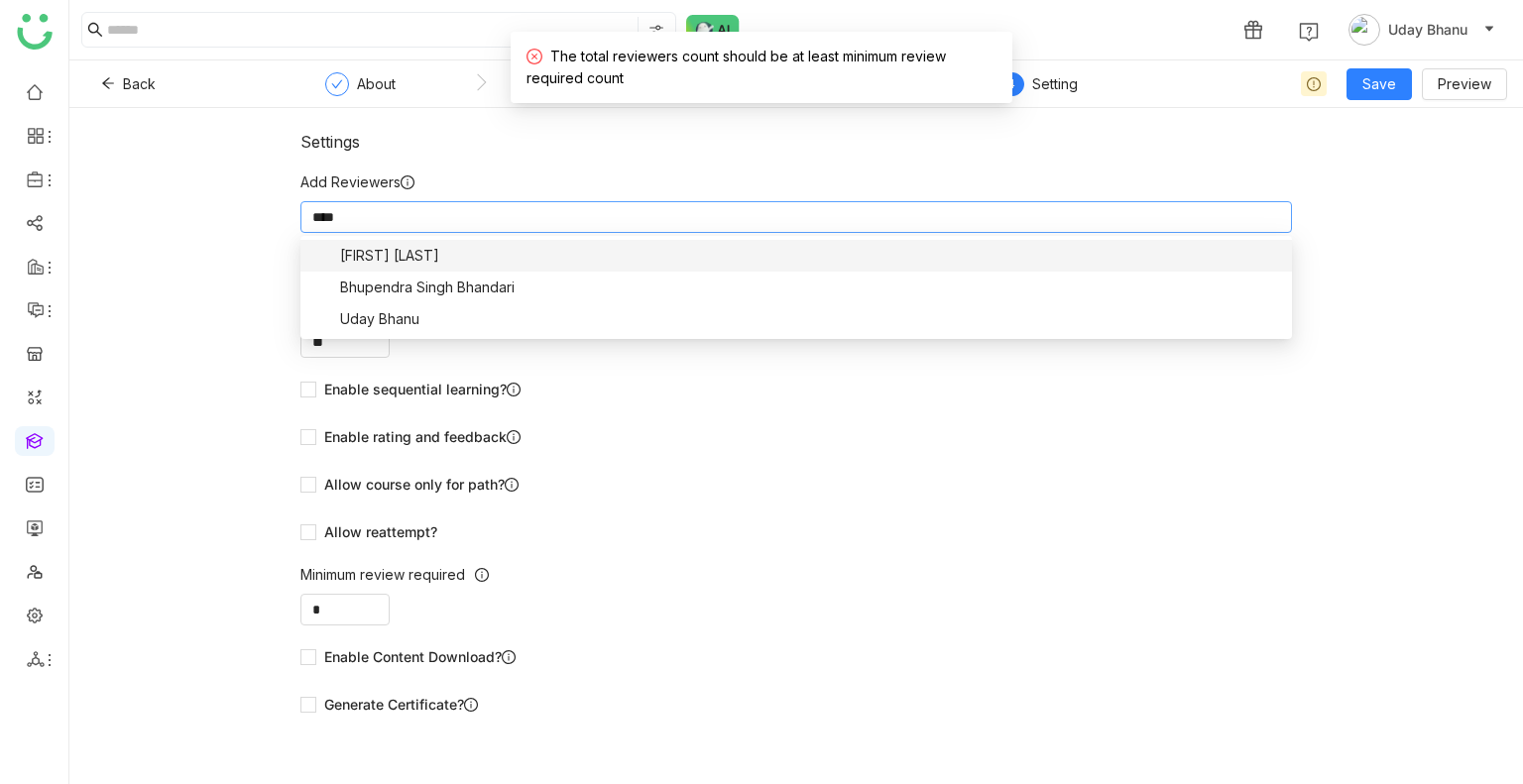 type on "*****" 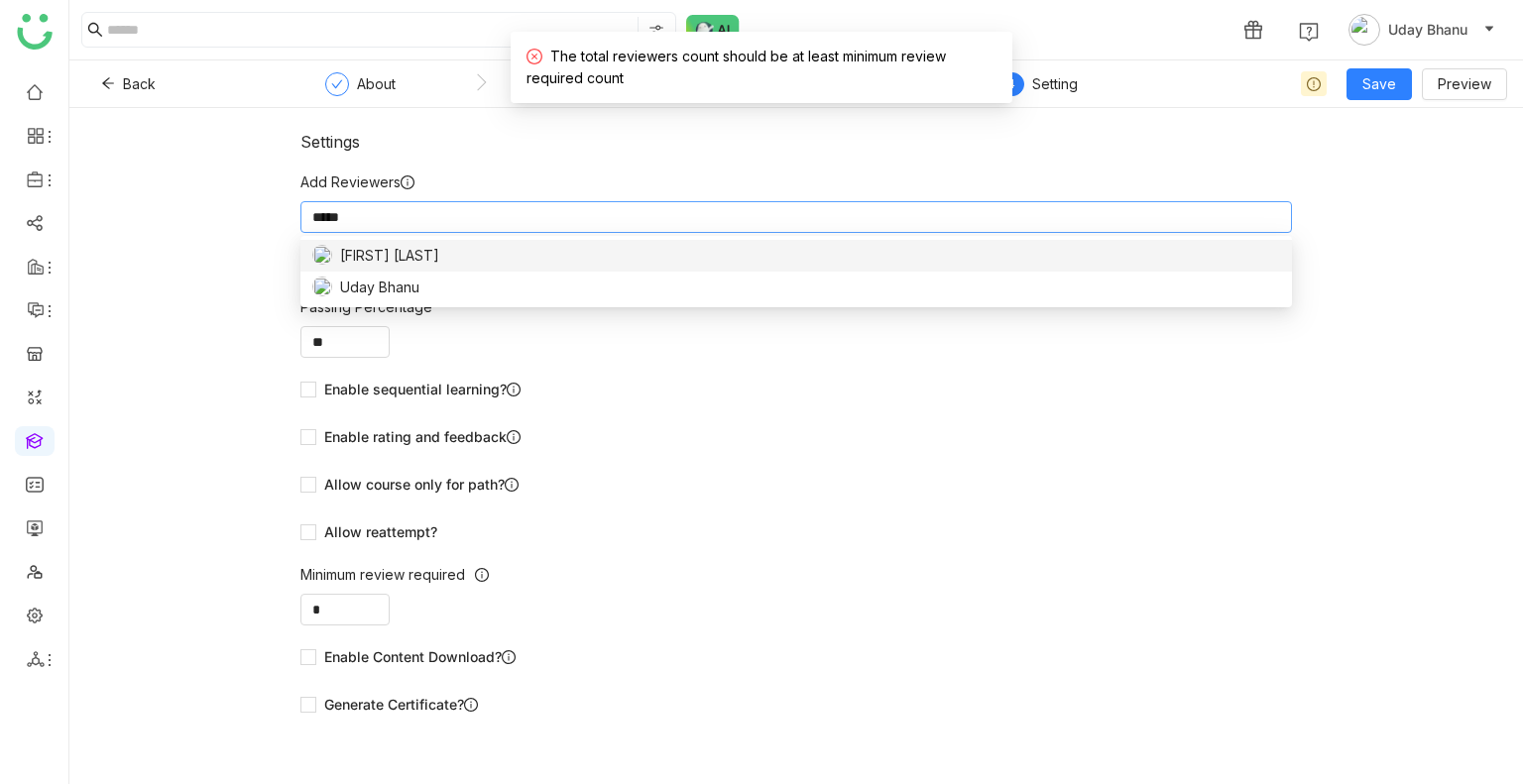 scroll, scrollTop: 0, scrollLeft: 0, axis: both 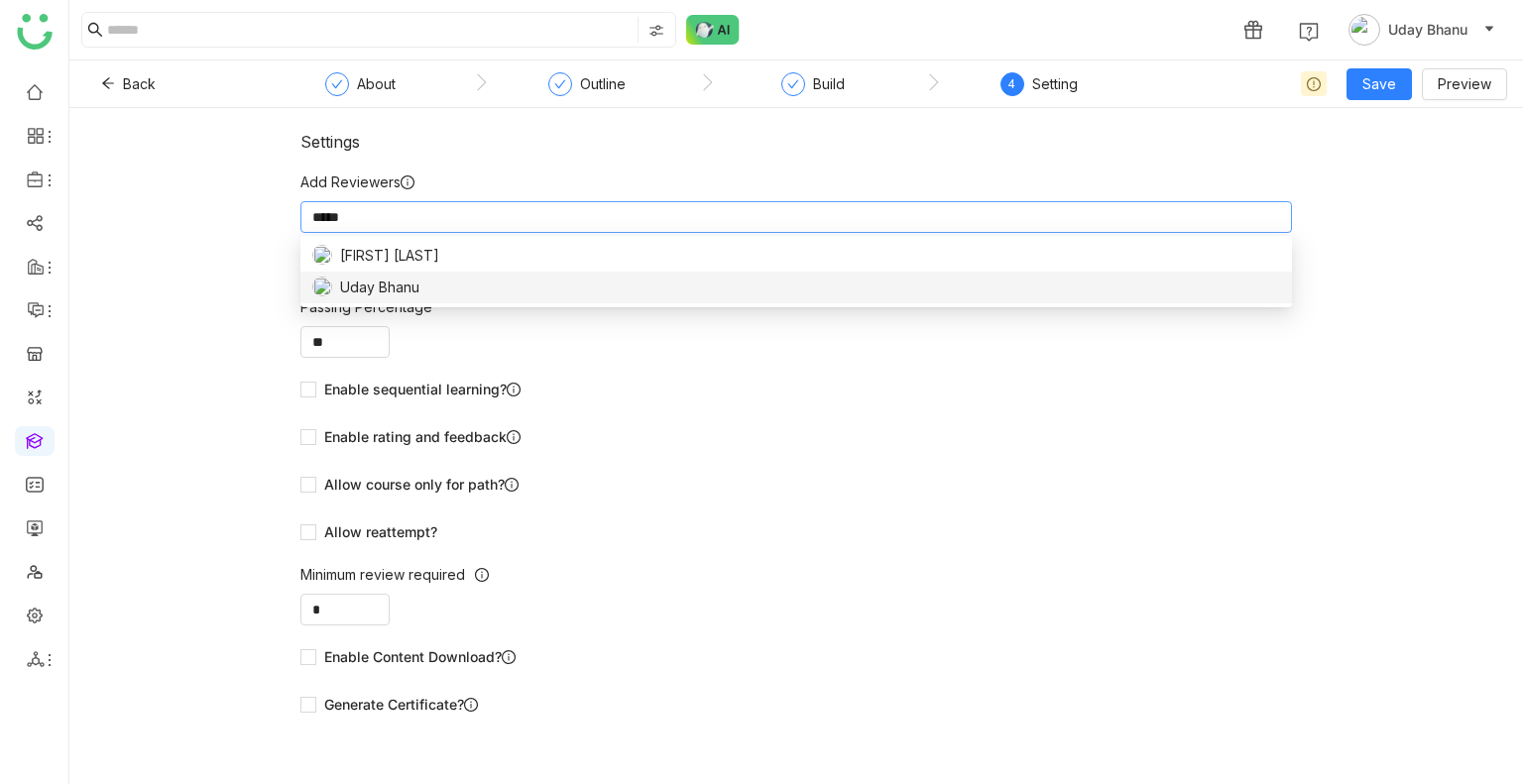 type 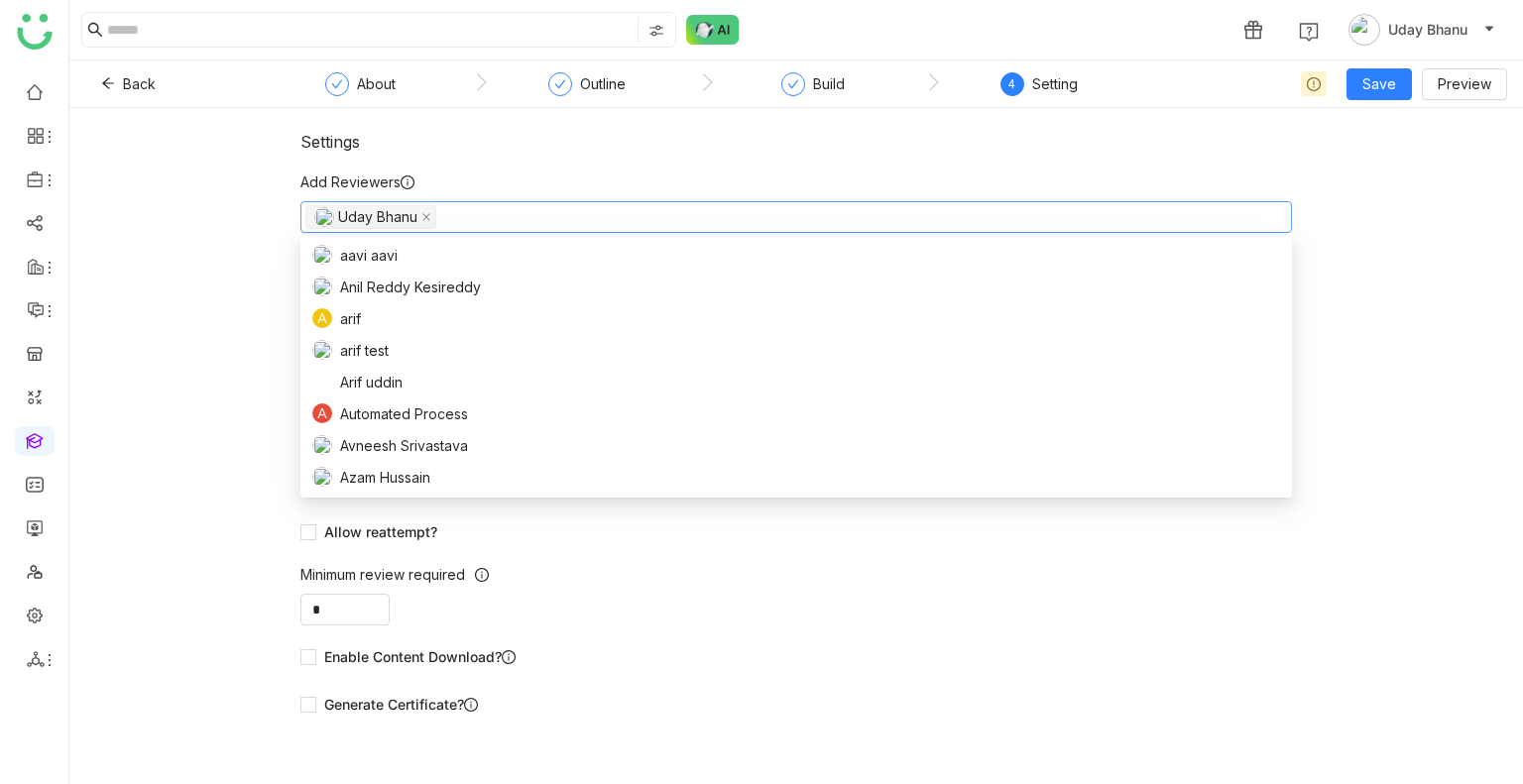 click on "Add Reviewers" 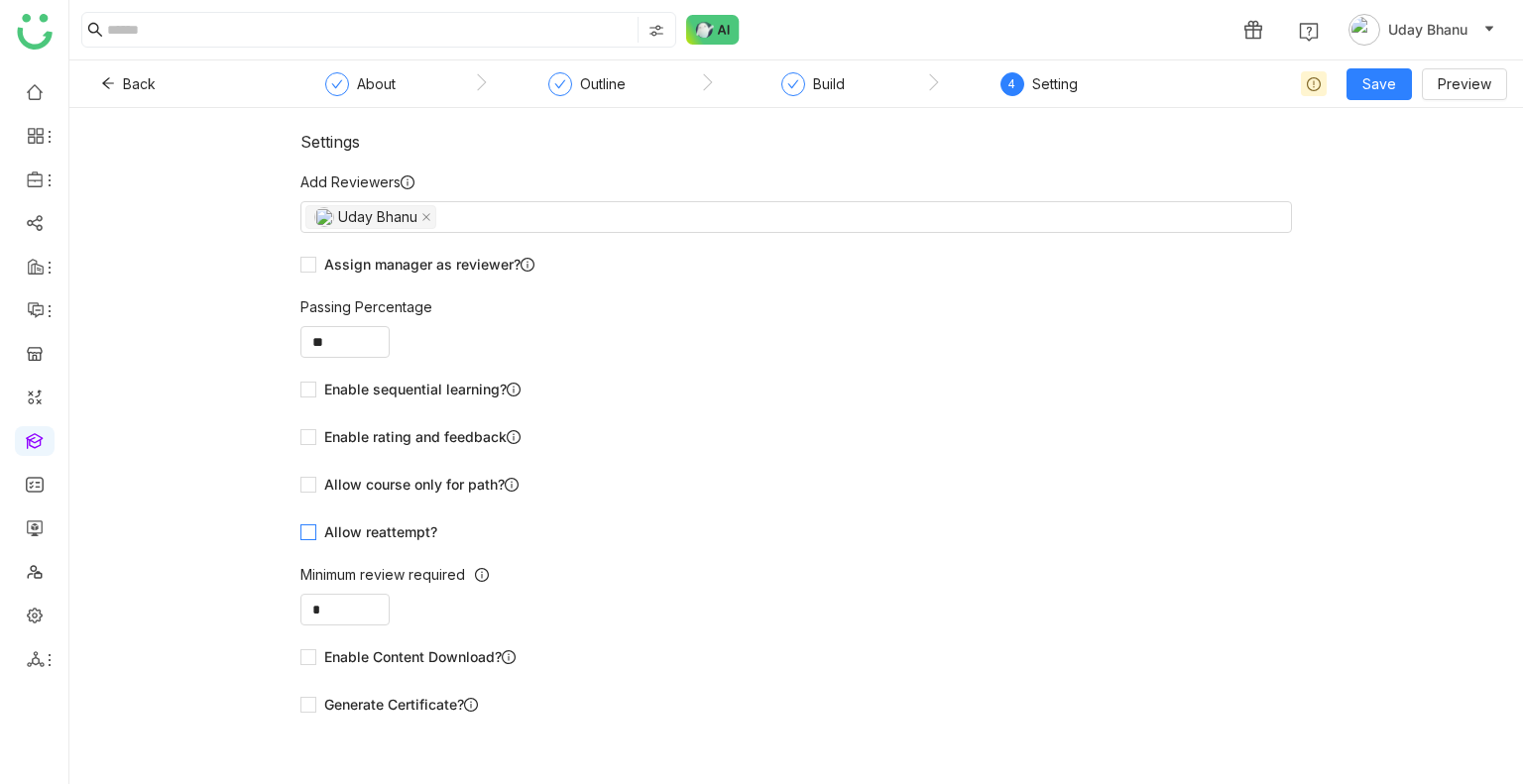 click on "Allow reattempt?" 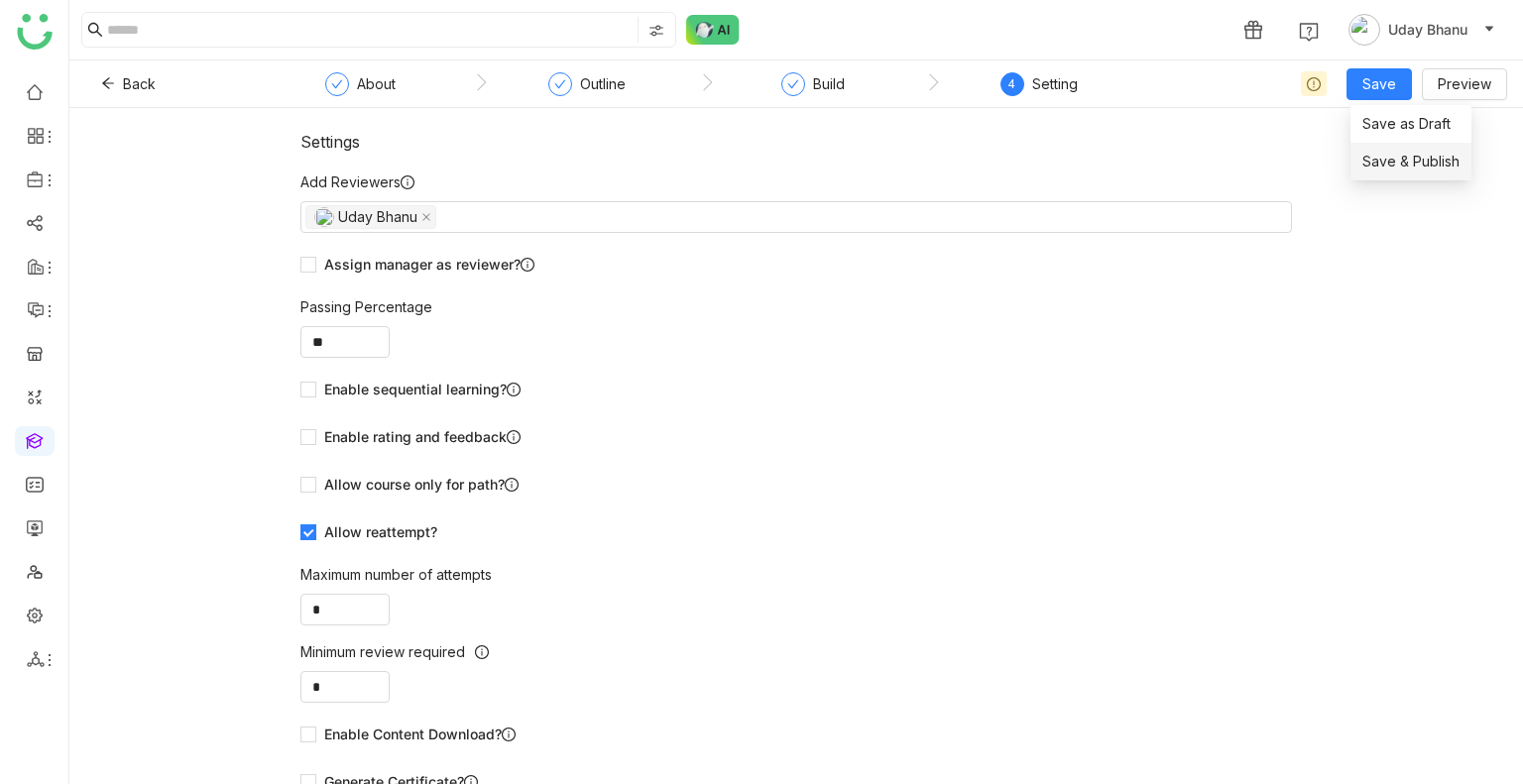 click on "Save & Publish" at bounding box center (1411, 162) 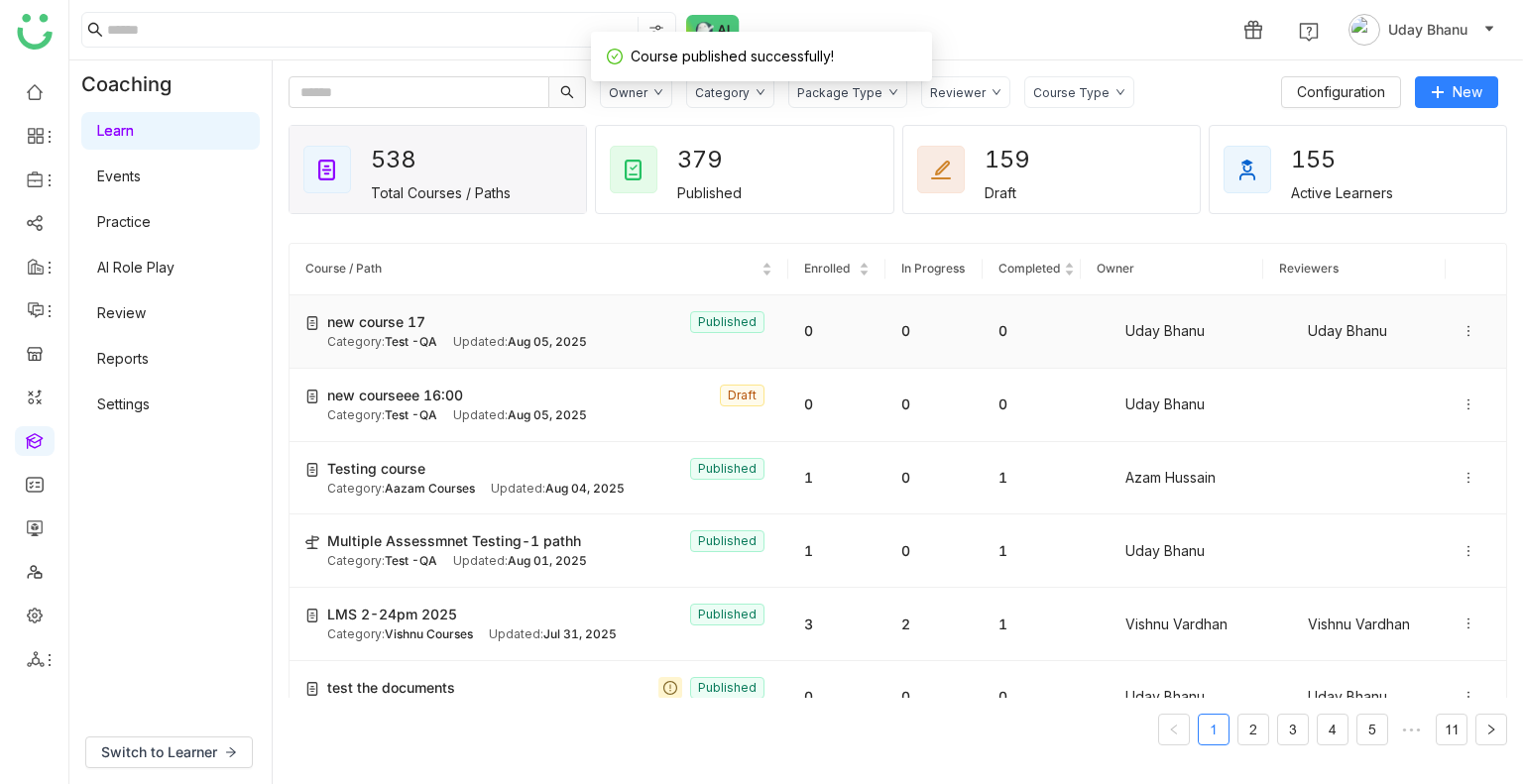 click 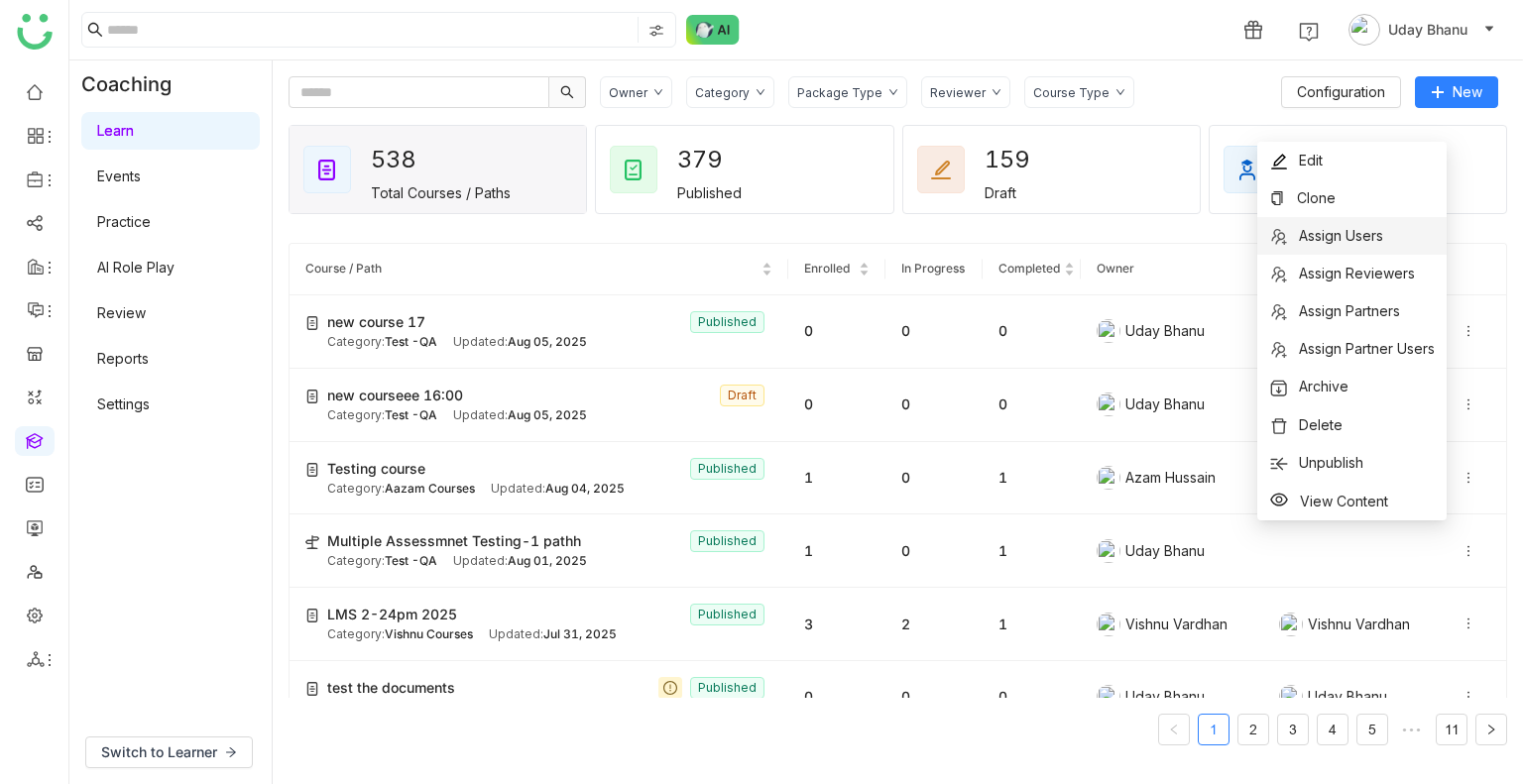 click on "Assign Users" at bounding box center [1341, 235] 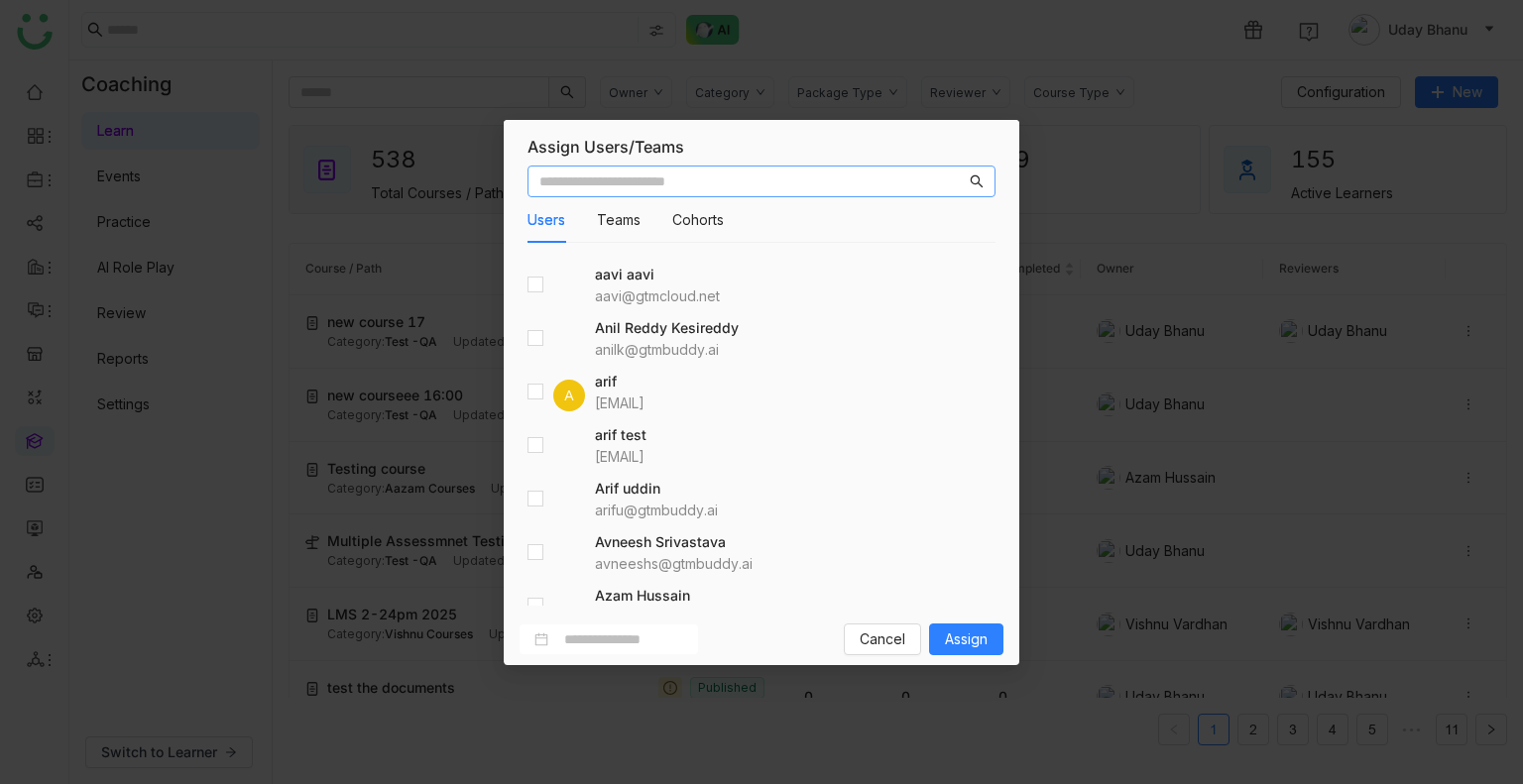 click at bounding box center [753, 181] 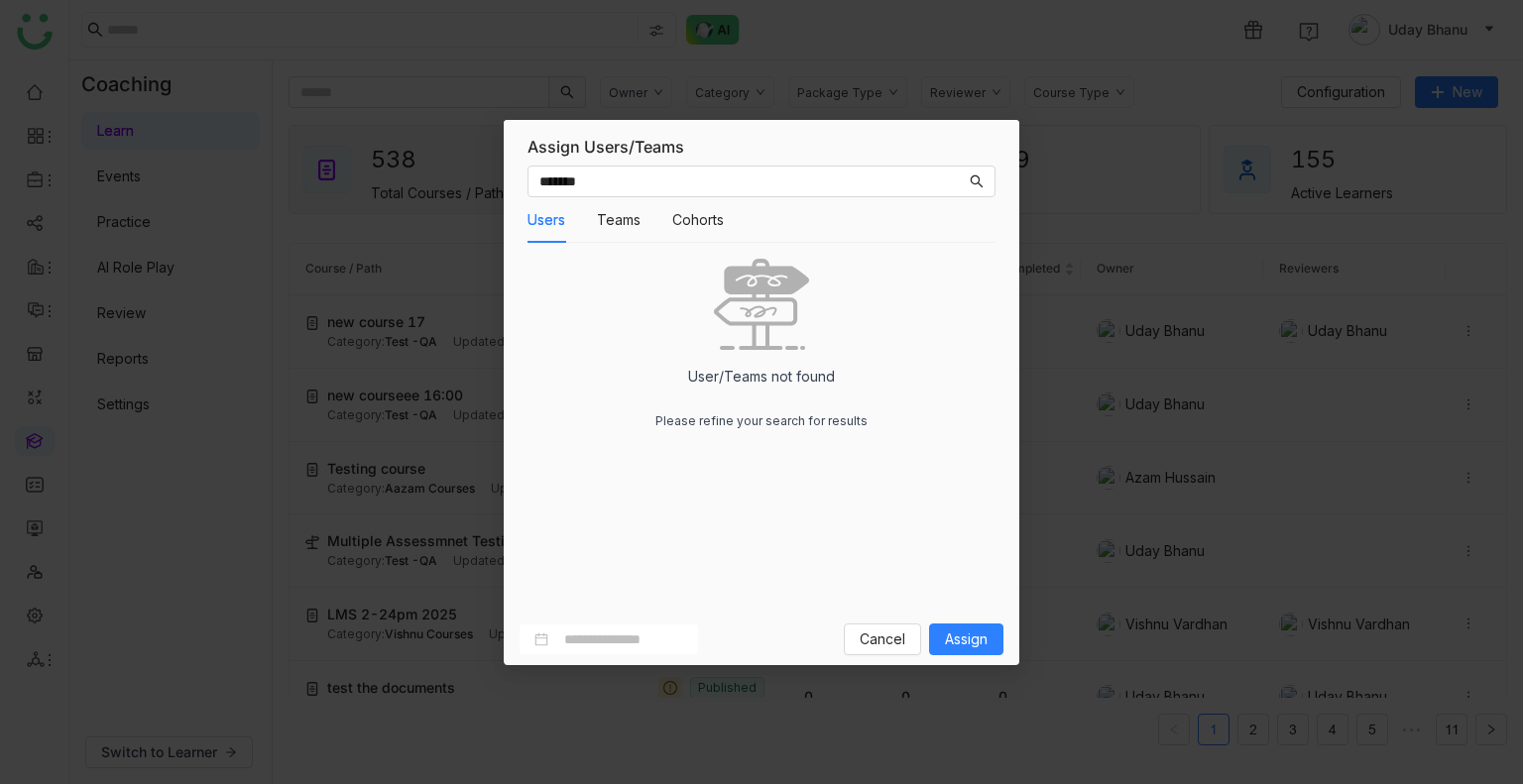 click on "User/Teams not found  Please refine your search for results" at bounding box center [762, 343] 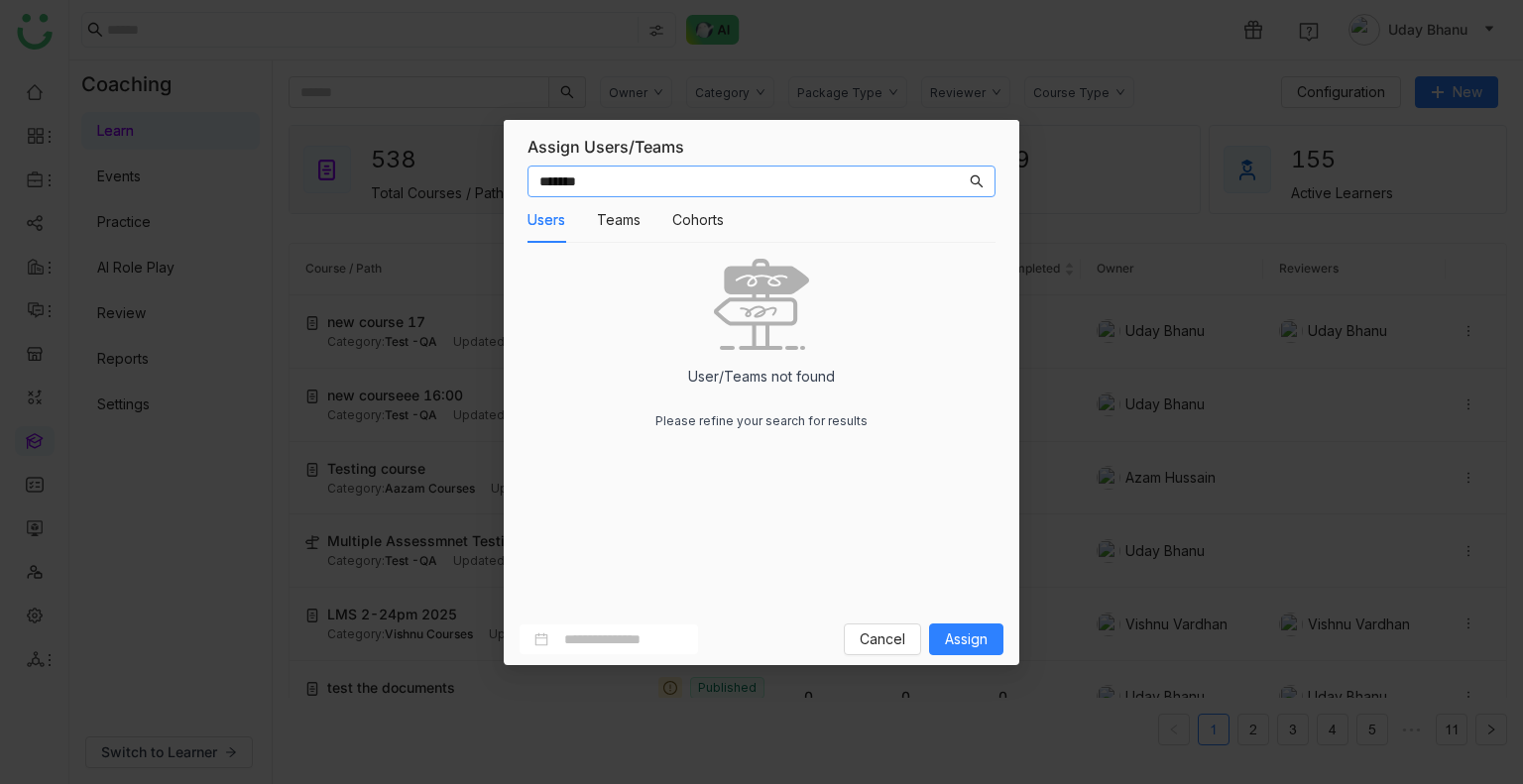 click on "*******" at bounding box center [753, 181] 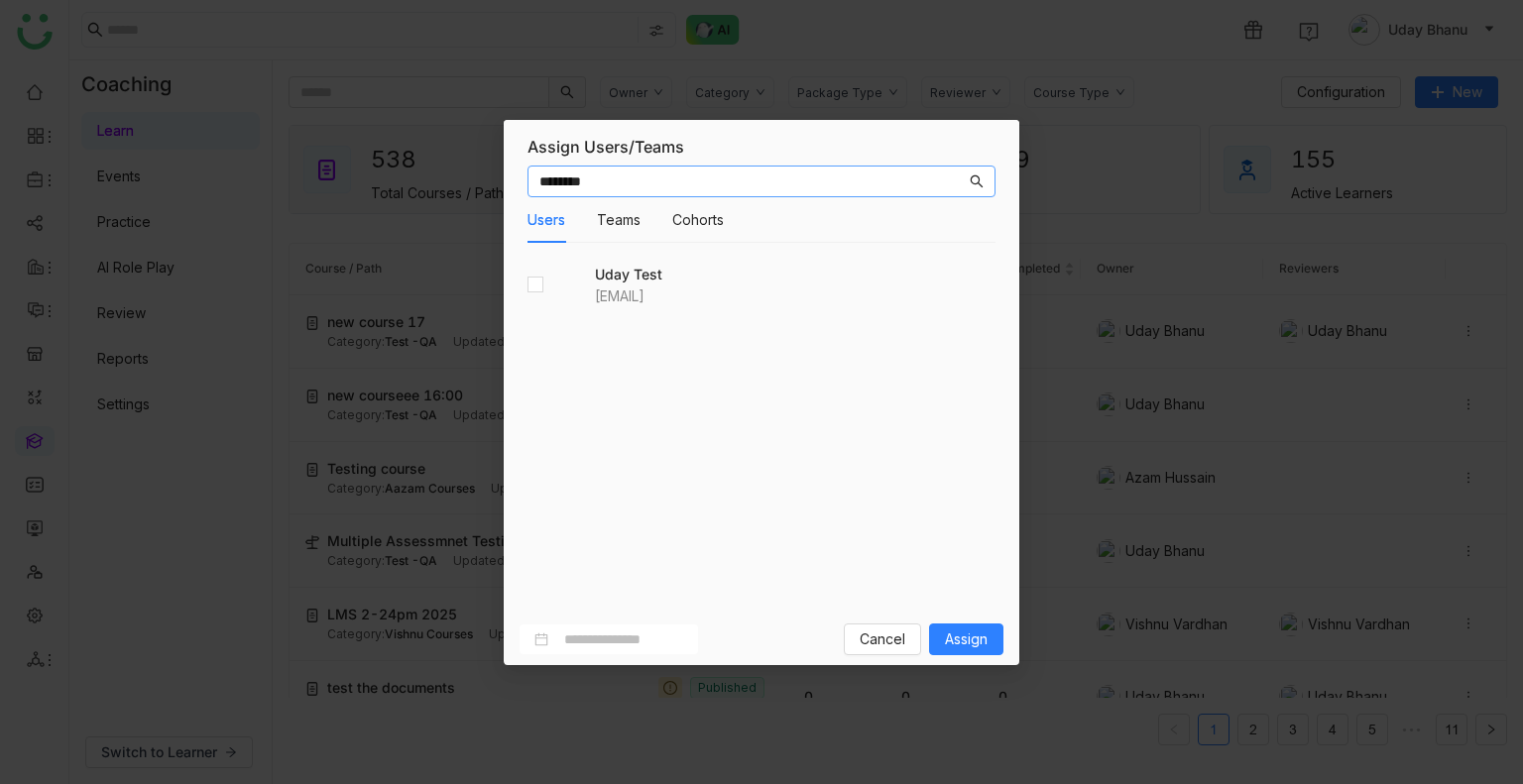 type on "********" 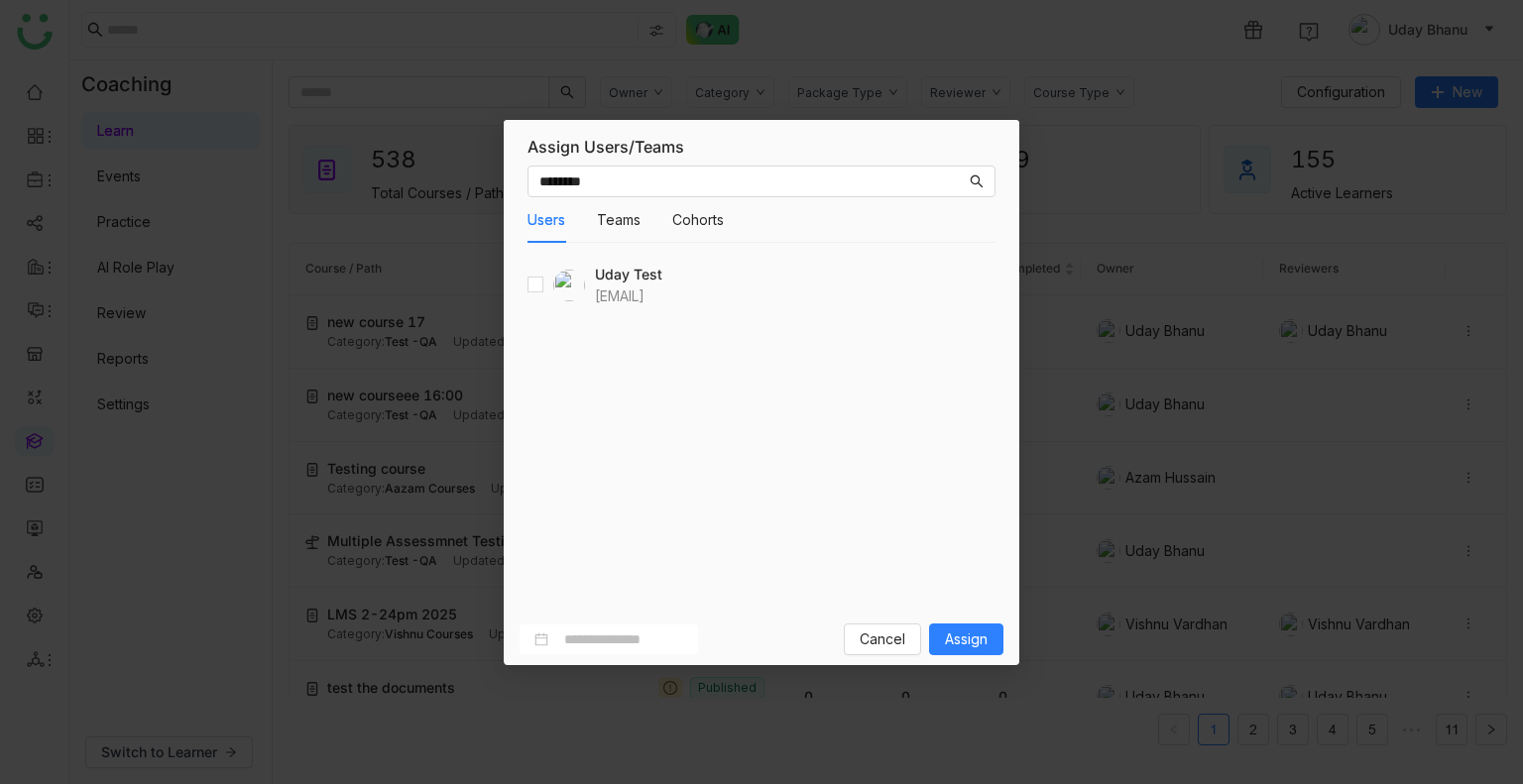 click at bounding box center [556, 285] 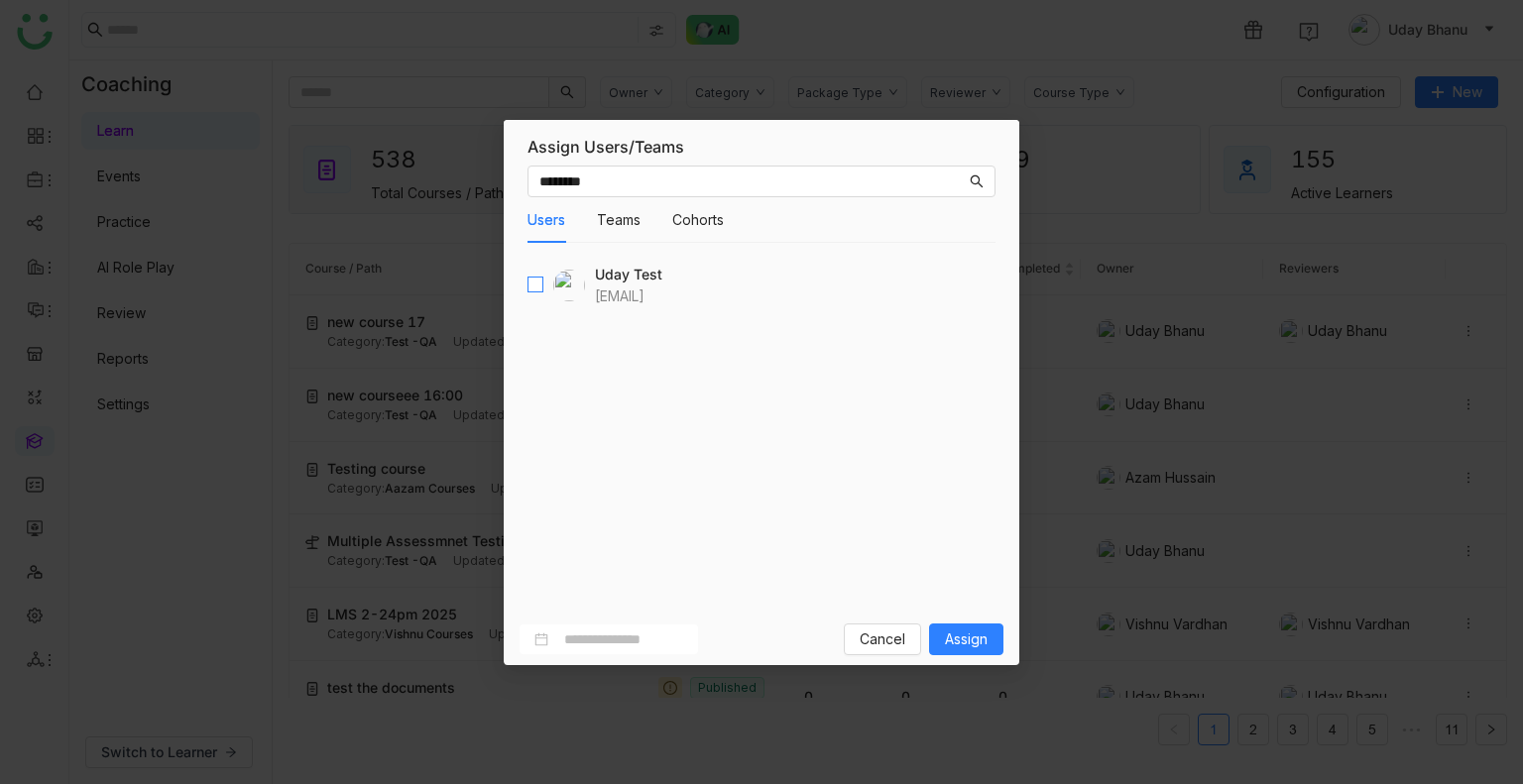 click at bounding box center (535, 285) 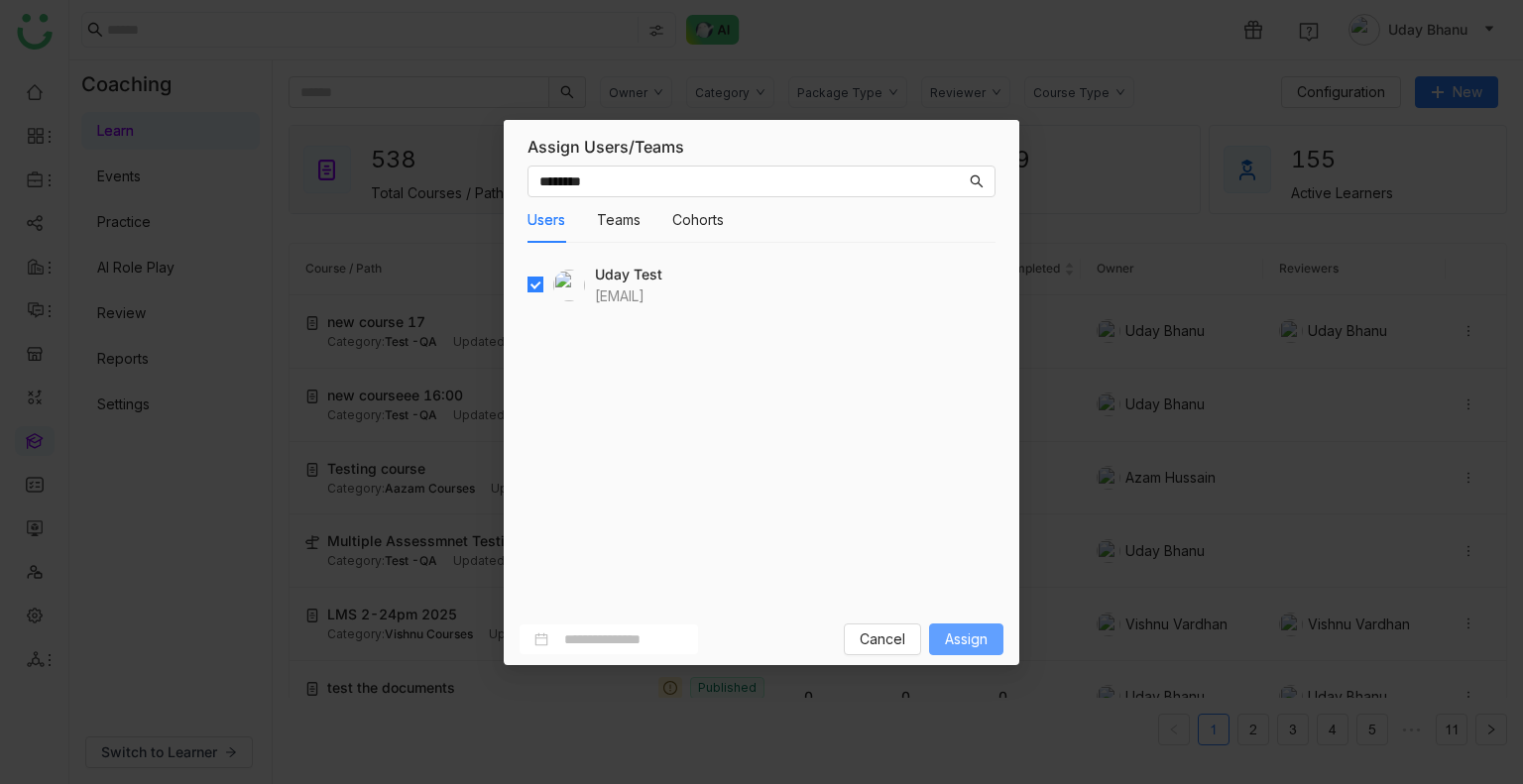 click on "Assign" at bounding box center [966, 639] 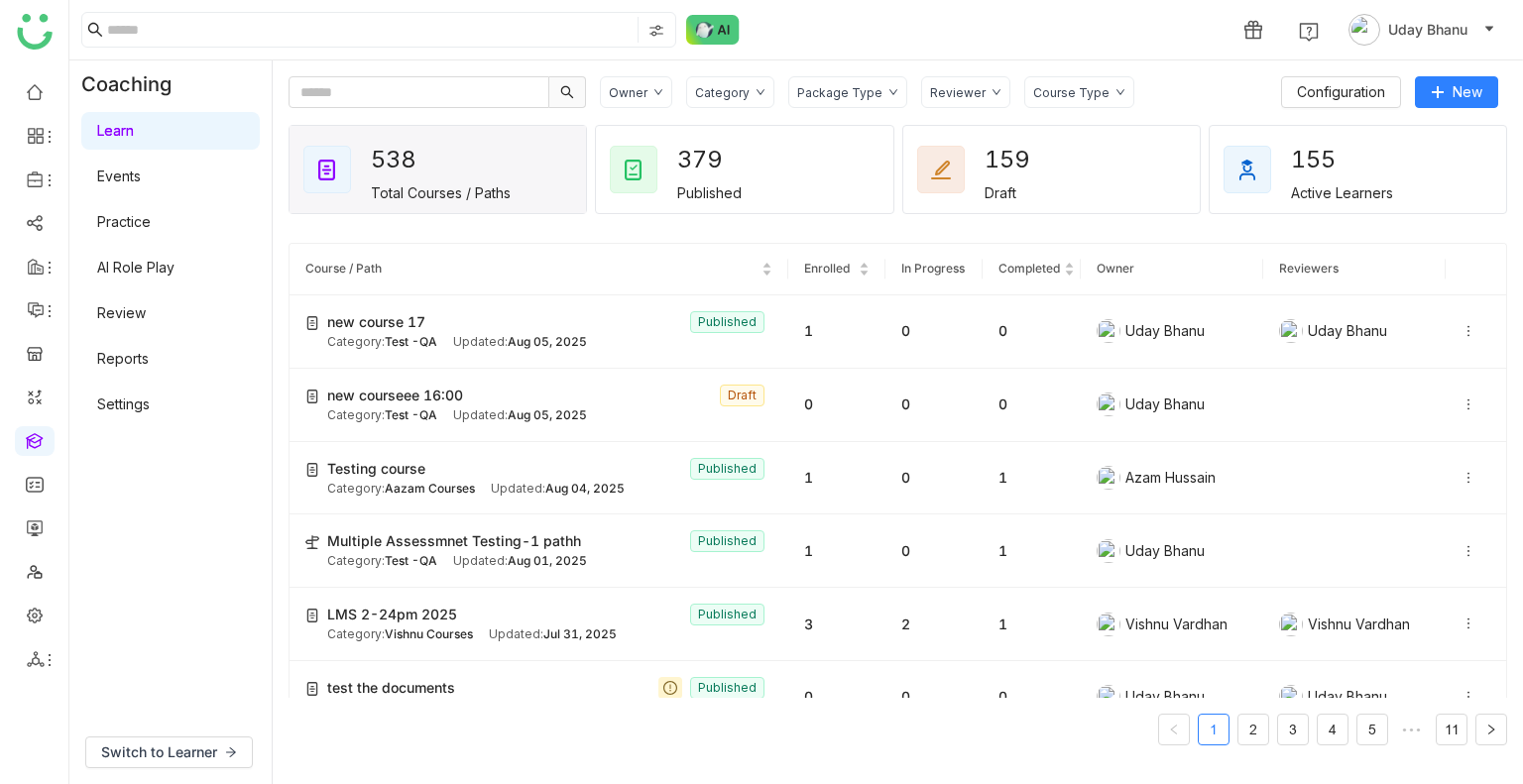 click on "Review" at bounding box center (121, 312) 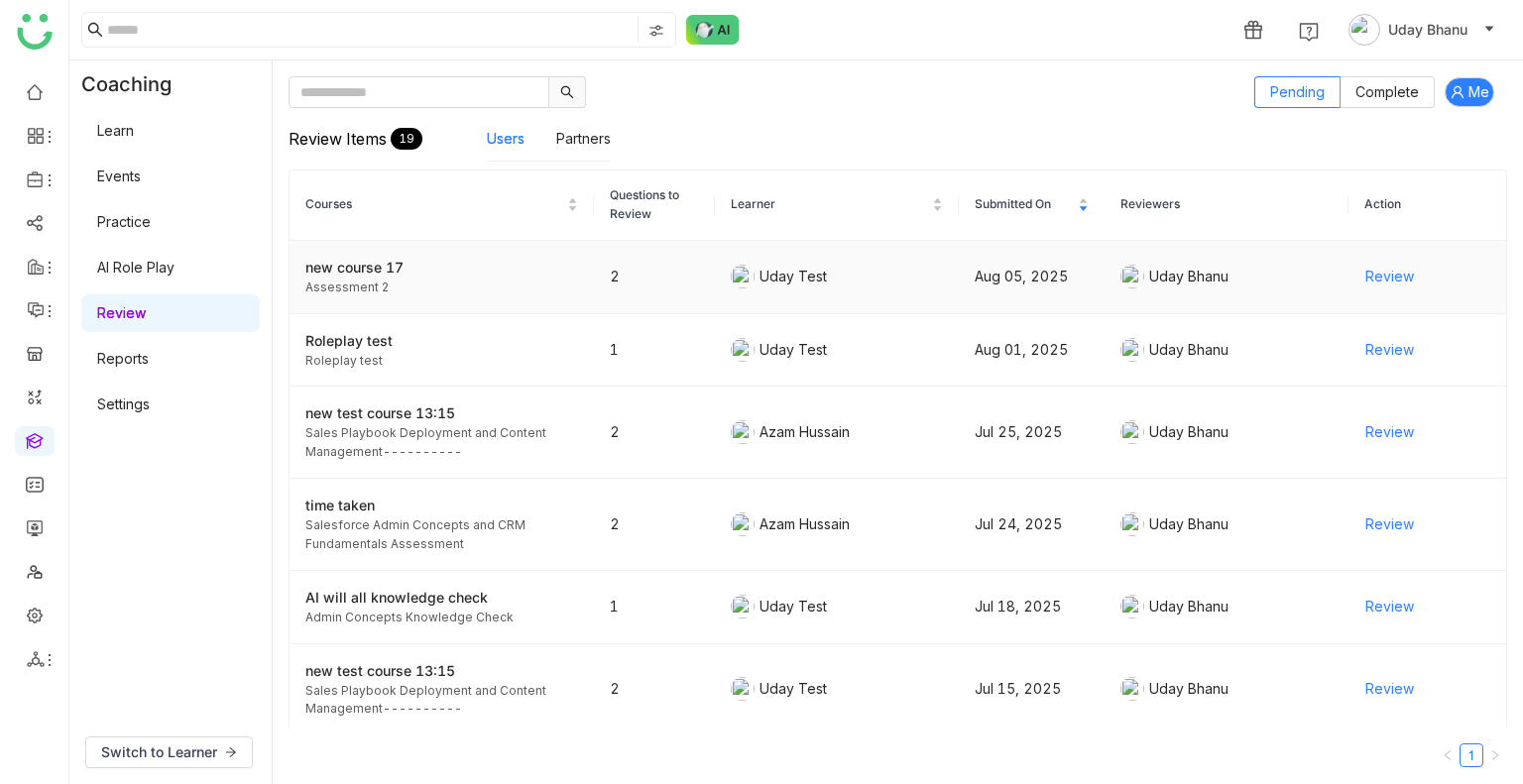 click on "Review" 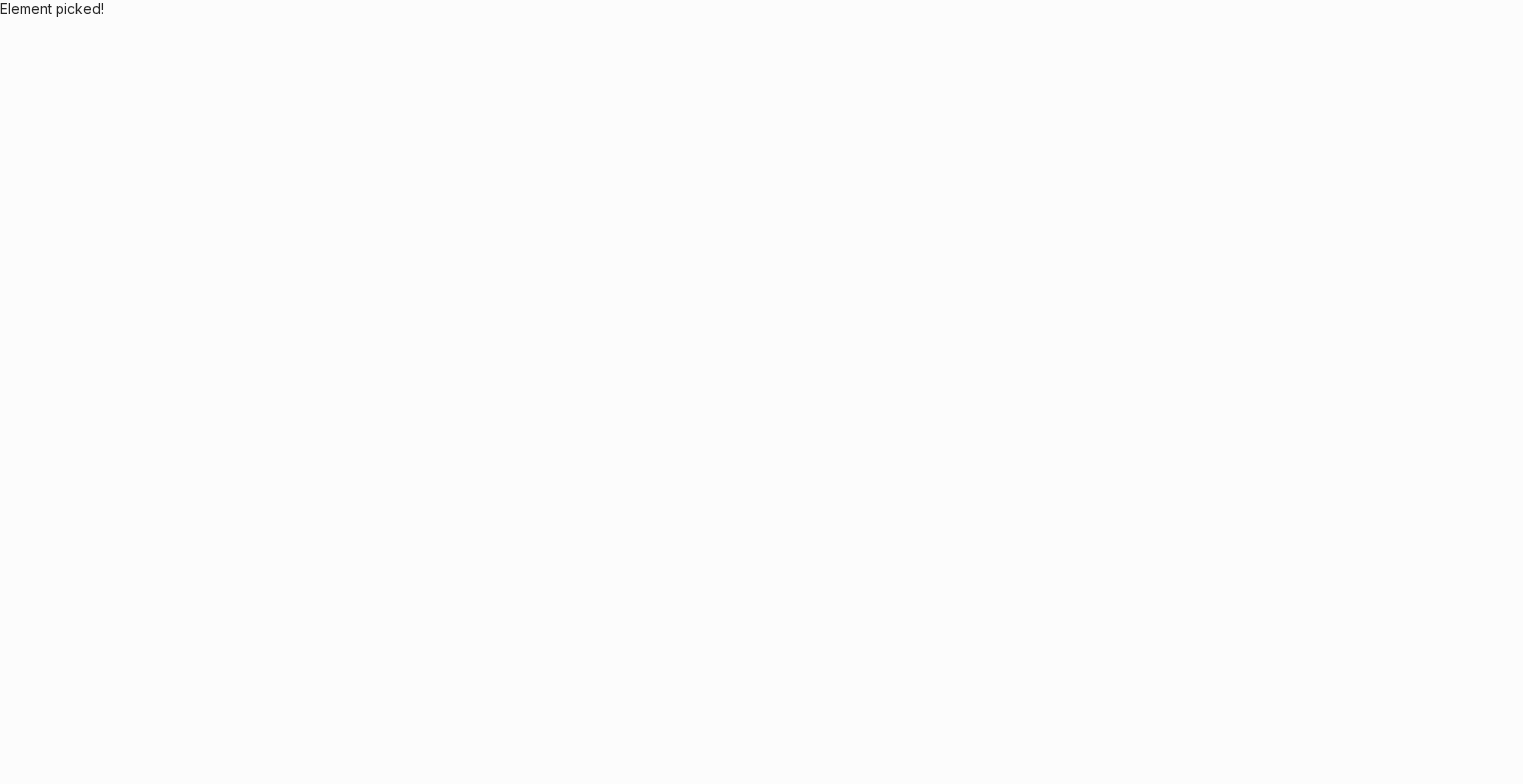 scroll, scrollTop: 0, scrollLeft: 0, axis: both 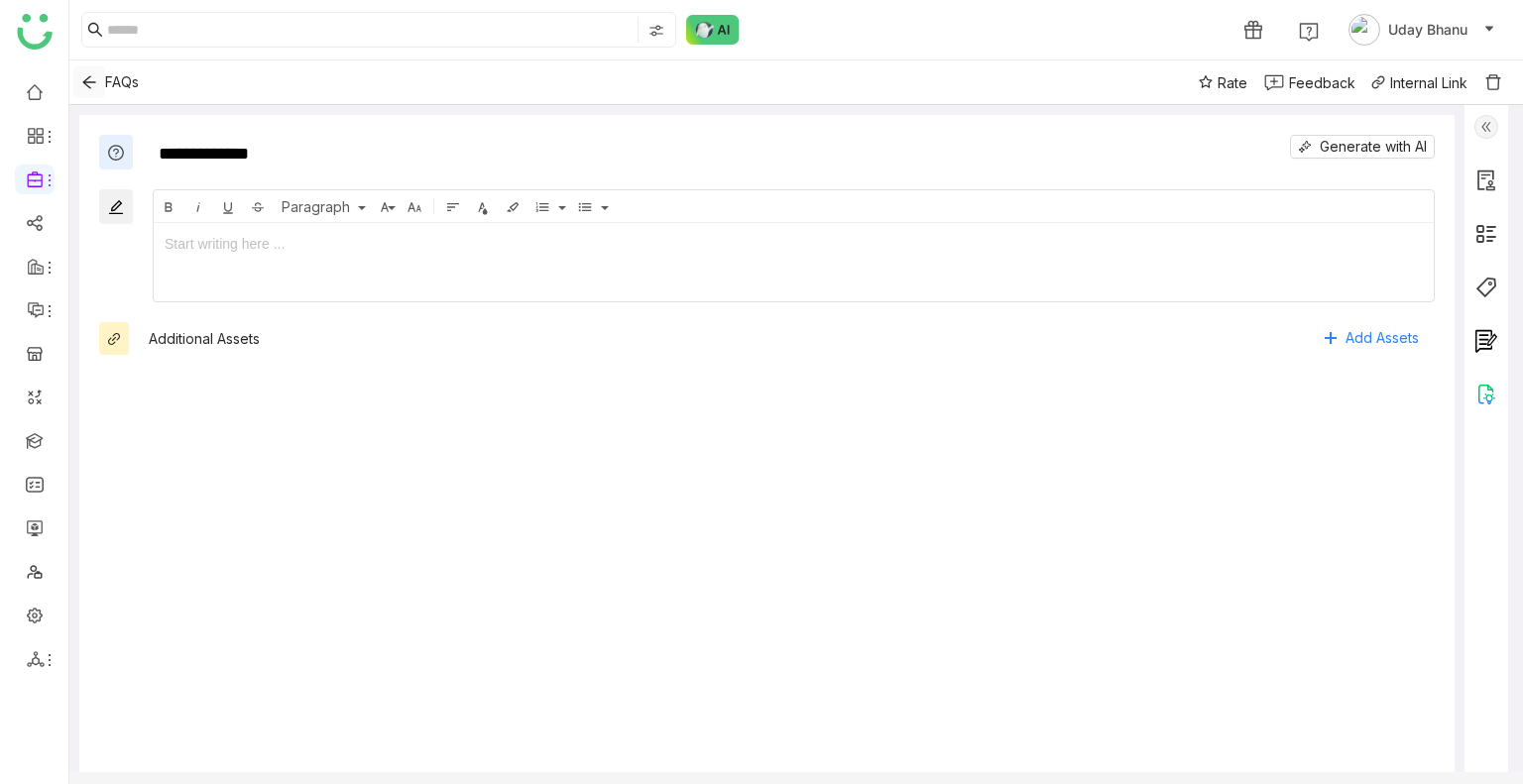 click 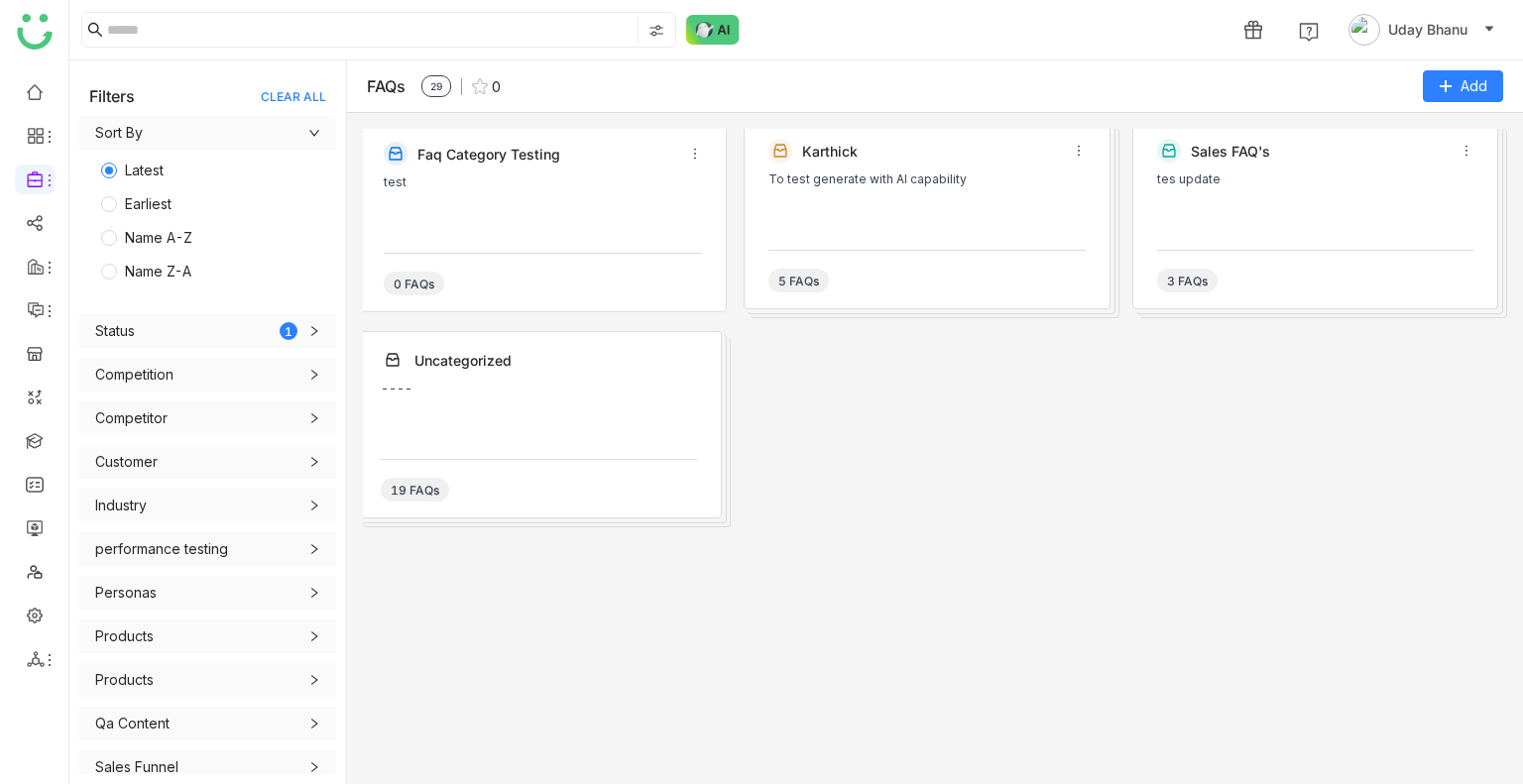 click 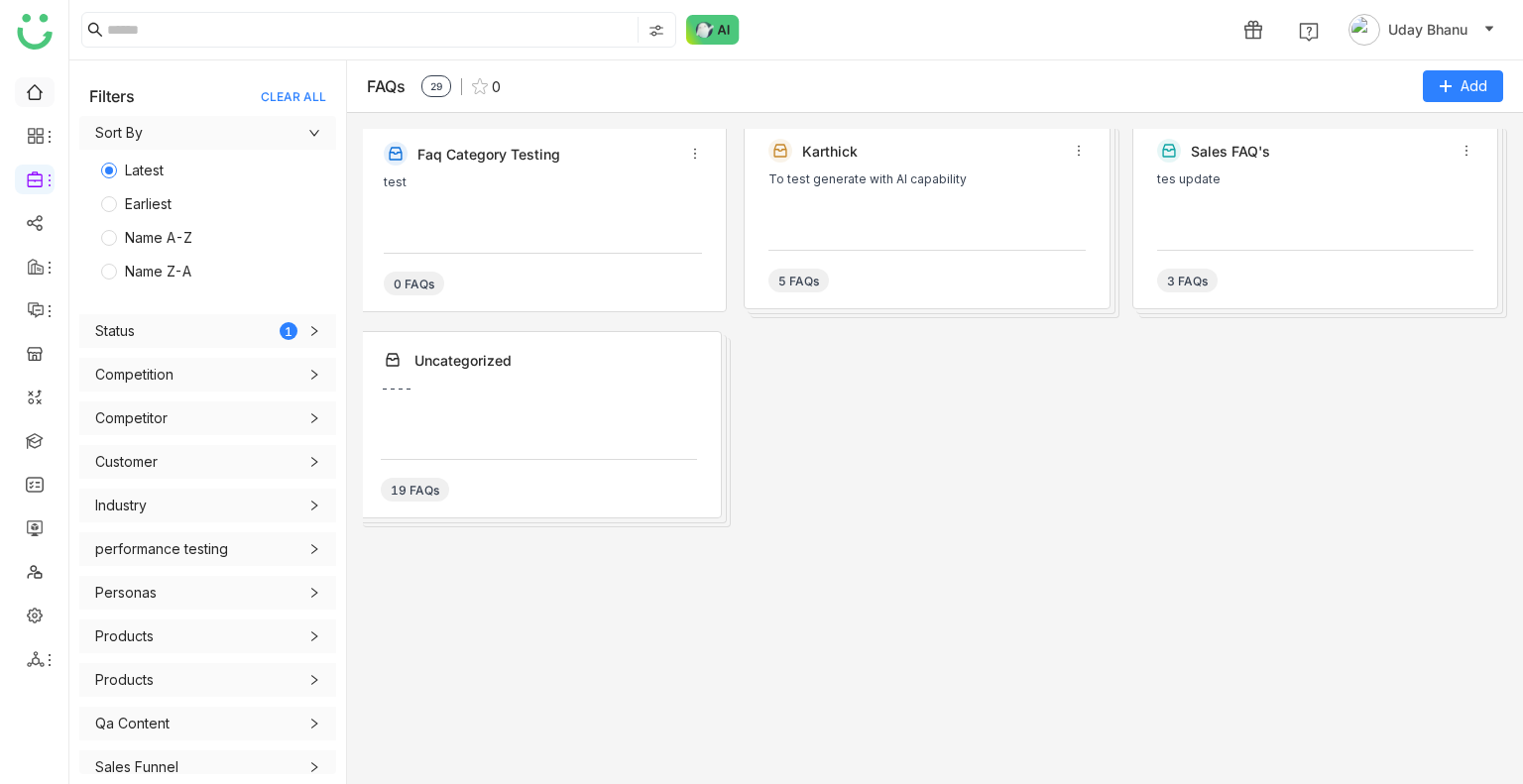 click 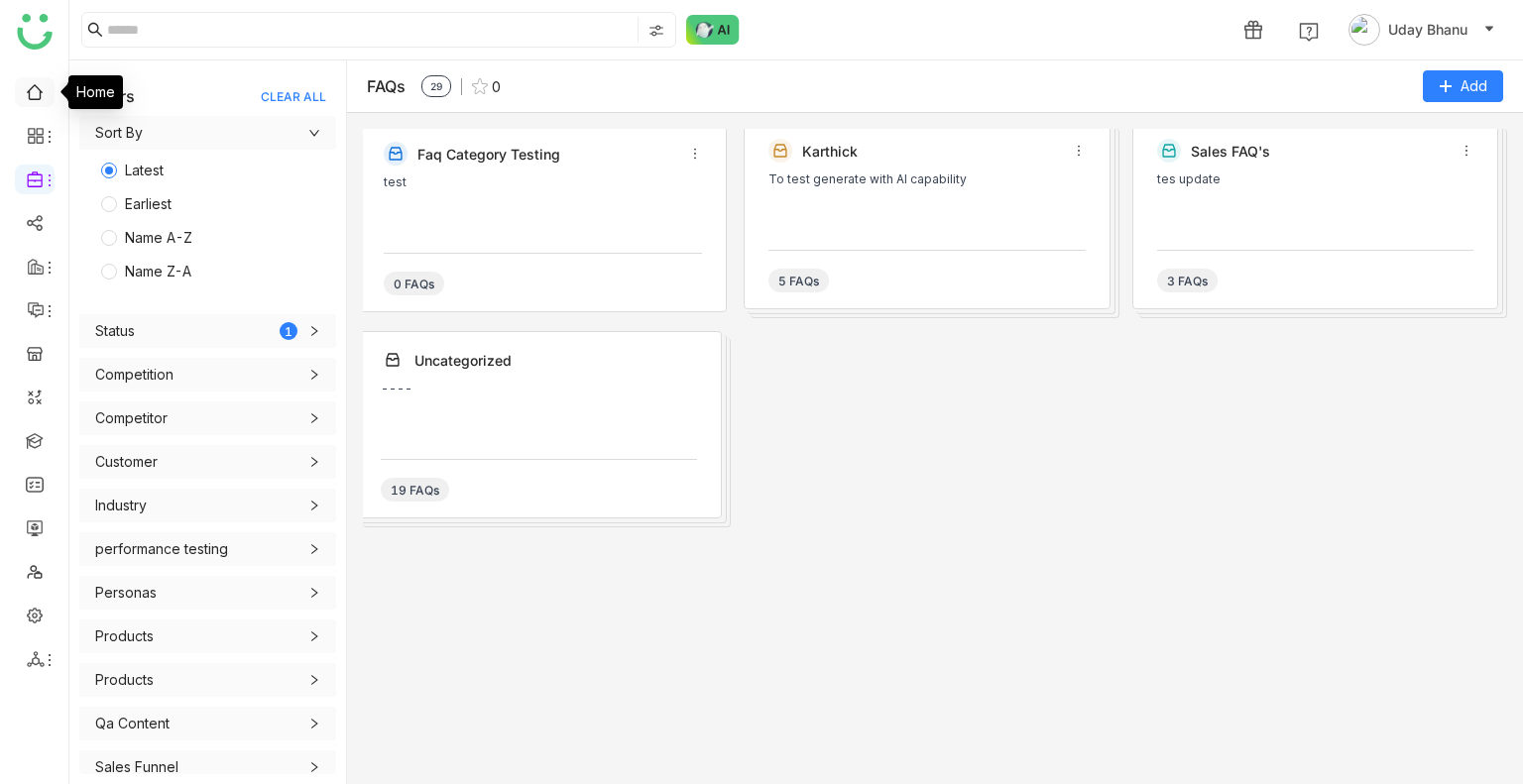 click at bounding box center [35, 90] 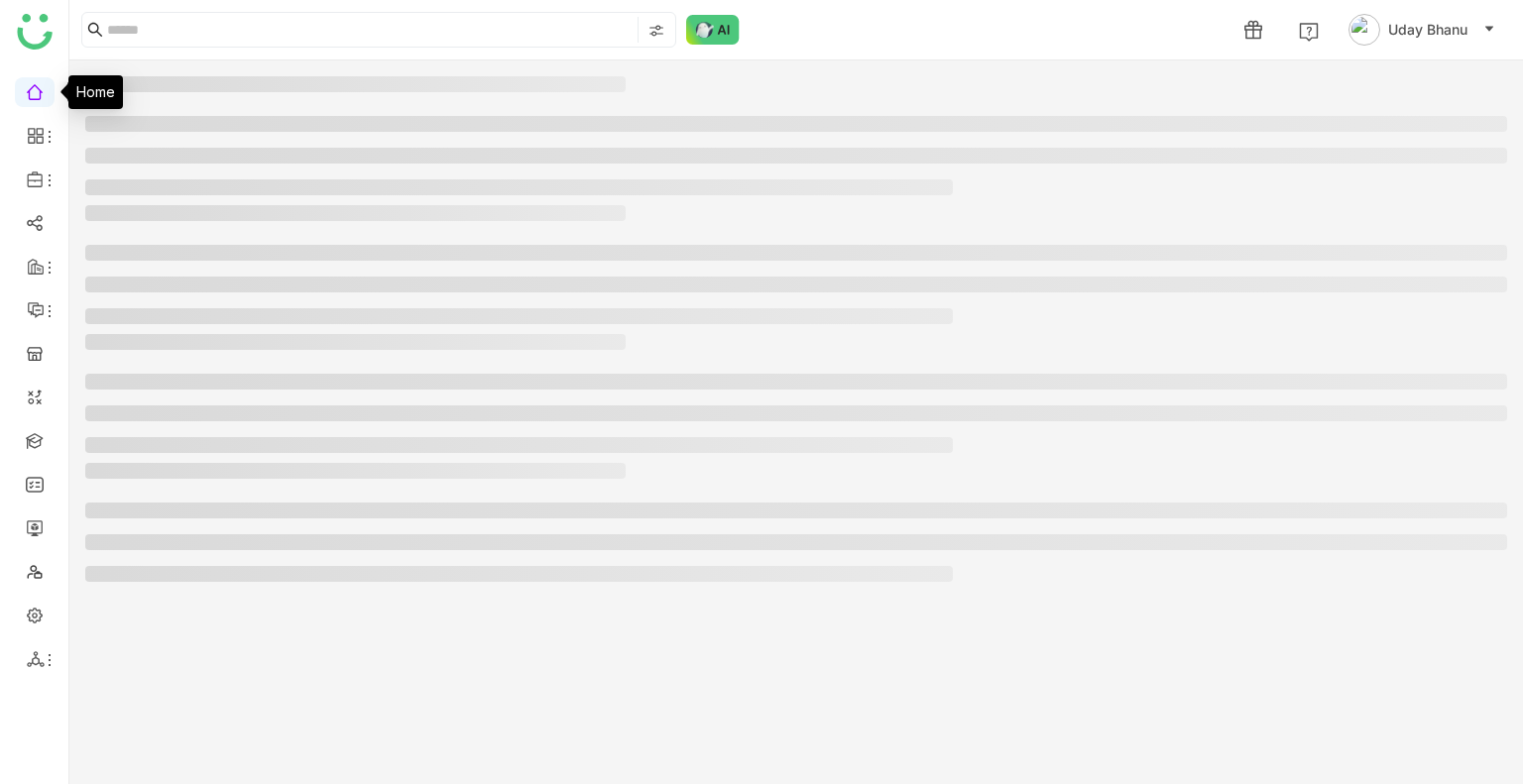 click at bounding box center (35, 90) 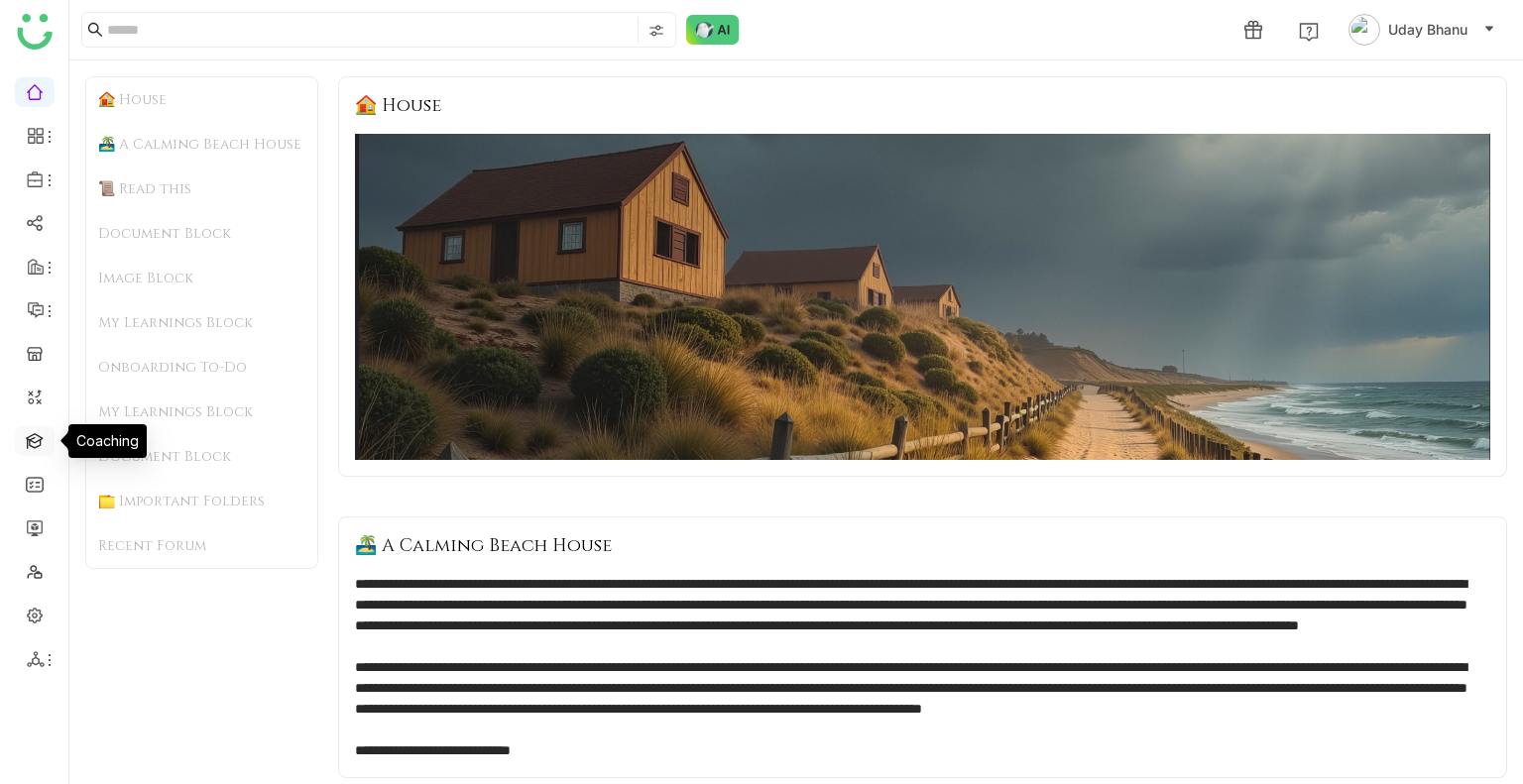 click at bounding box center [35, 439] 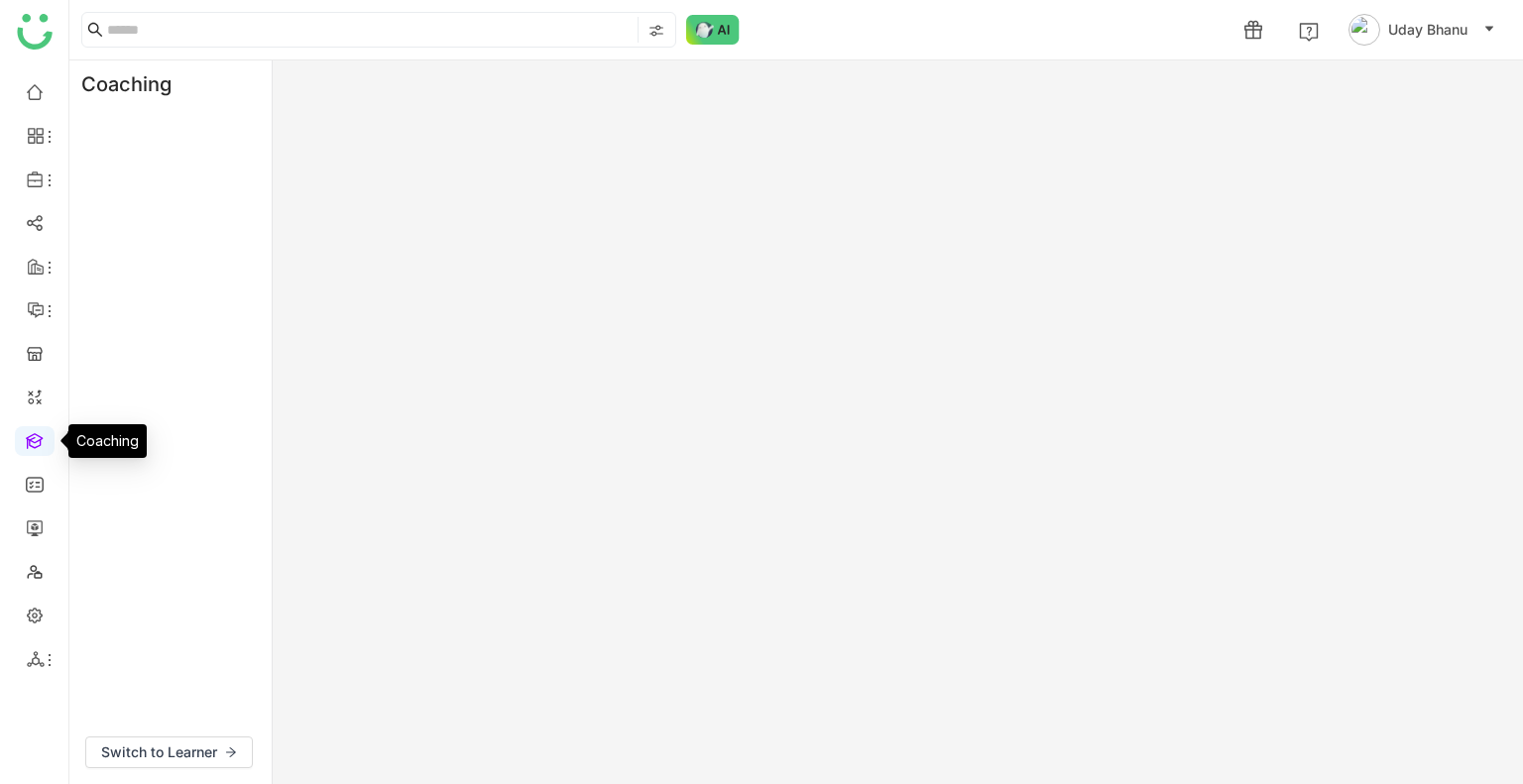 click at bounding box center (35, 439) 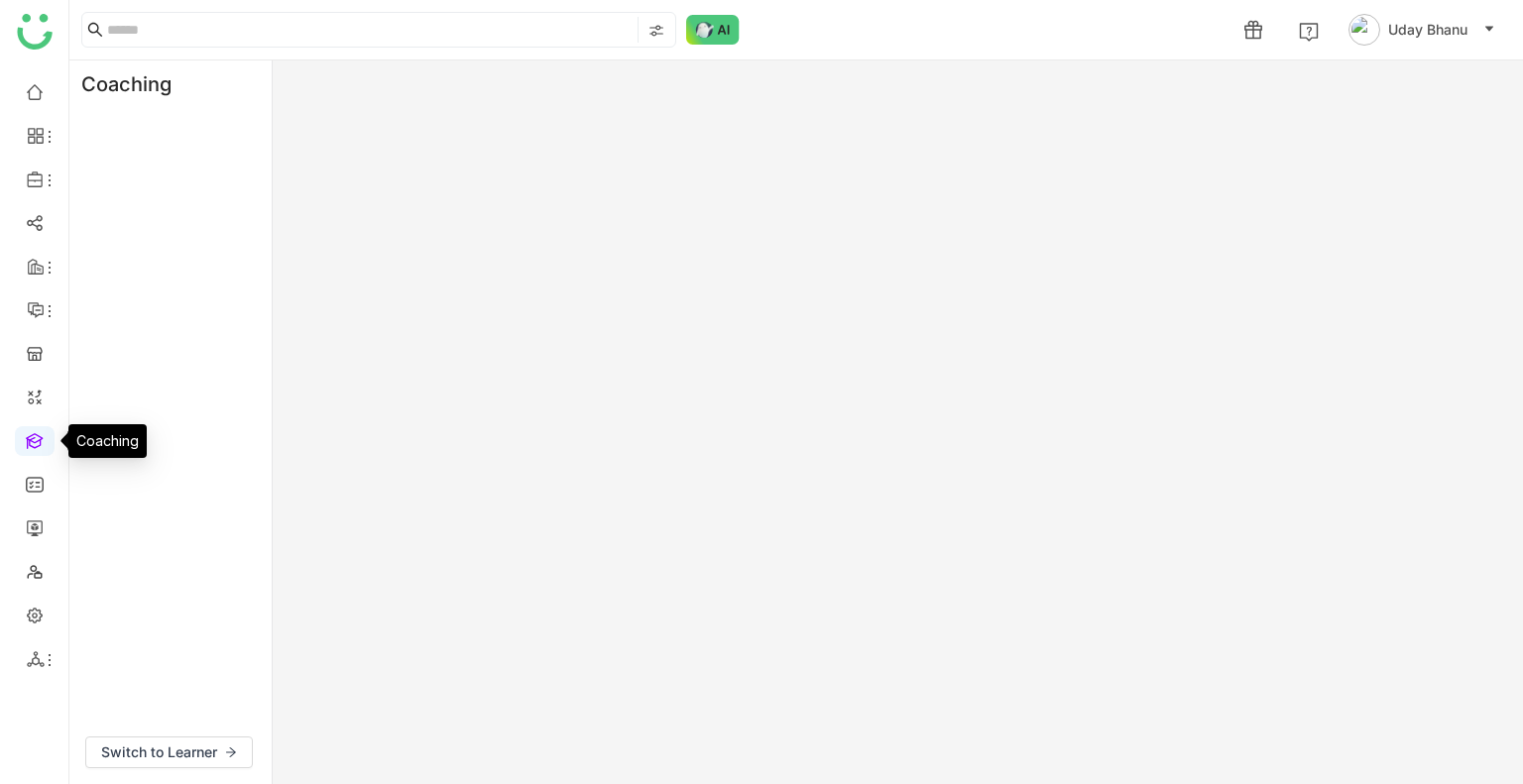 click at bounding box center (35, 439) 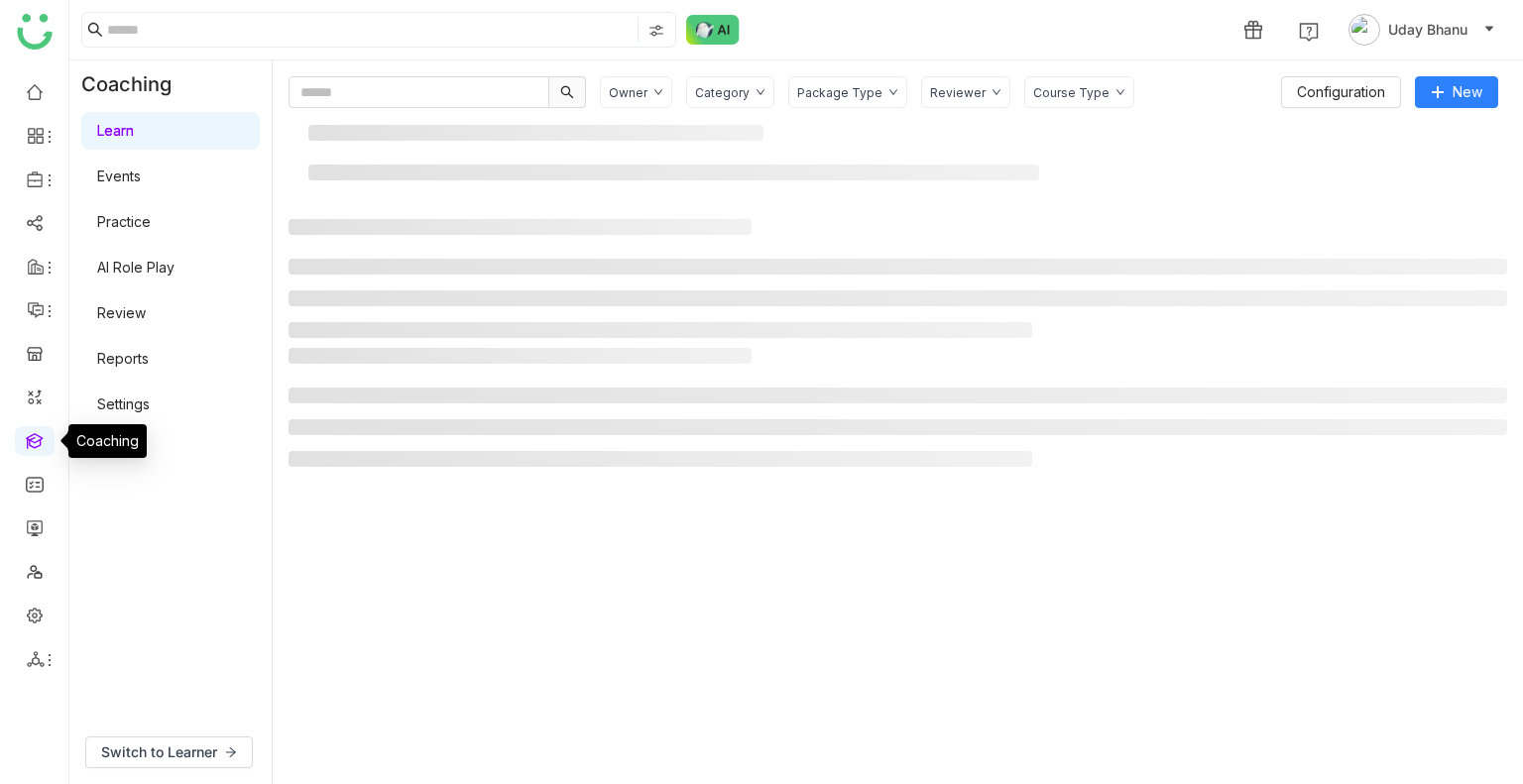 click at bounding box center [35, 439] 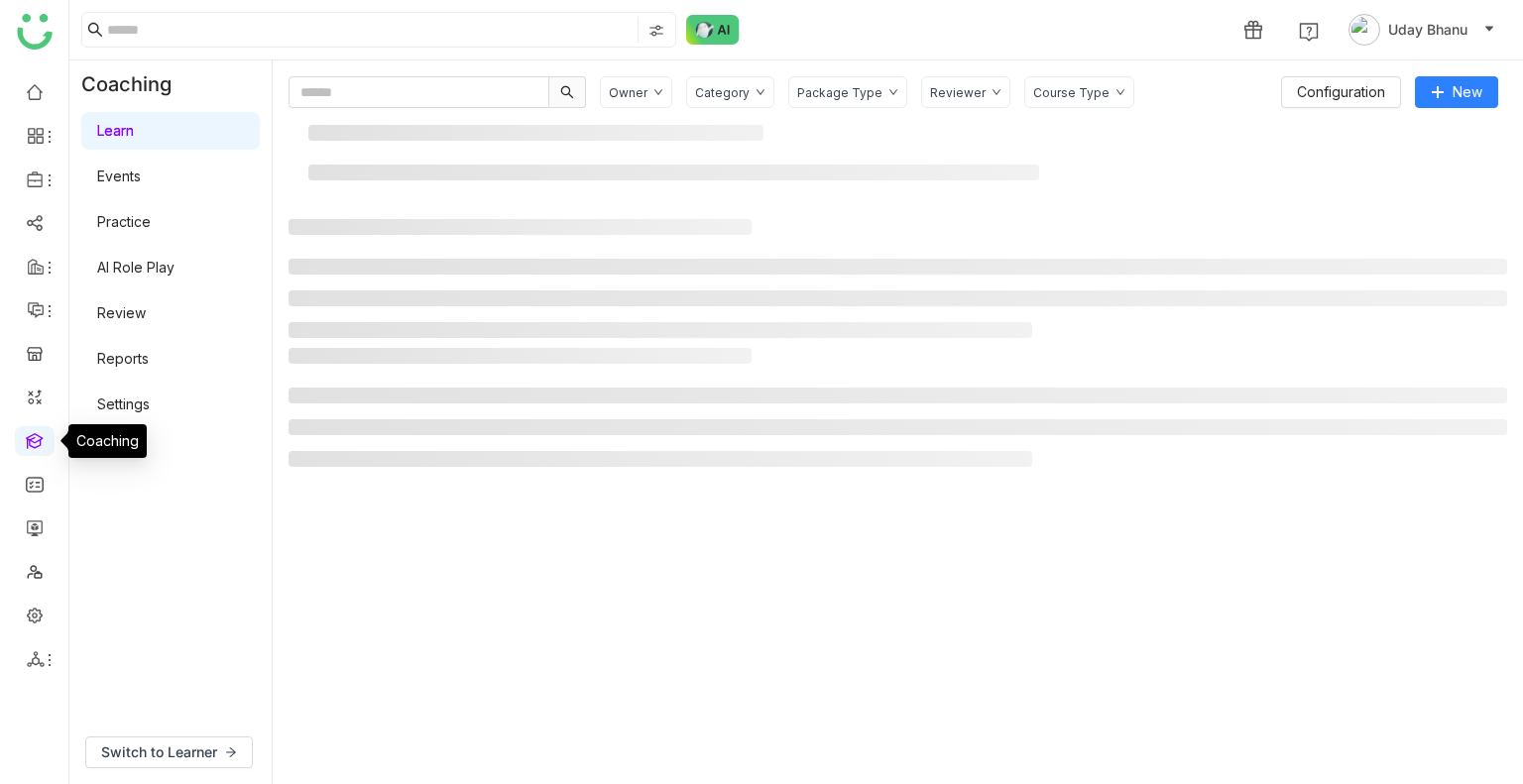 click at bounding box center [35, 439] 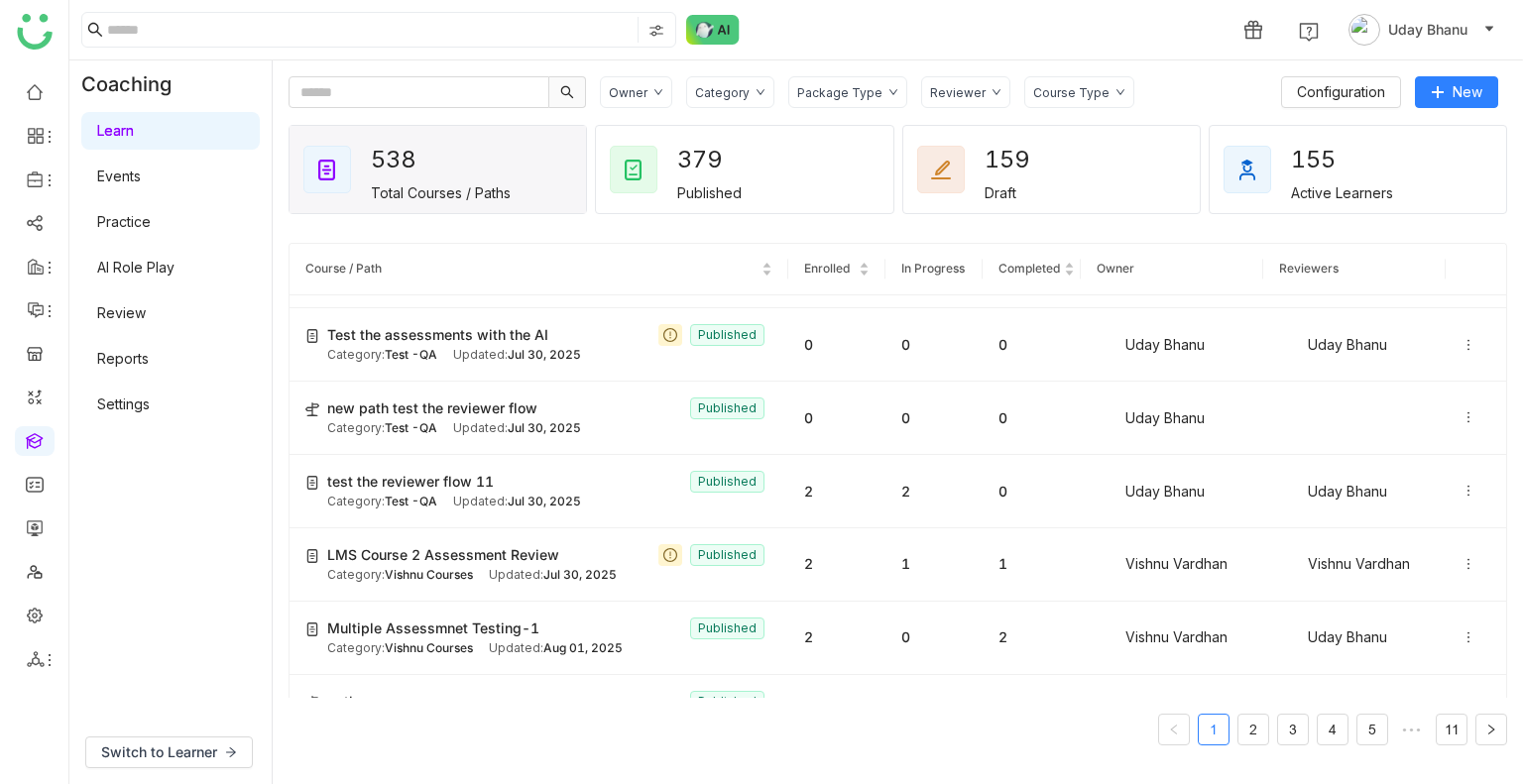 scroll, scrollTop: 0, scrollLeft: 0, axis: both 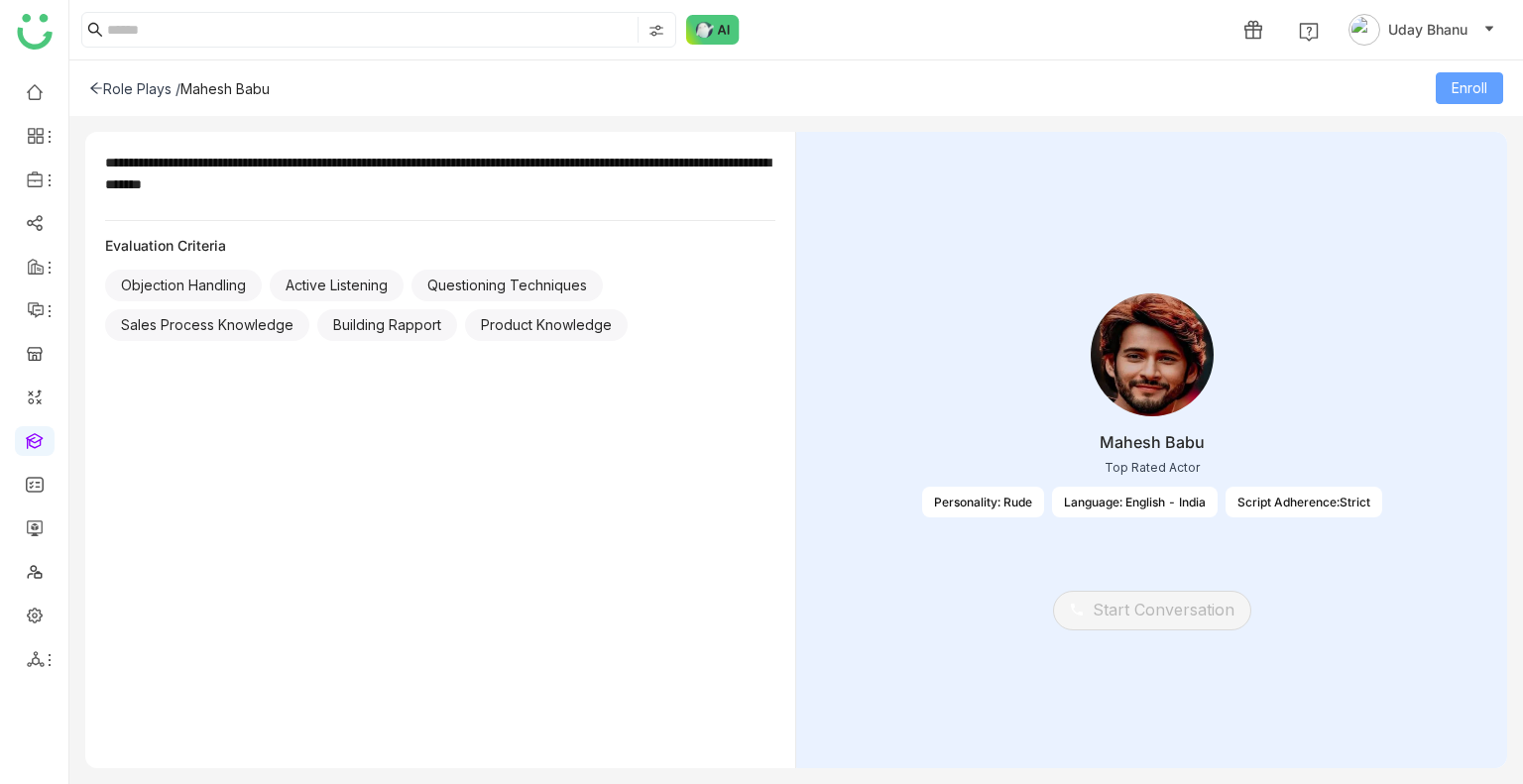 click on "Enroll" 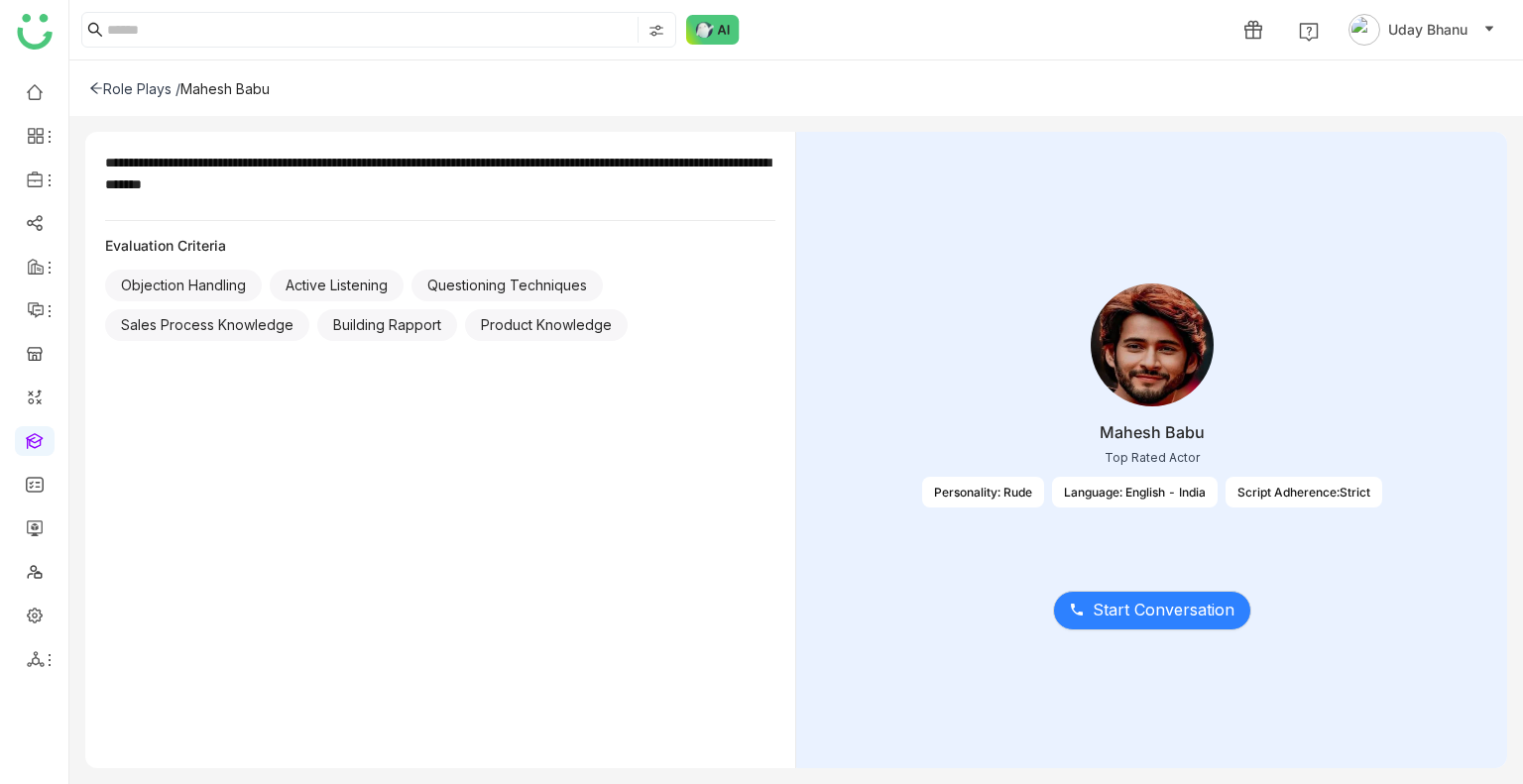 click on "Role Plays /" 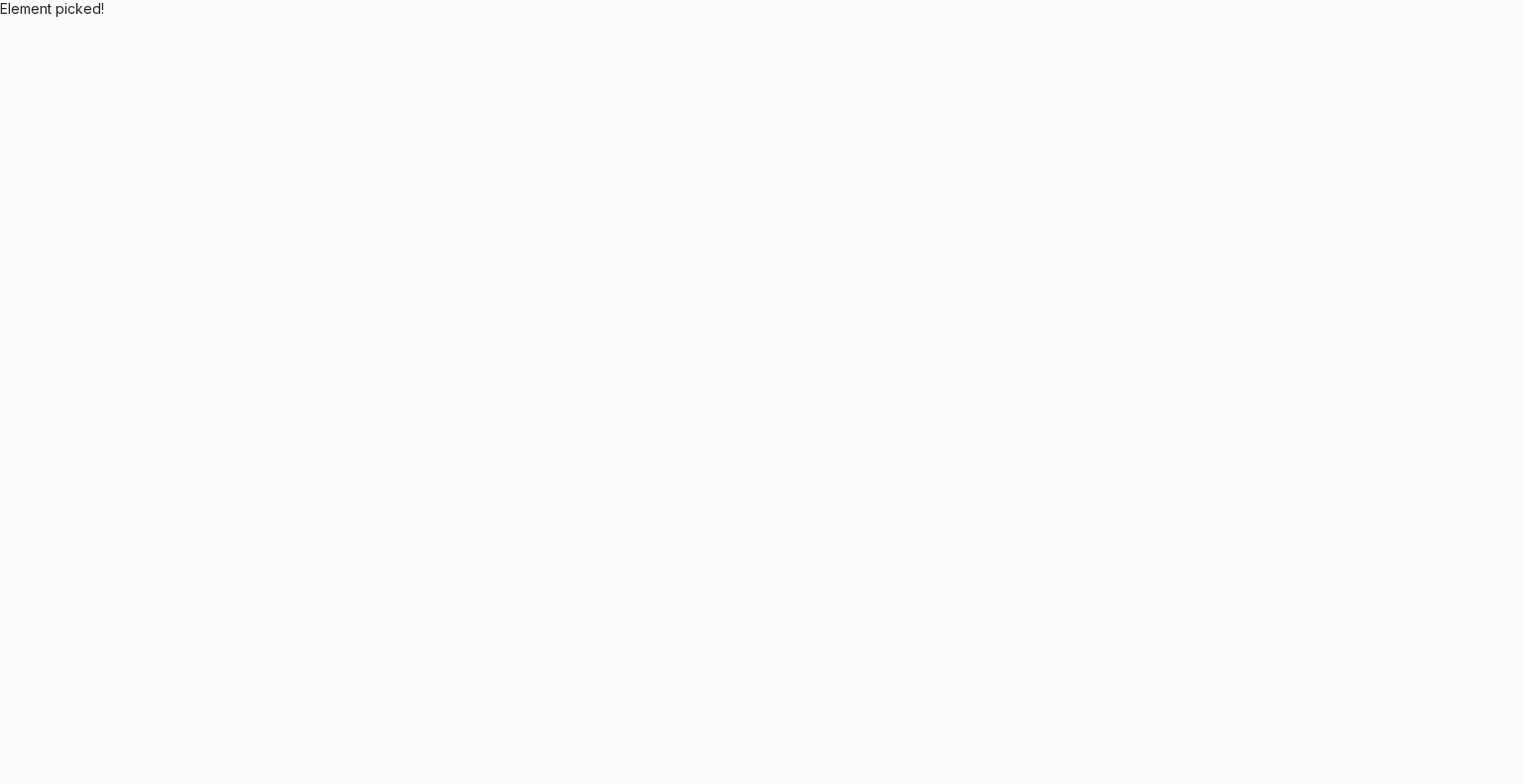 scroll, scrollTop: 0, scrollLeft: 0, axis: both 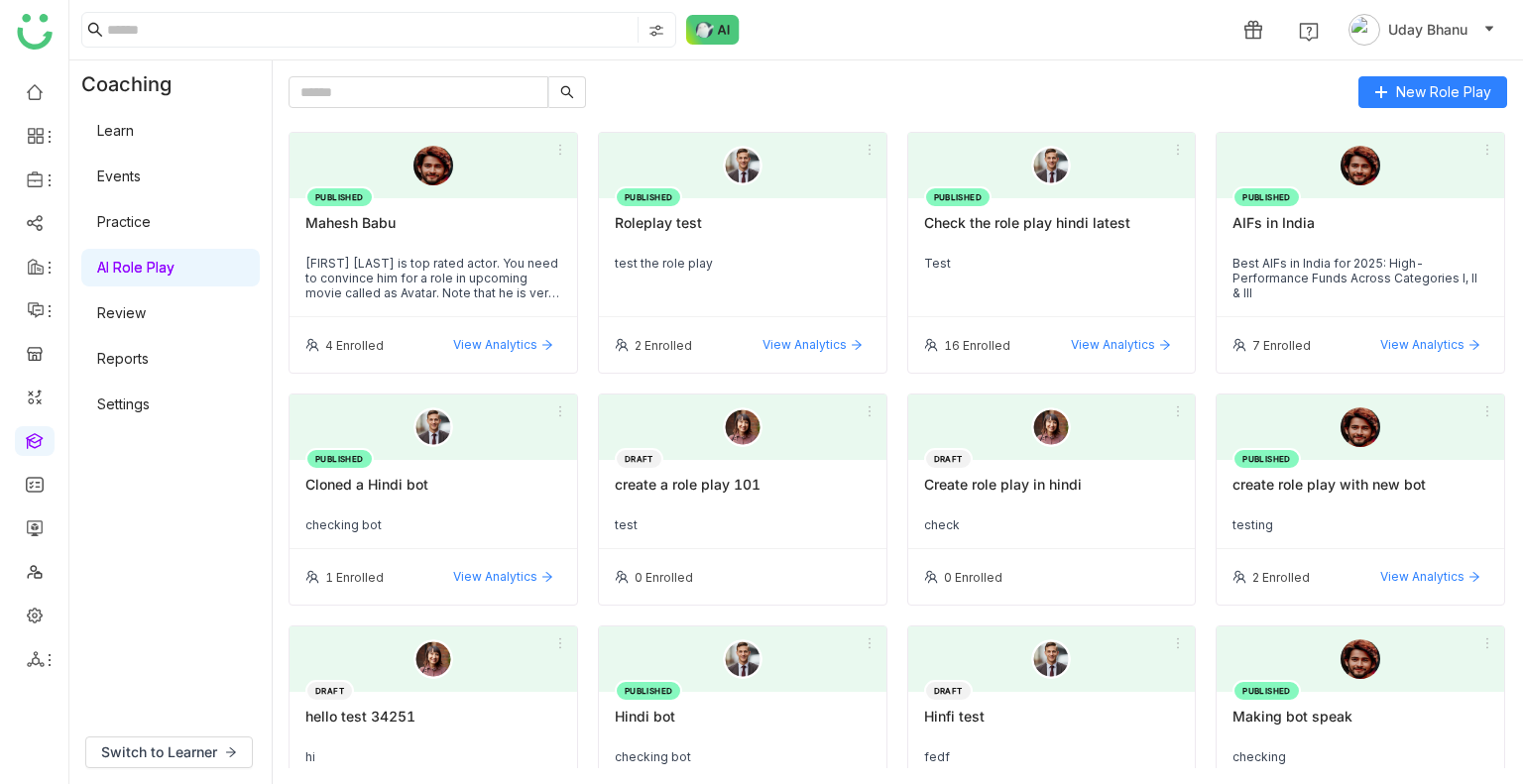 click on "4 Enrolled" 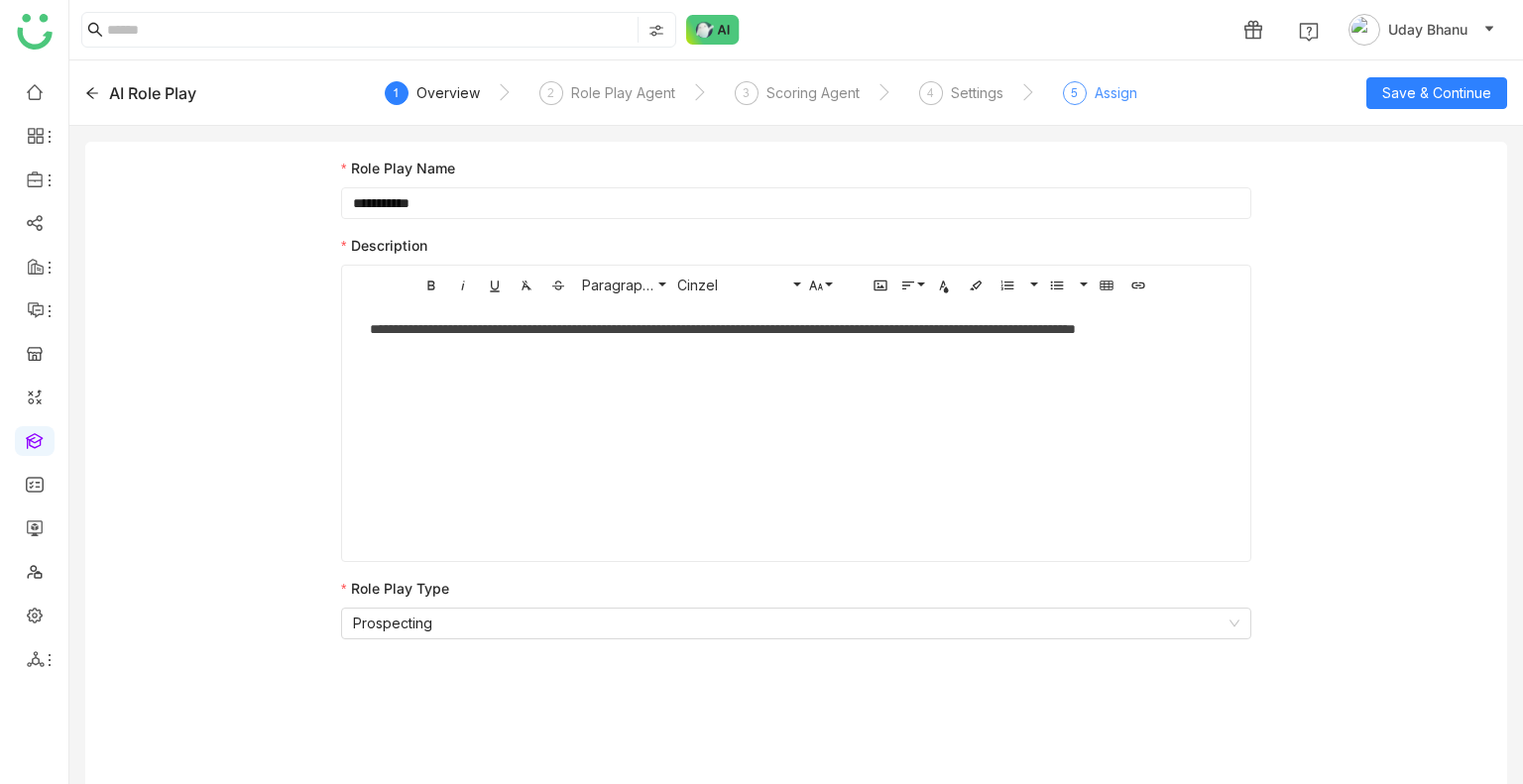 click on "Assign" 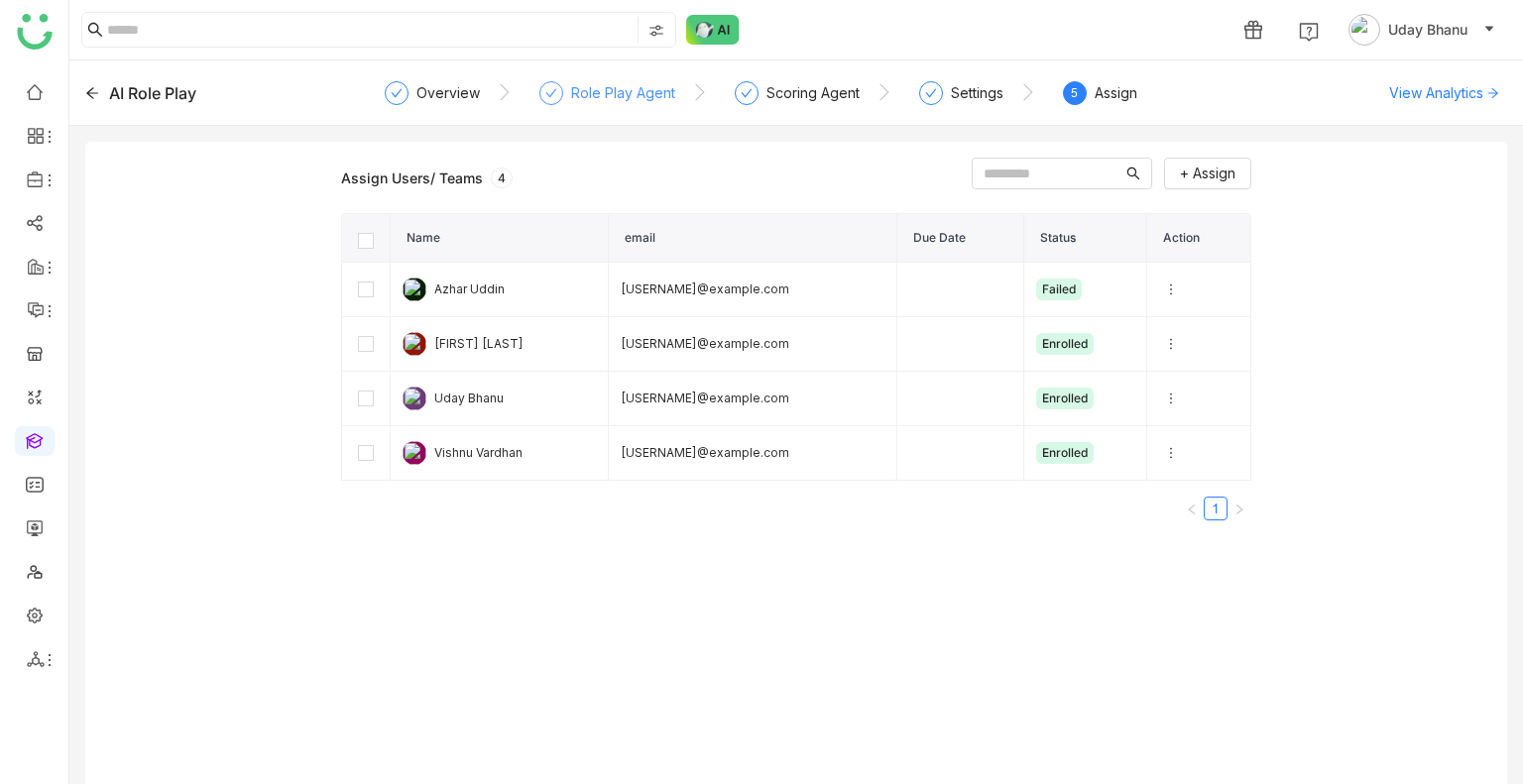 click on "Role Play Agent" 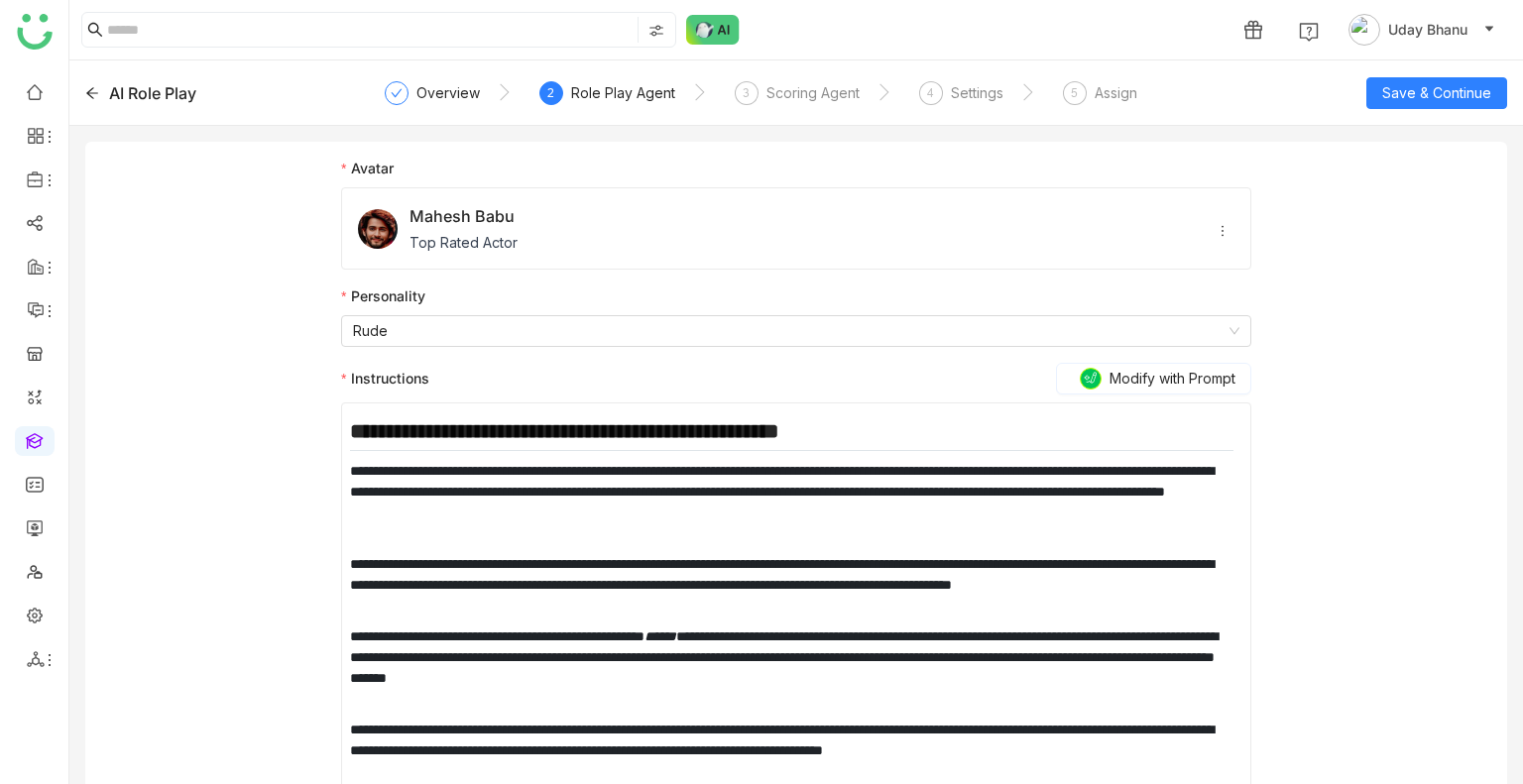 scroll, scrollTop: 179, scrollLeft: 0, axis: vertical 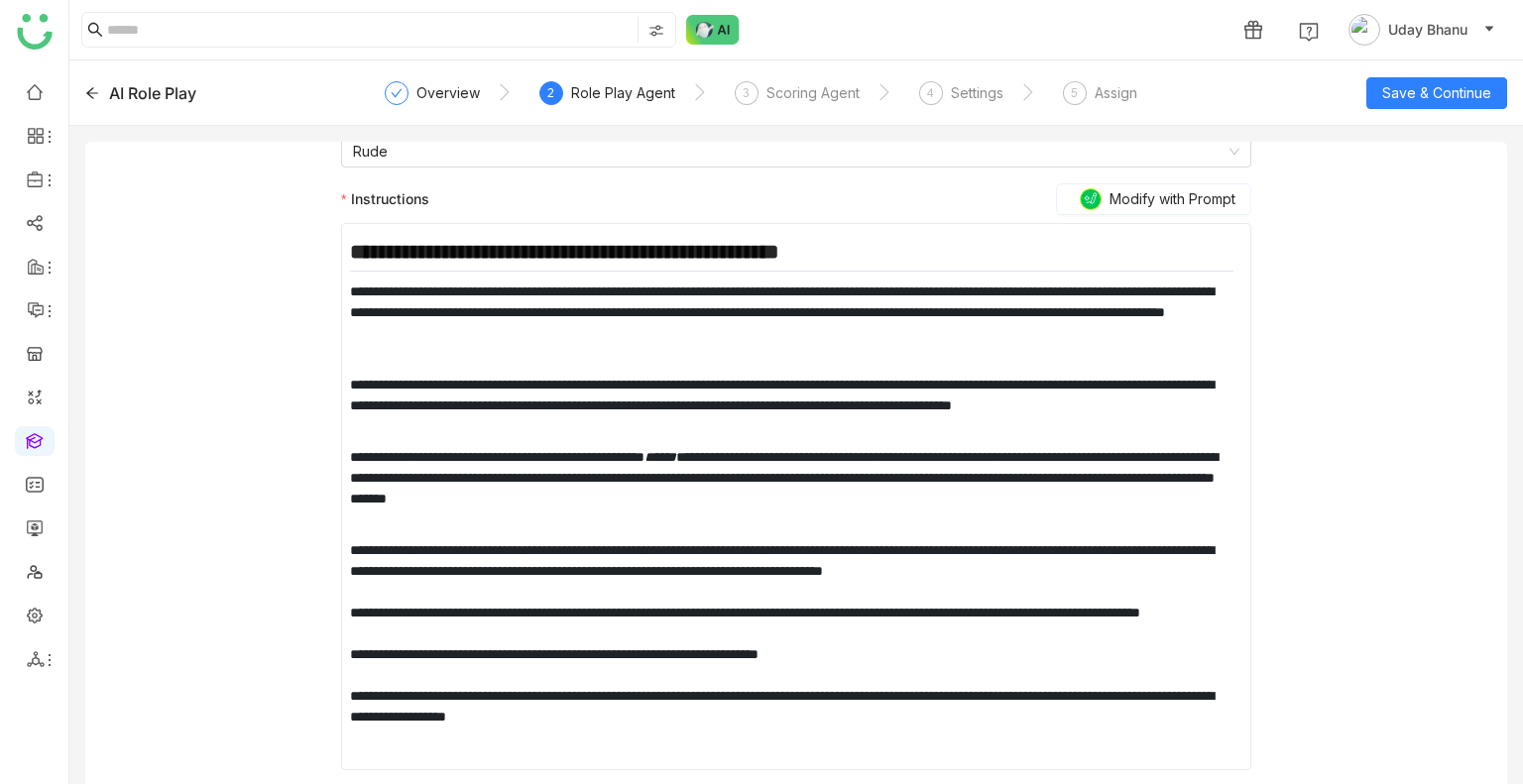 click on "Overview  2  Role Play Agent  3  Scoring Agent  4  Settings  5  Assign" 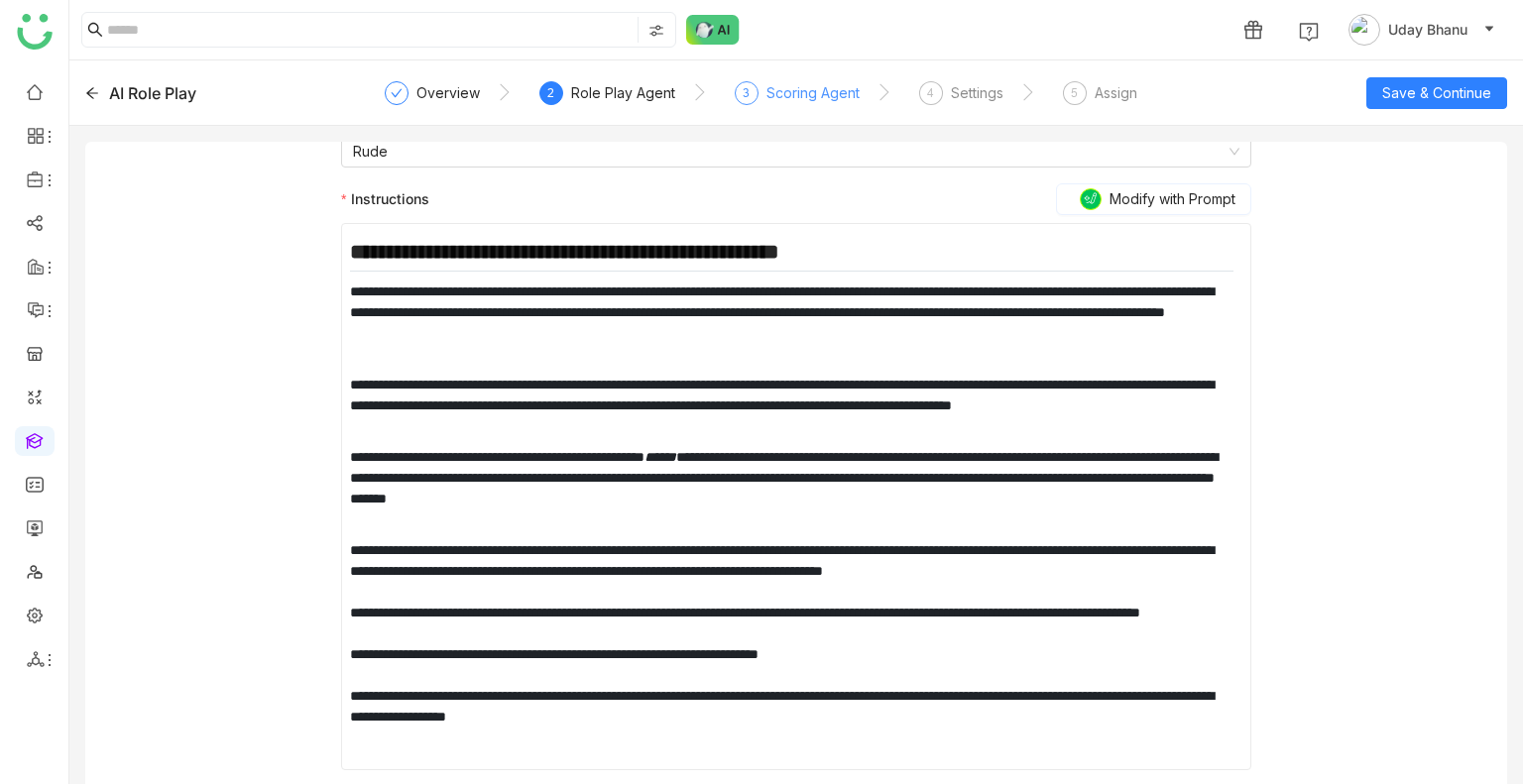 click on "Scoring Agent" 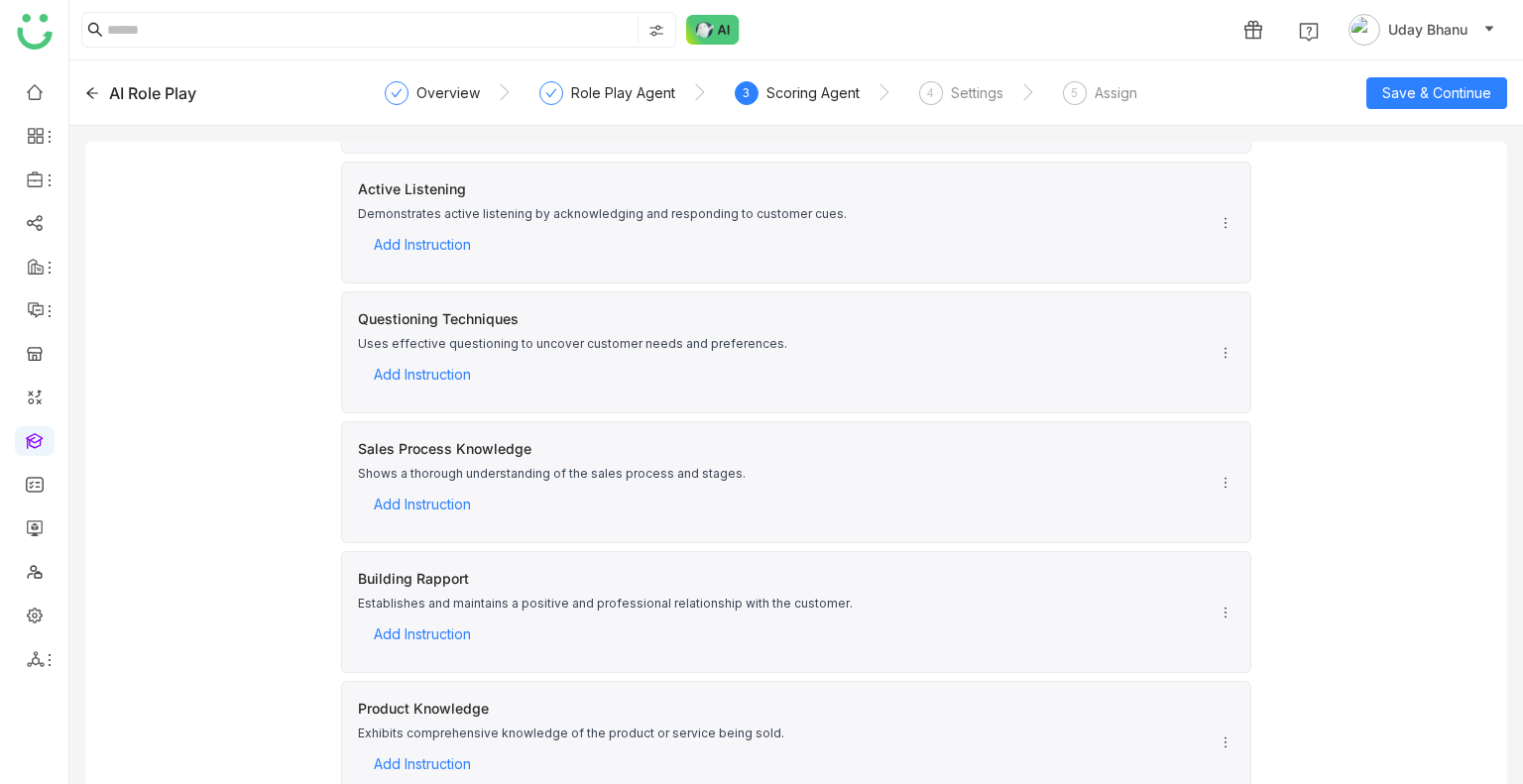 scroll, scrollTop: 0, scrollLeft: 0, axis: both 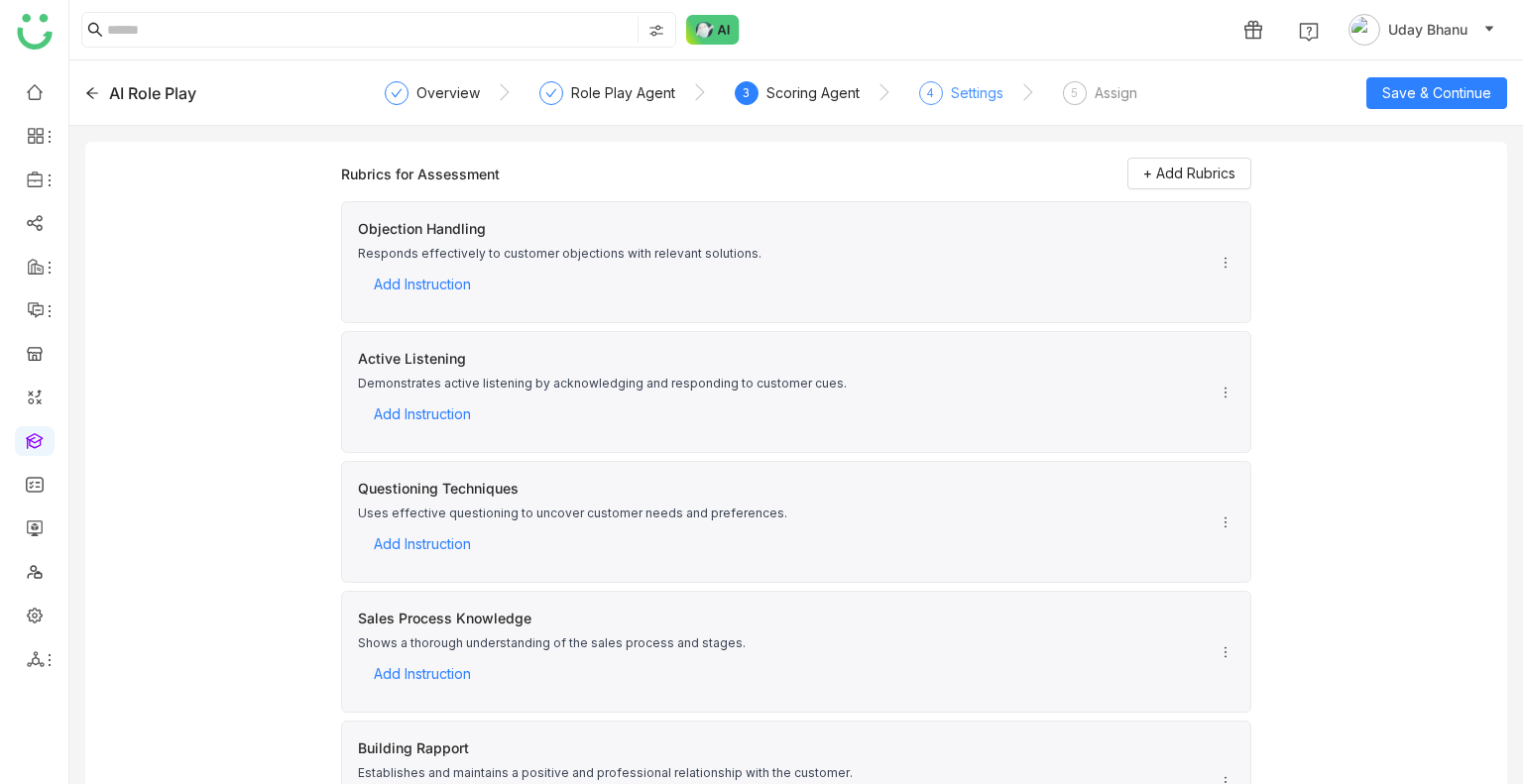 click on "4" 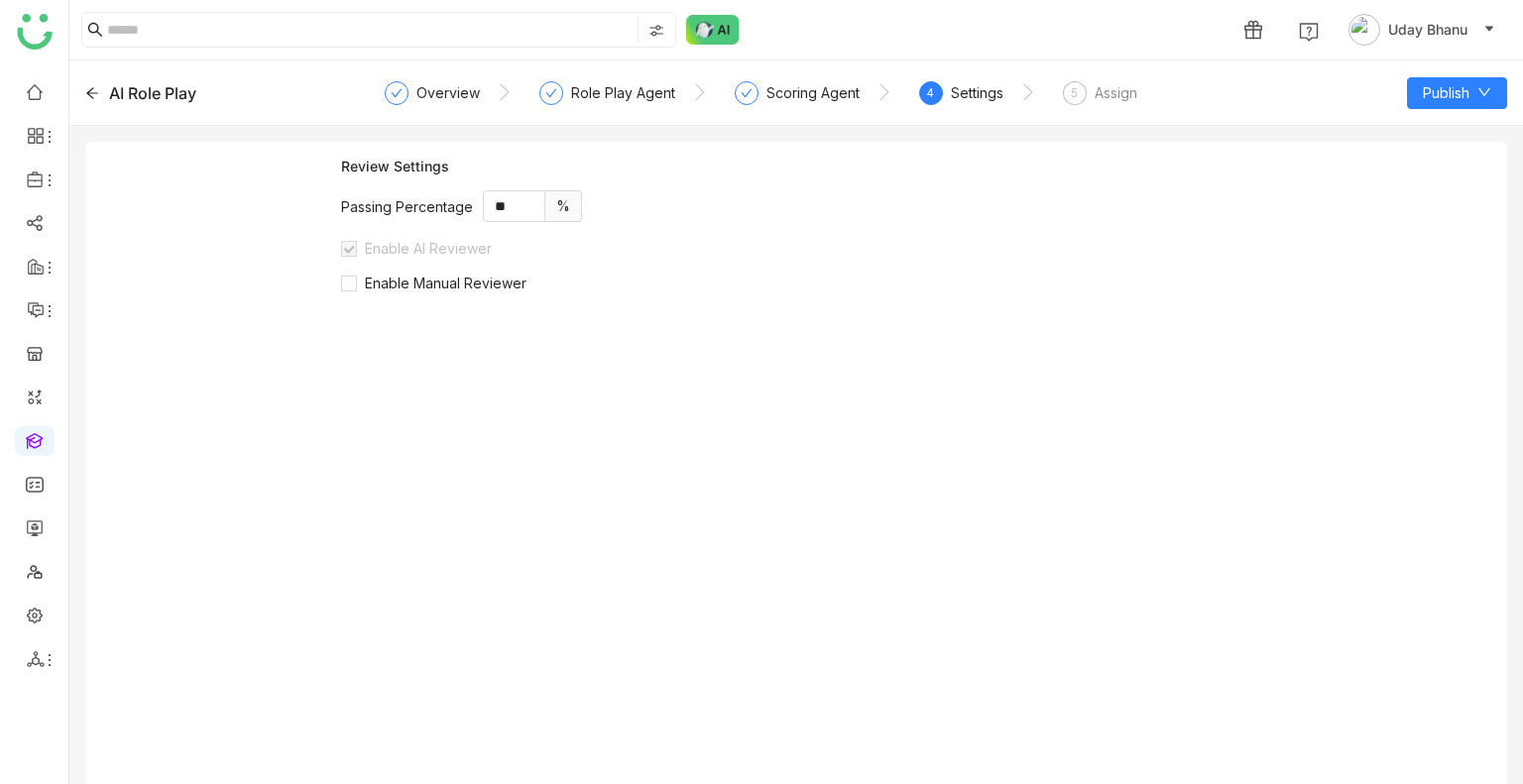 click 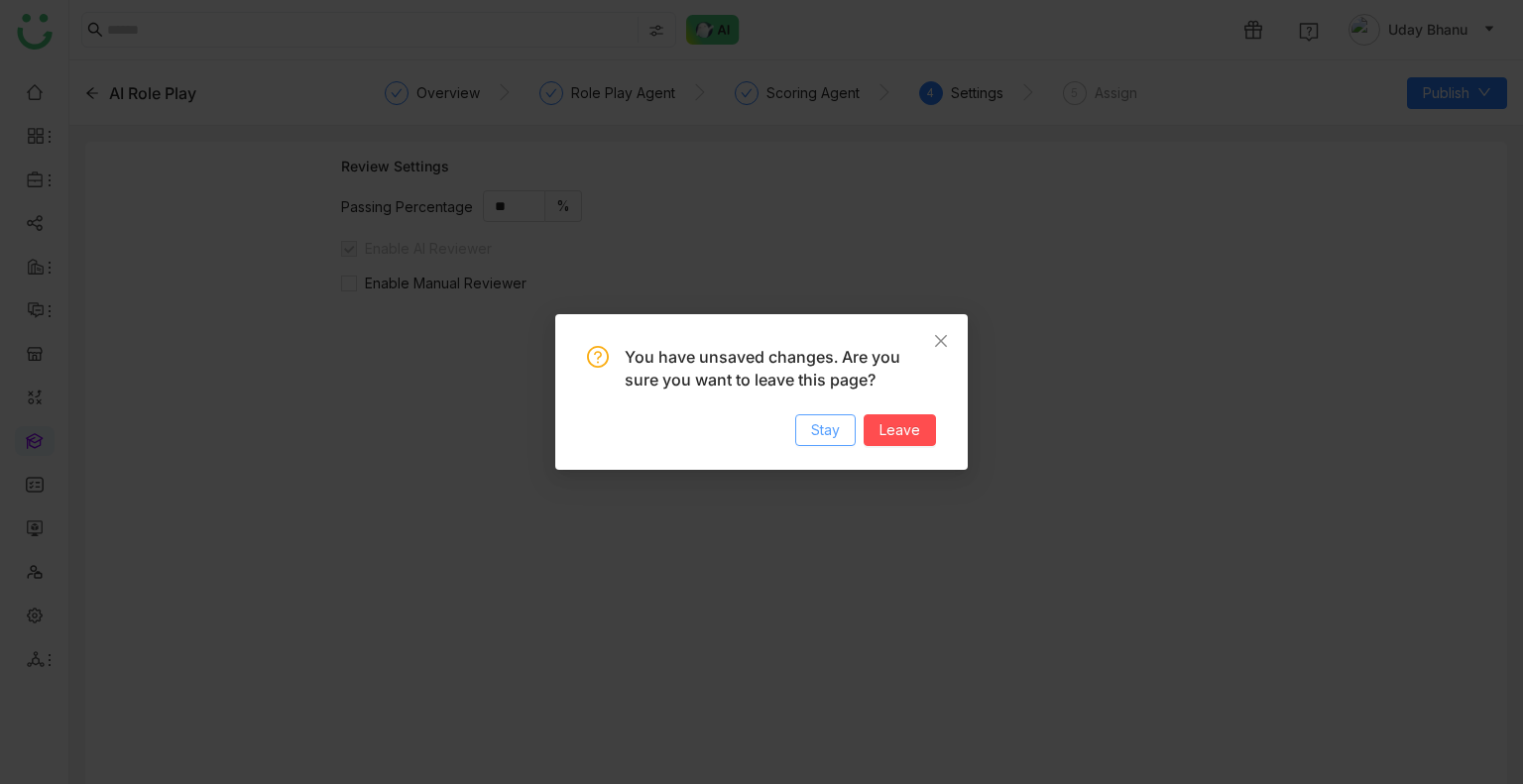 click on "Stay" at bounding box center (825, 430) 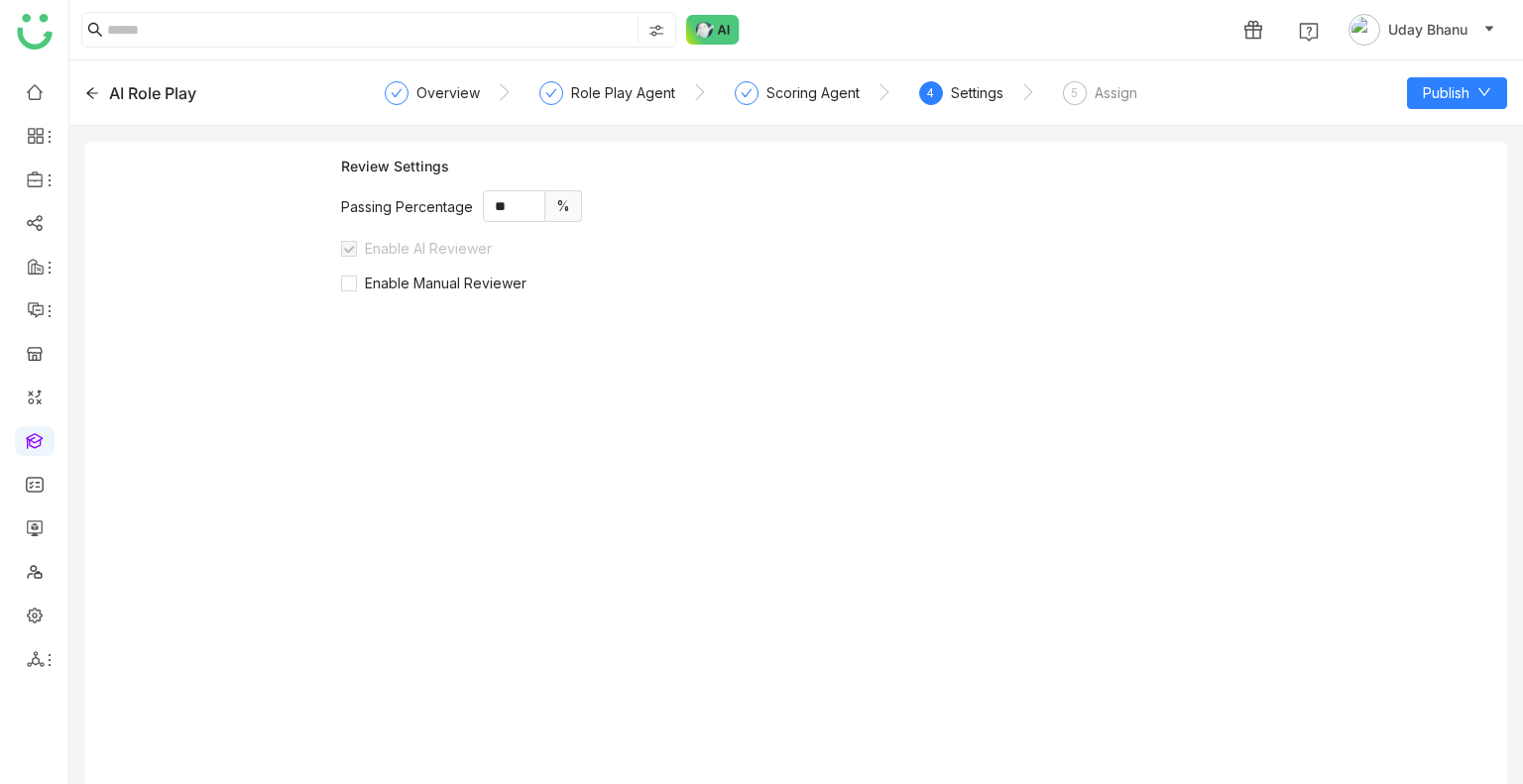 click on "AI Role Play" 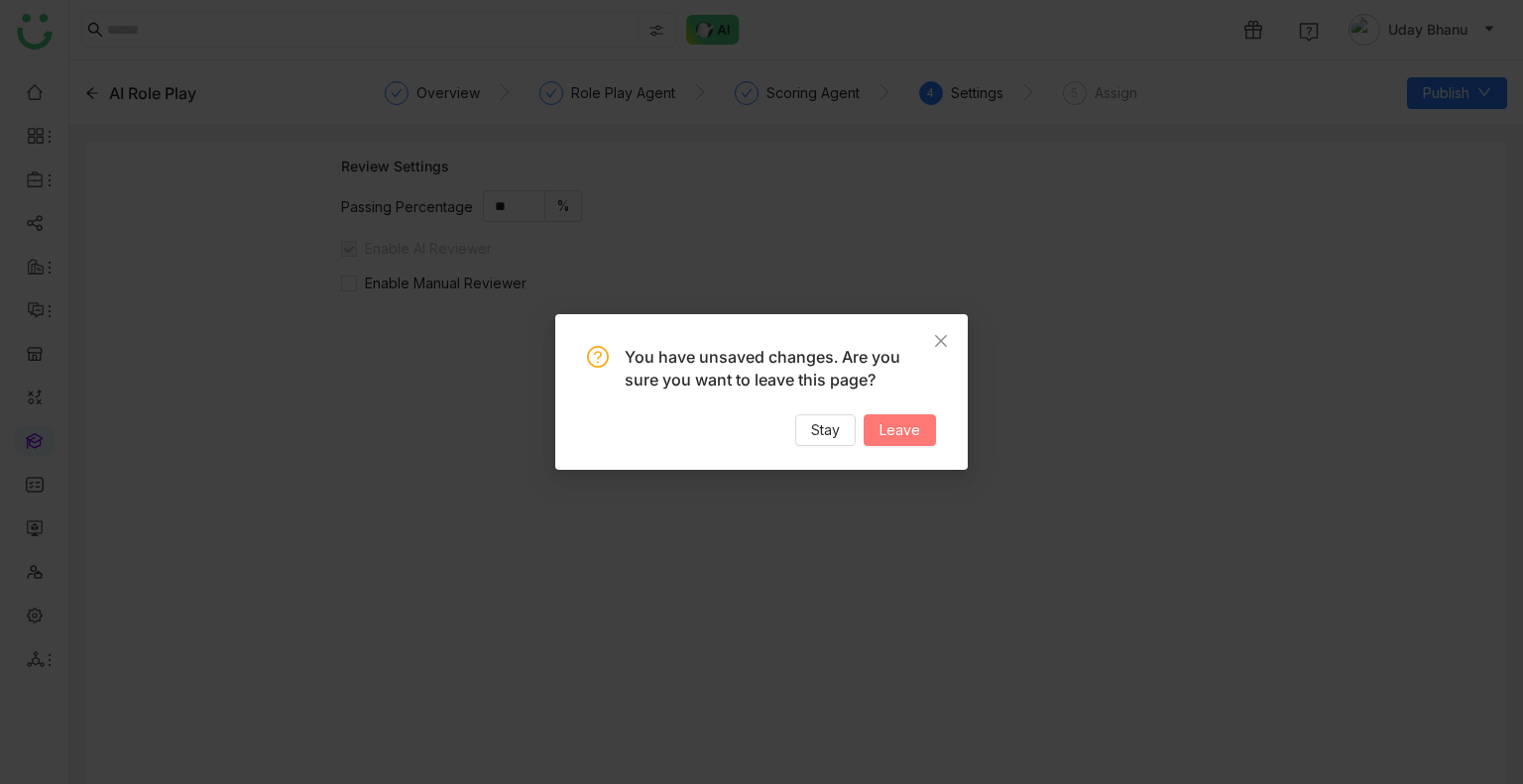 click on "Leave" at bounding box center (899, 430) 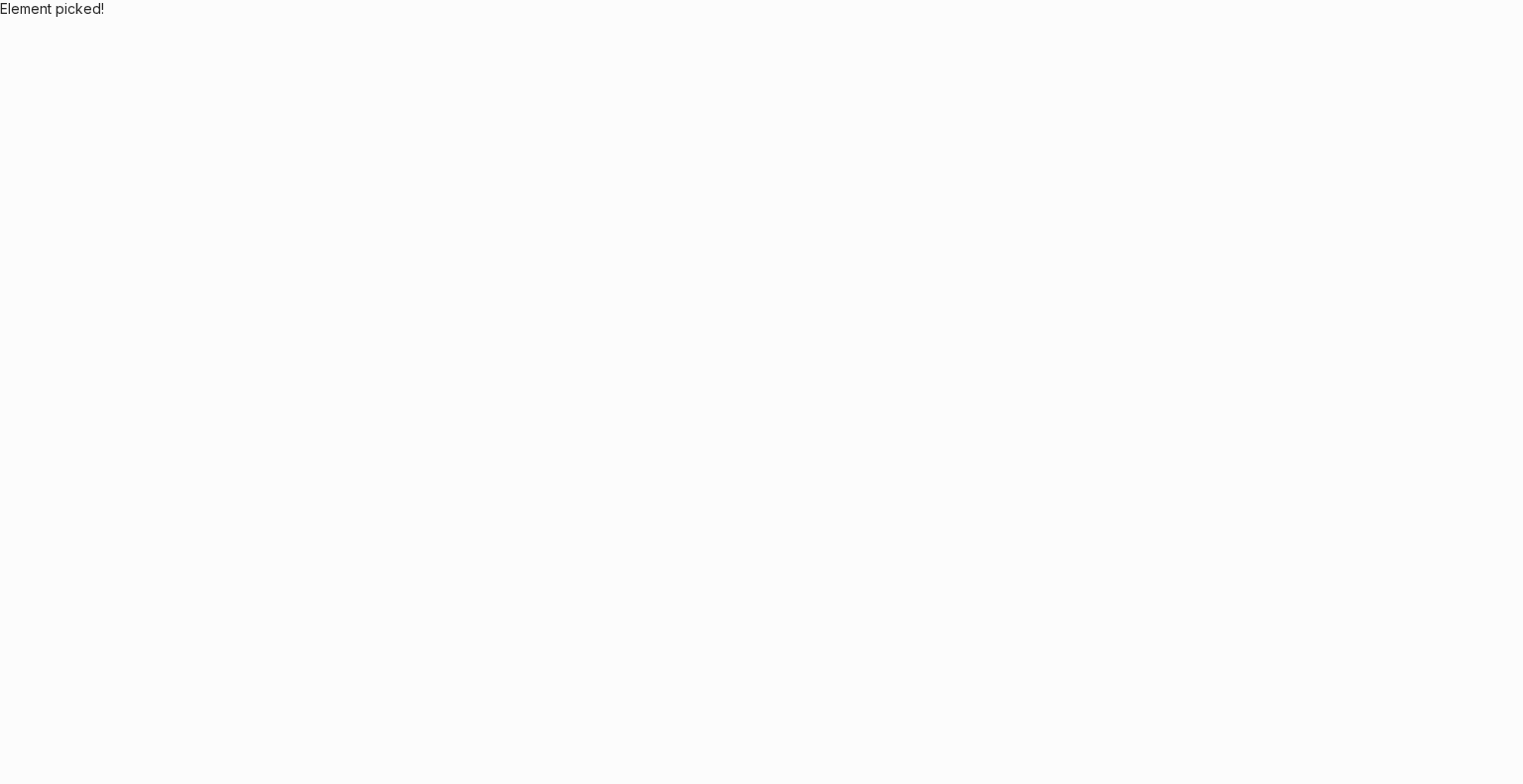 scroll, scrollTop: 0, scrollLeft: 0, axis: both 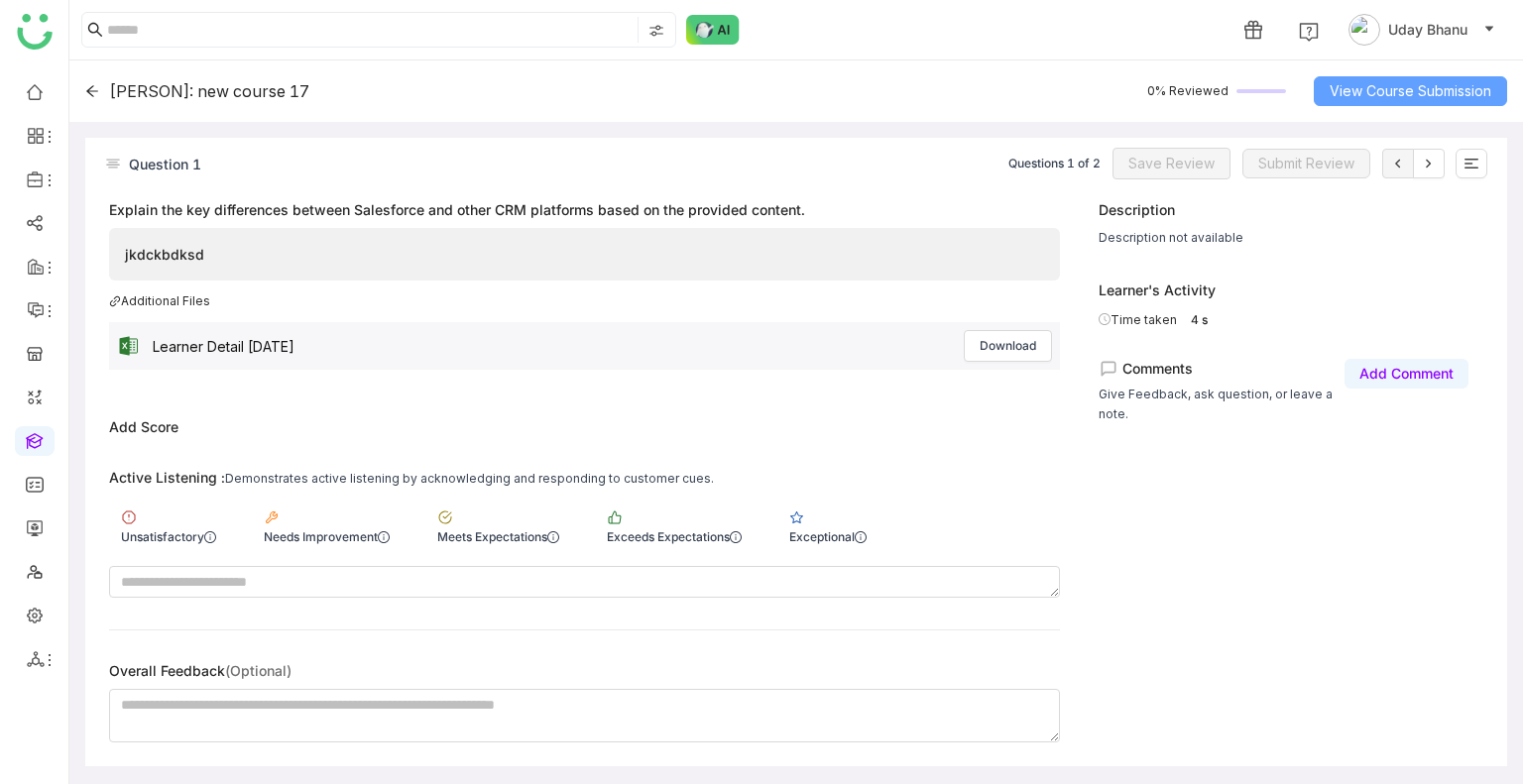 click on "View Course Submission" 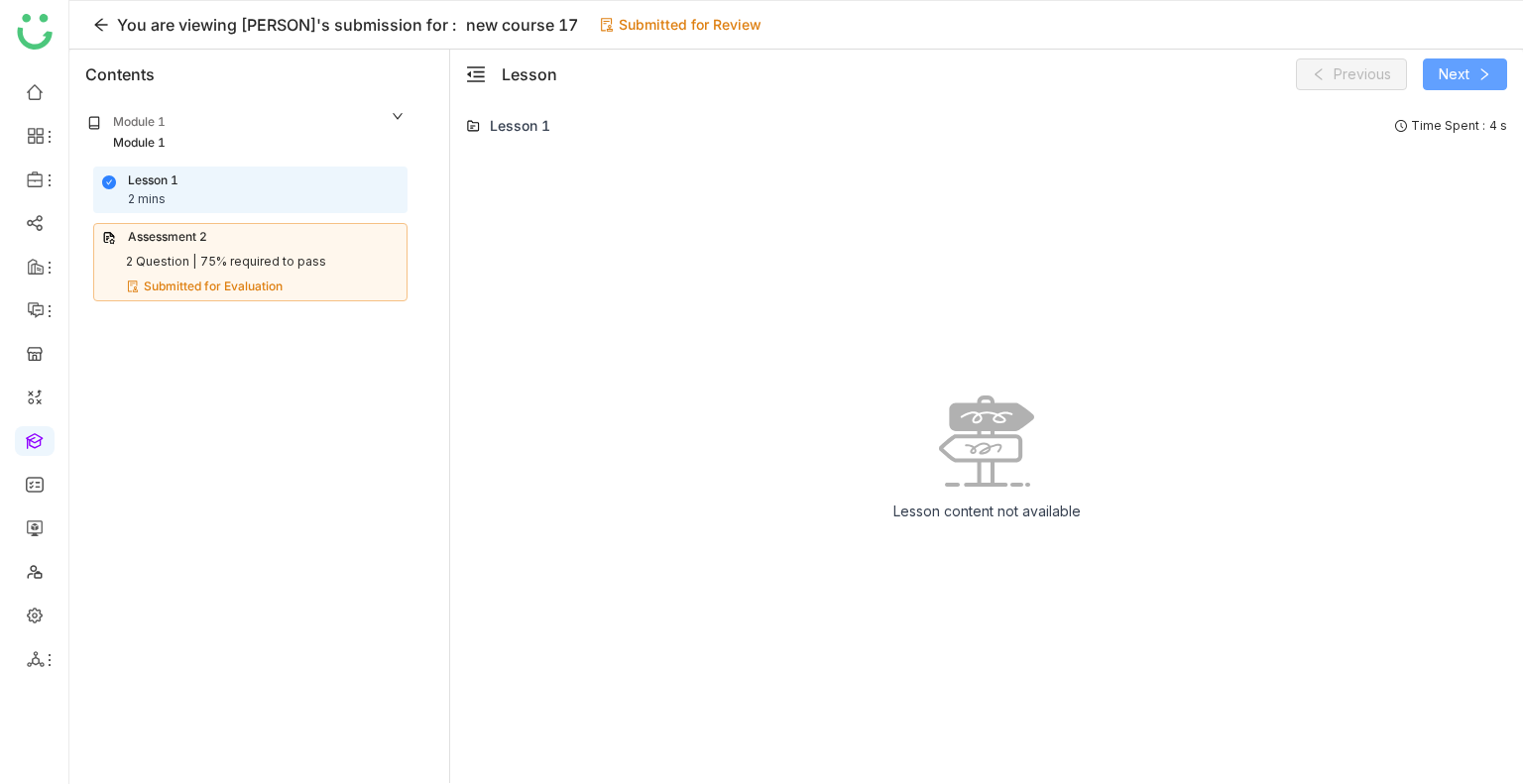 click on "Next" 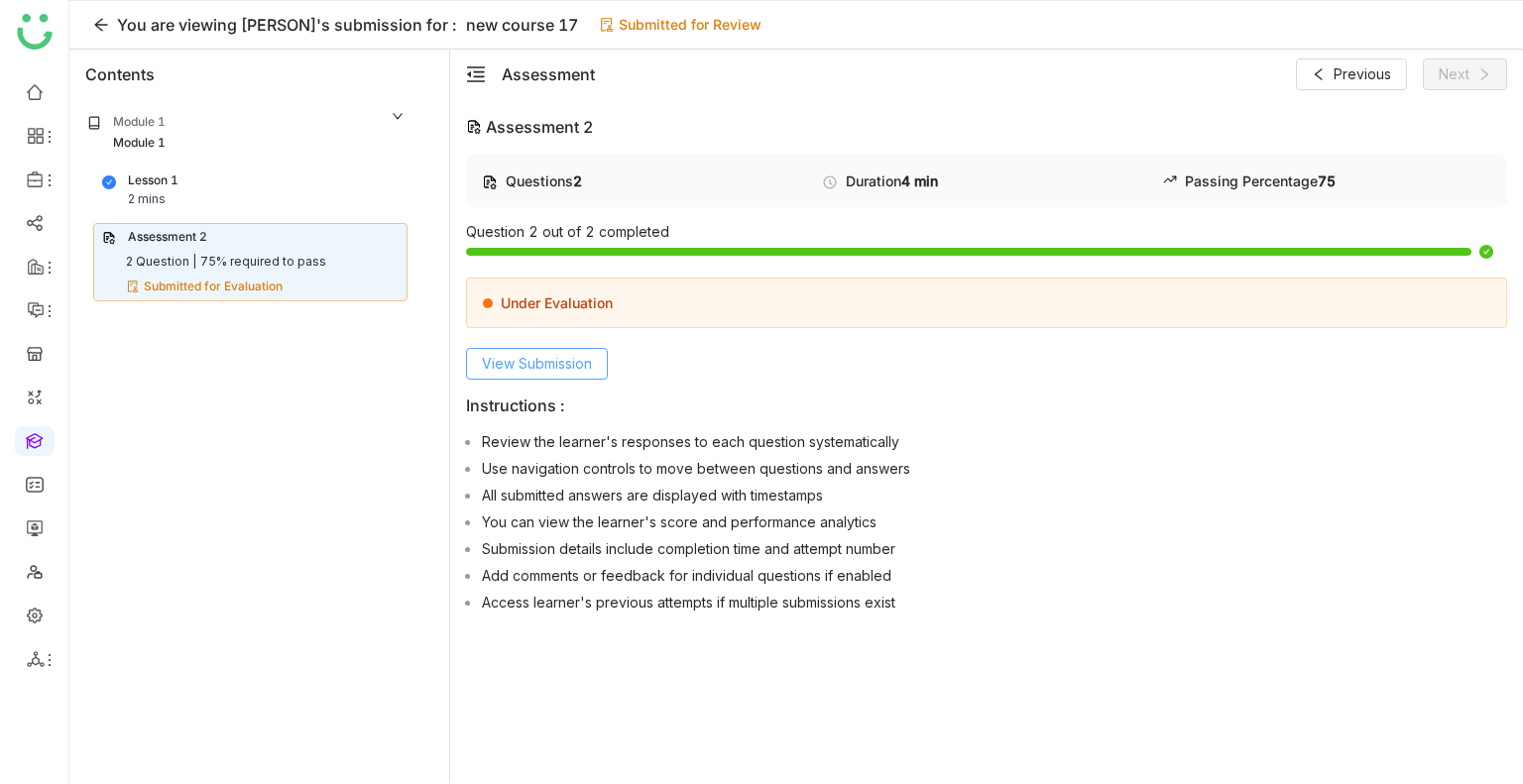click on "View Submission" 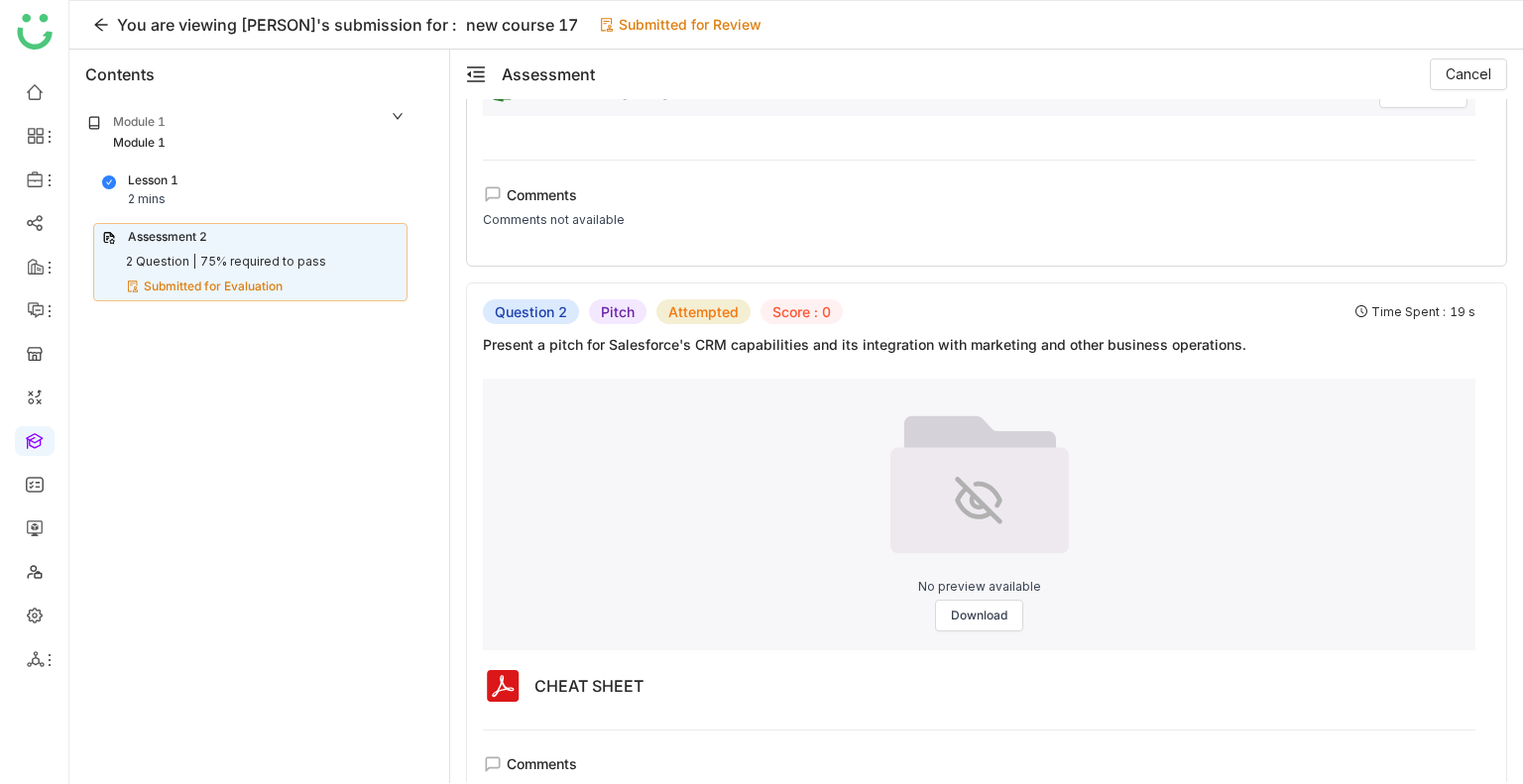 scroll, scrollTop: 520, scrollLeft: 0, axis: vertical 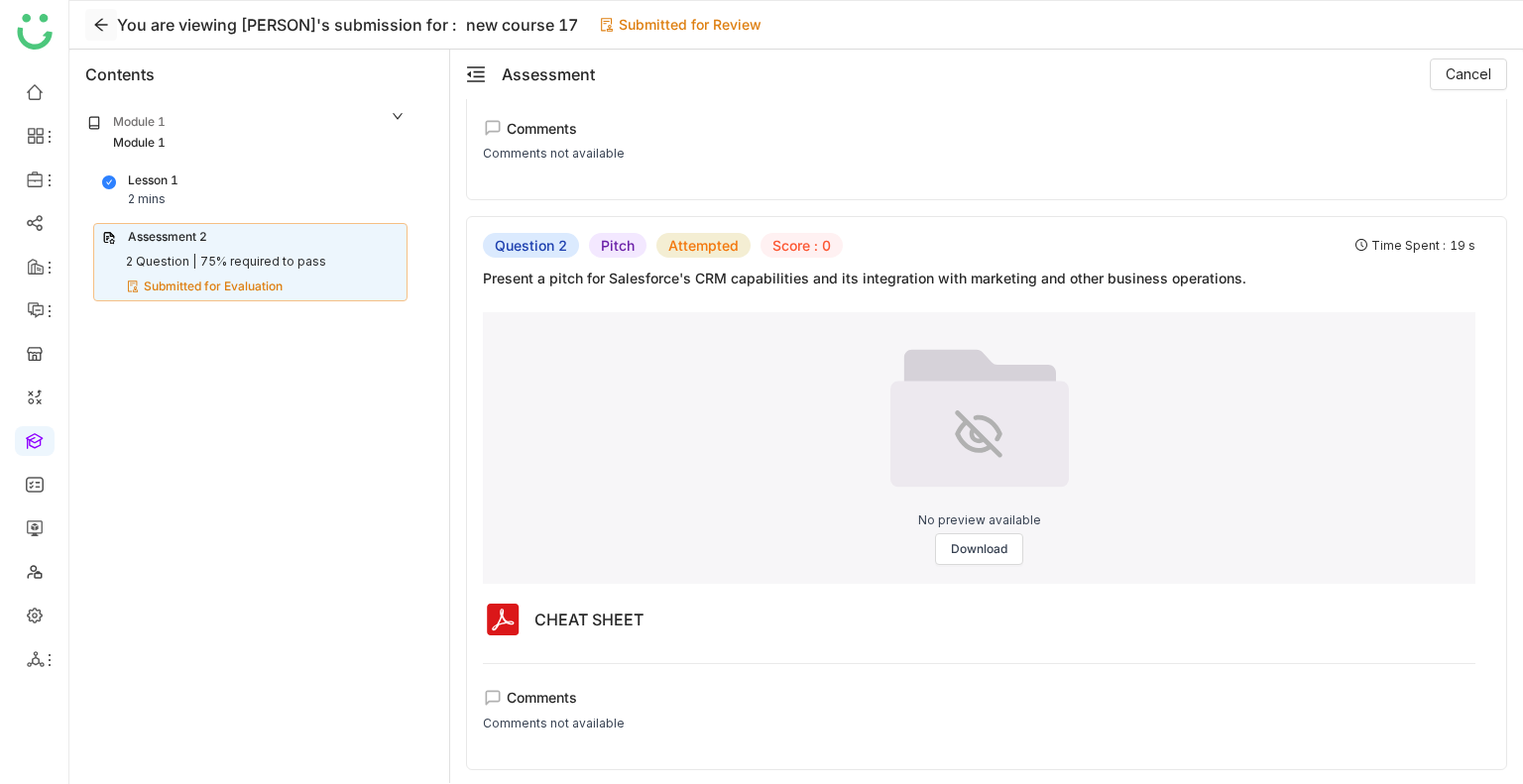 click 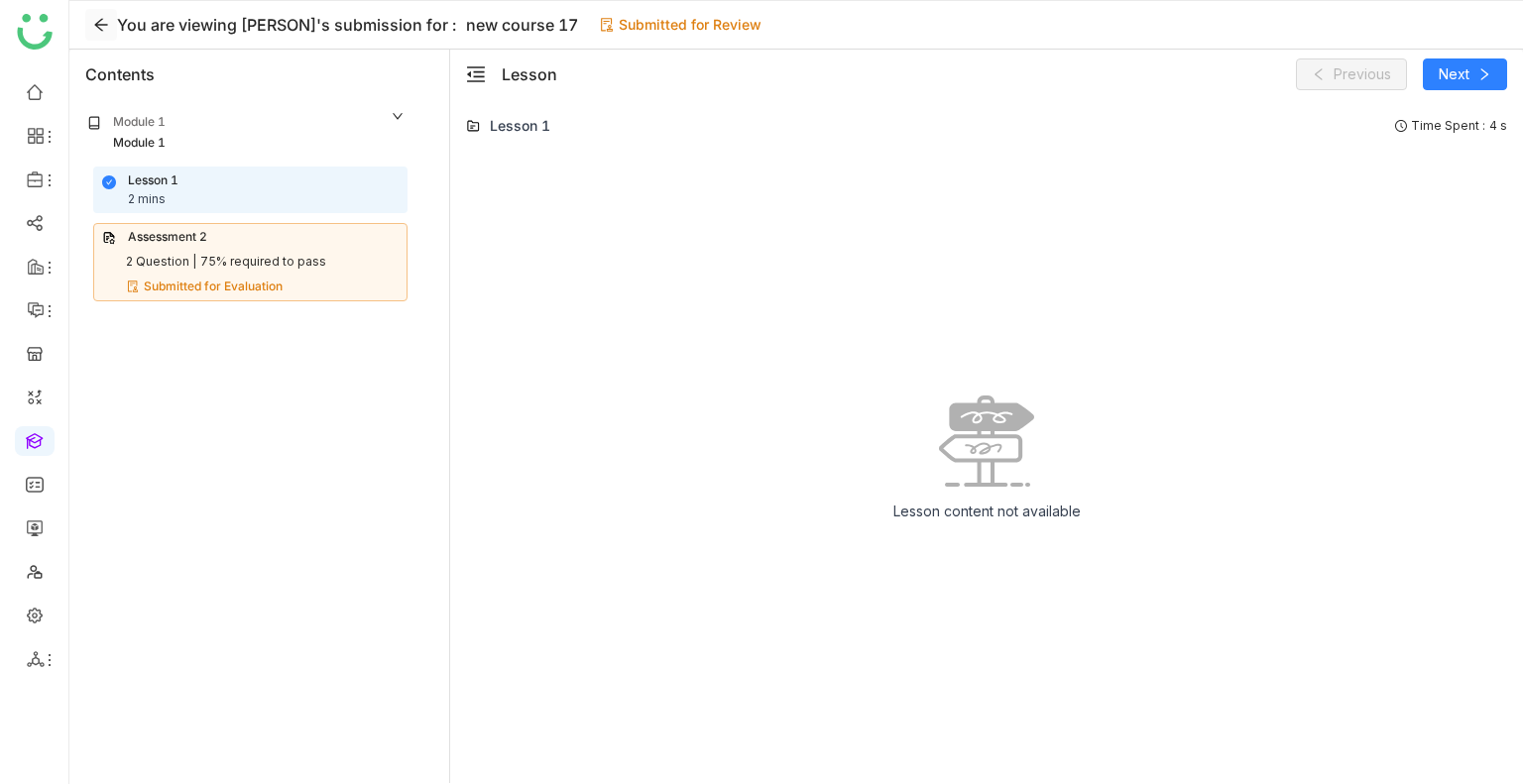 click 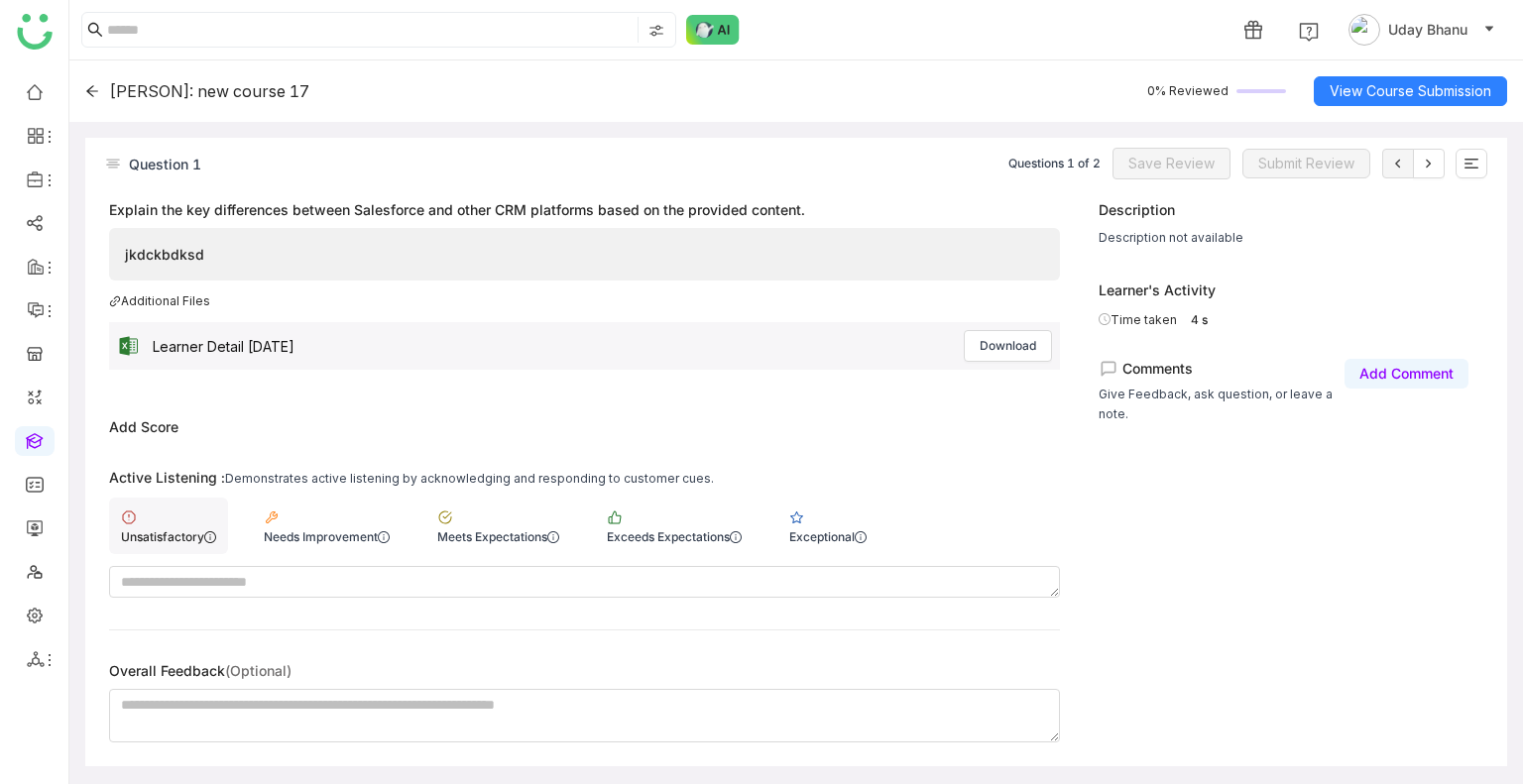 click on "Unsatisfactory" 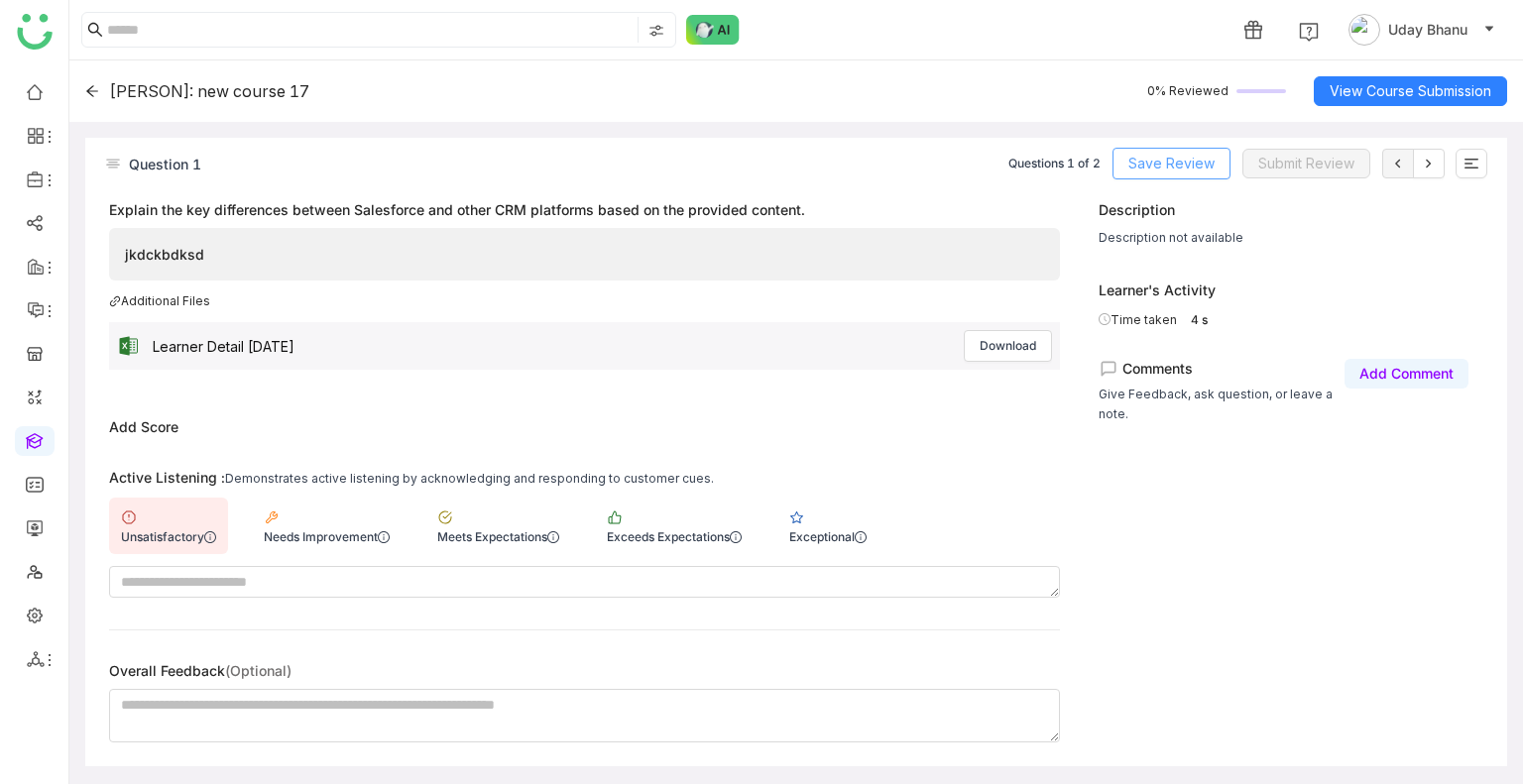 click on "Save Review" 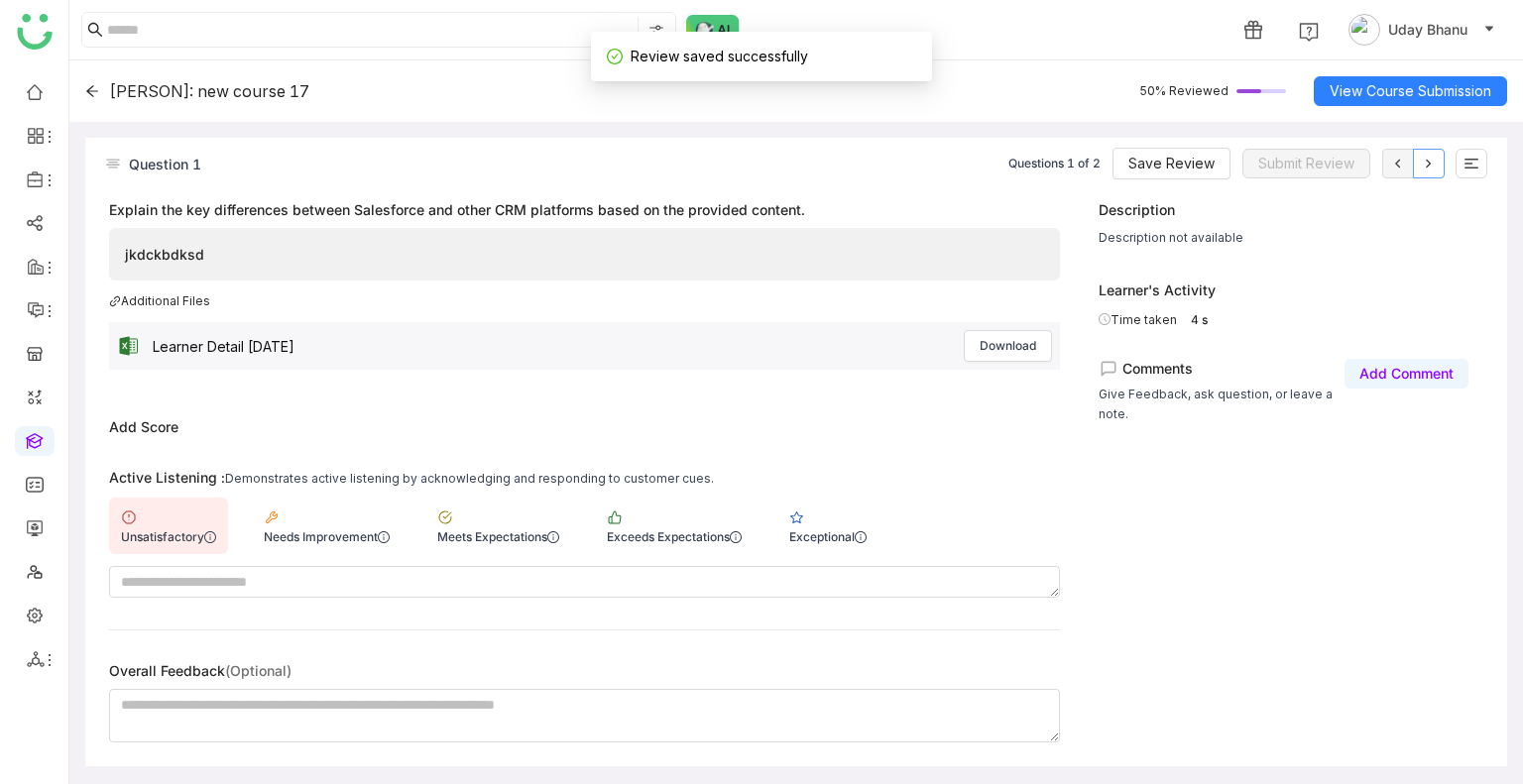 click 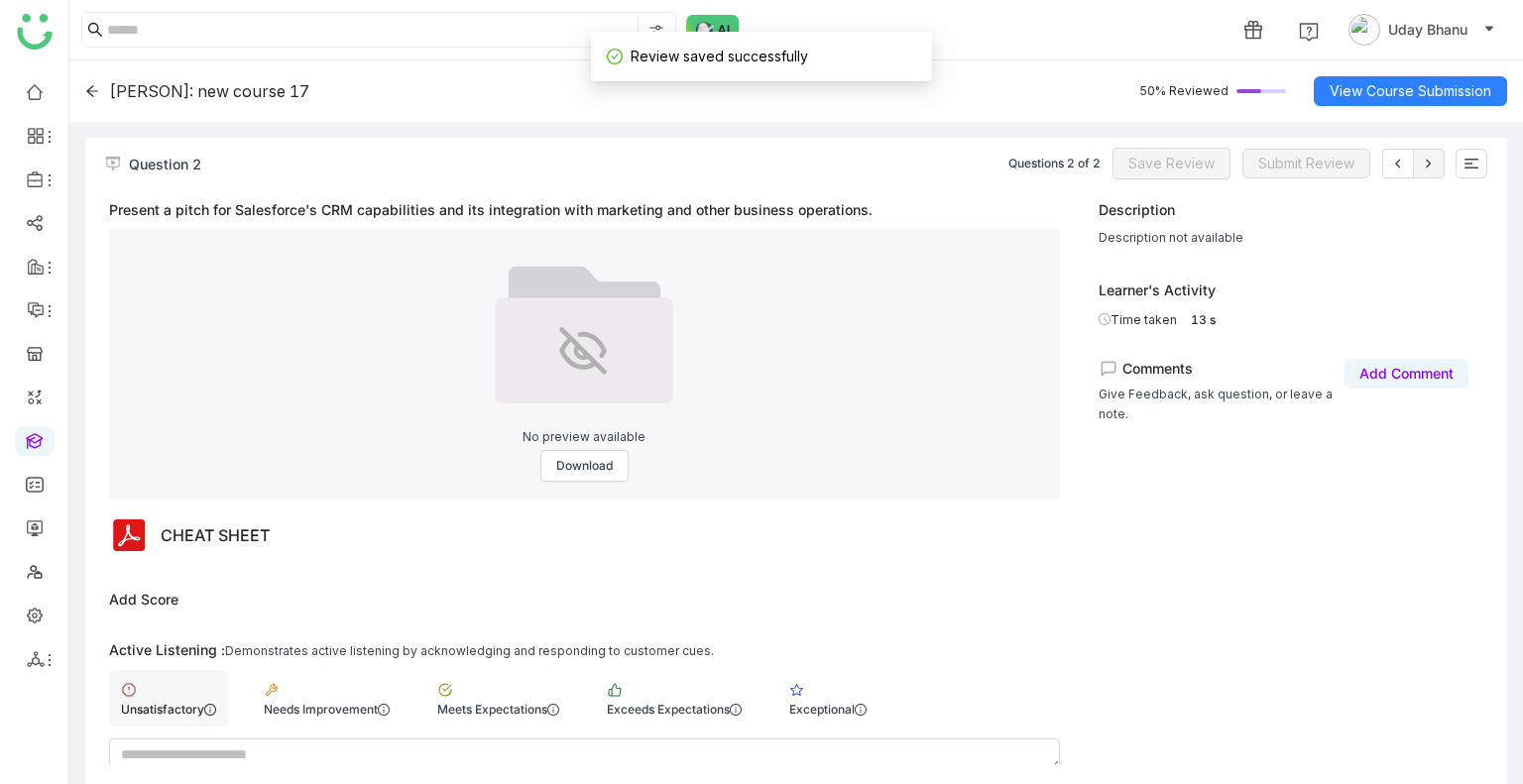 click on "Unsatisfactory" 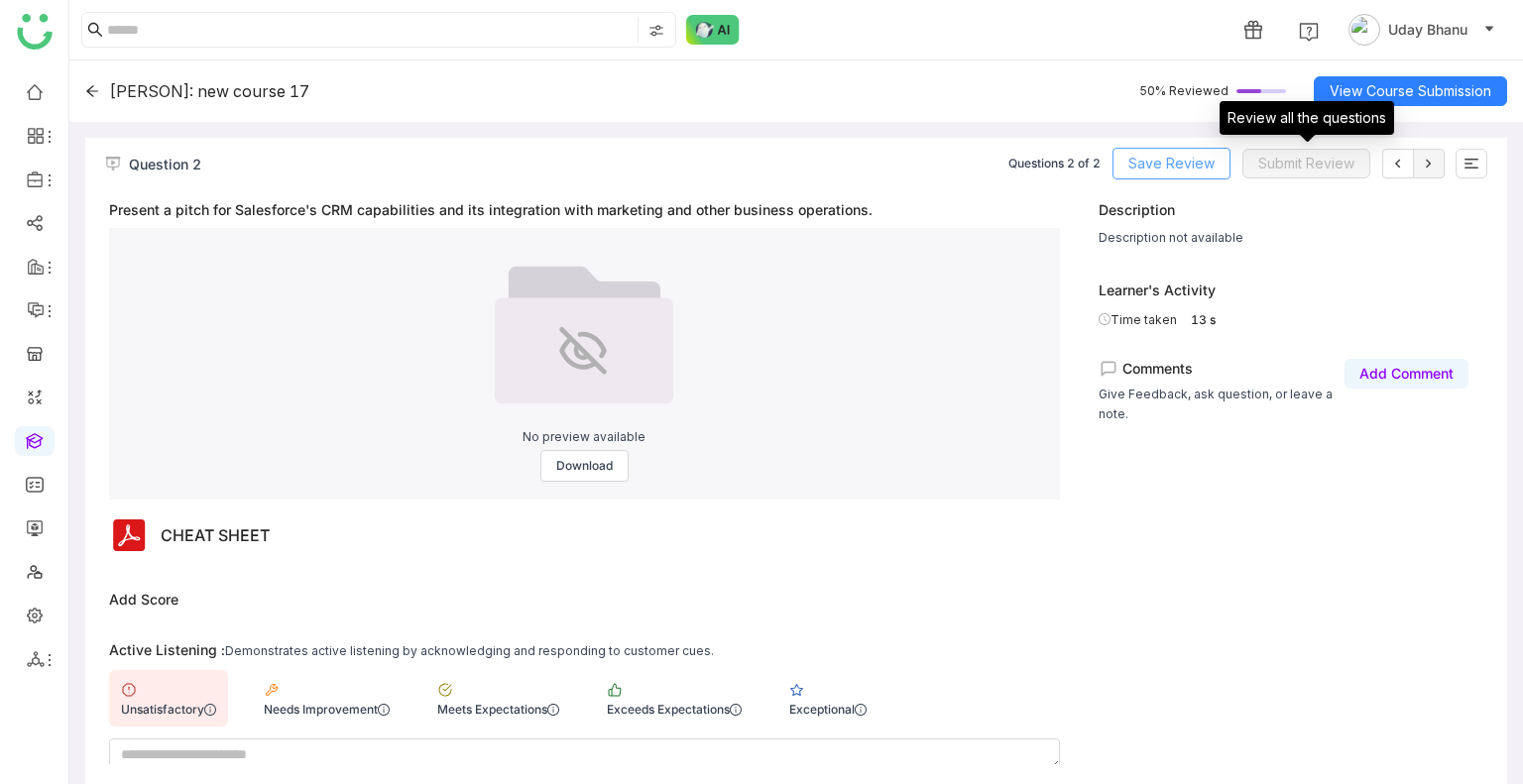 click on "Save Review" 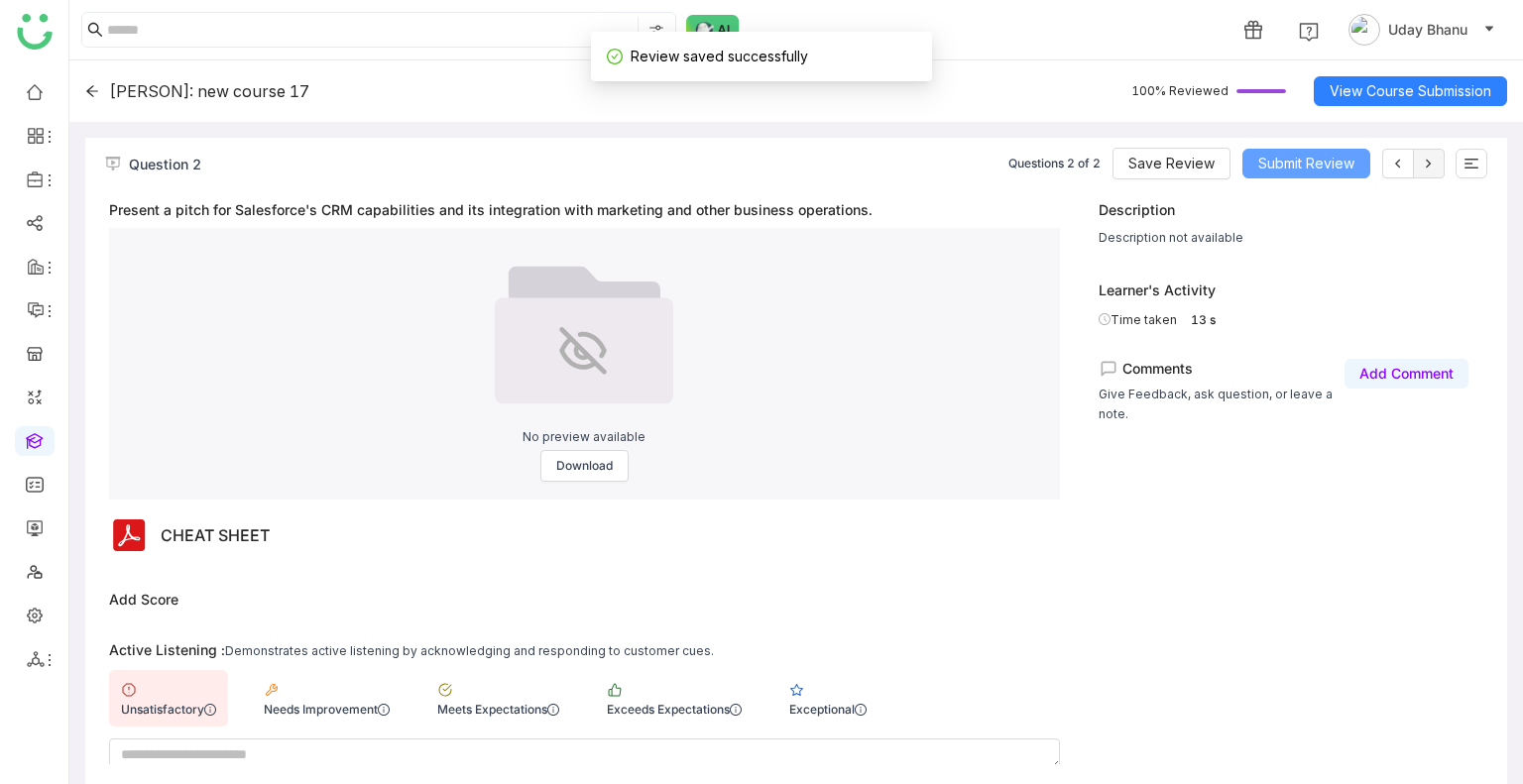 click on "Submit Review" 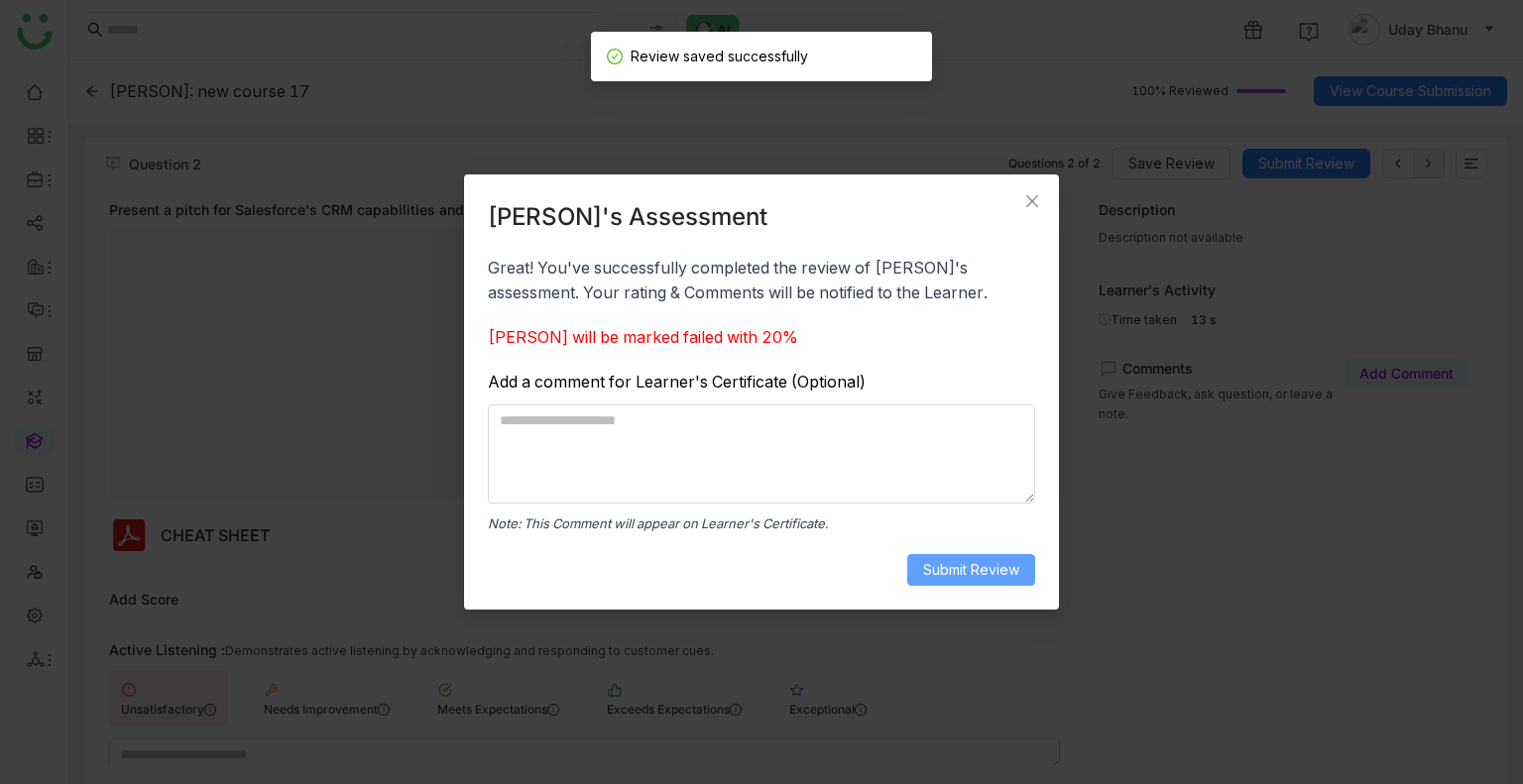 click on "Submit Review" at bounding box center [971, 570] 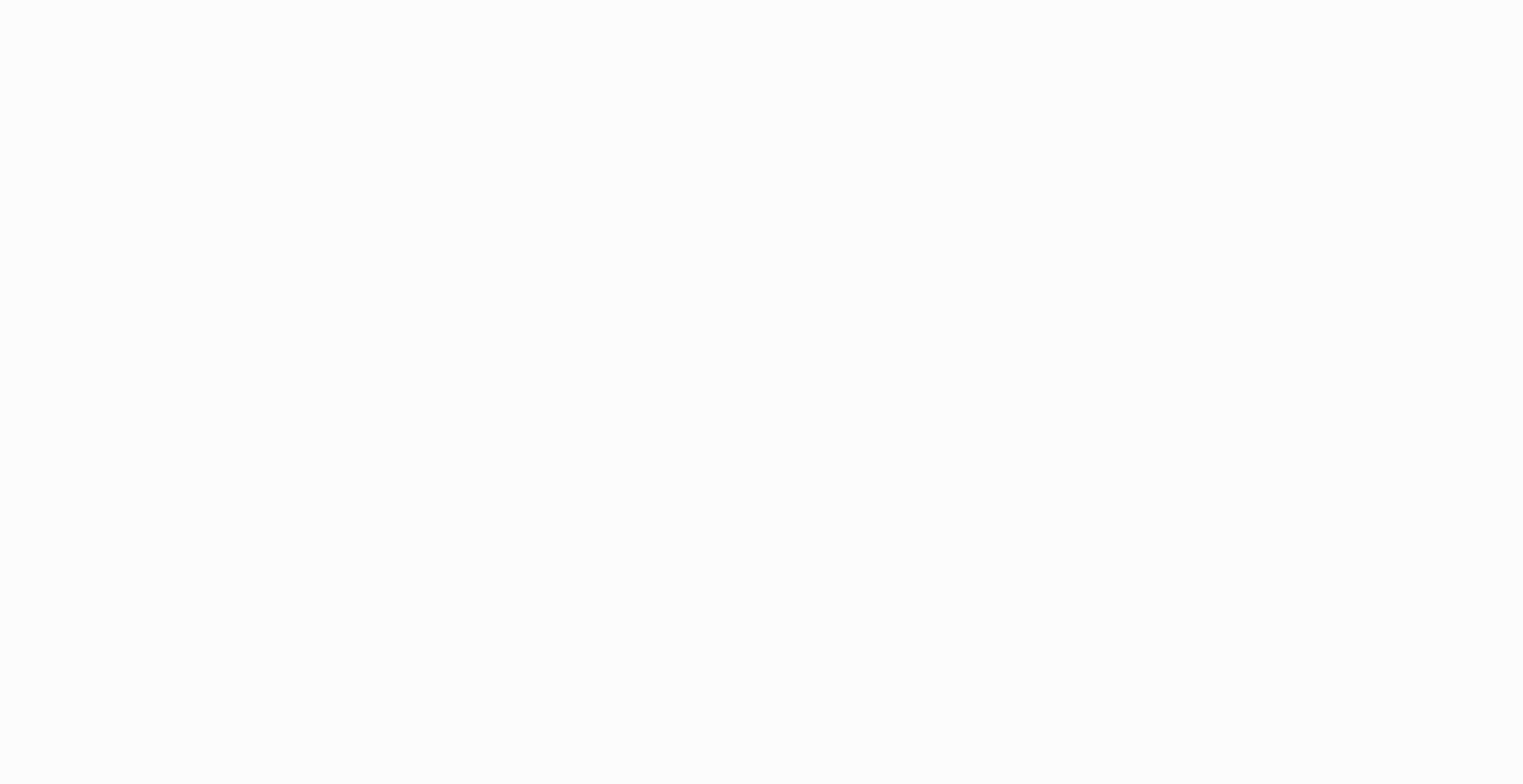 scroll, scrollTop: 0, scrollLeft: 0, axis: both 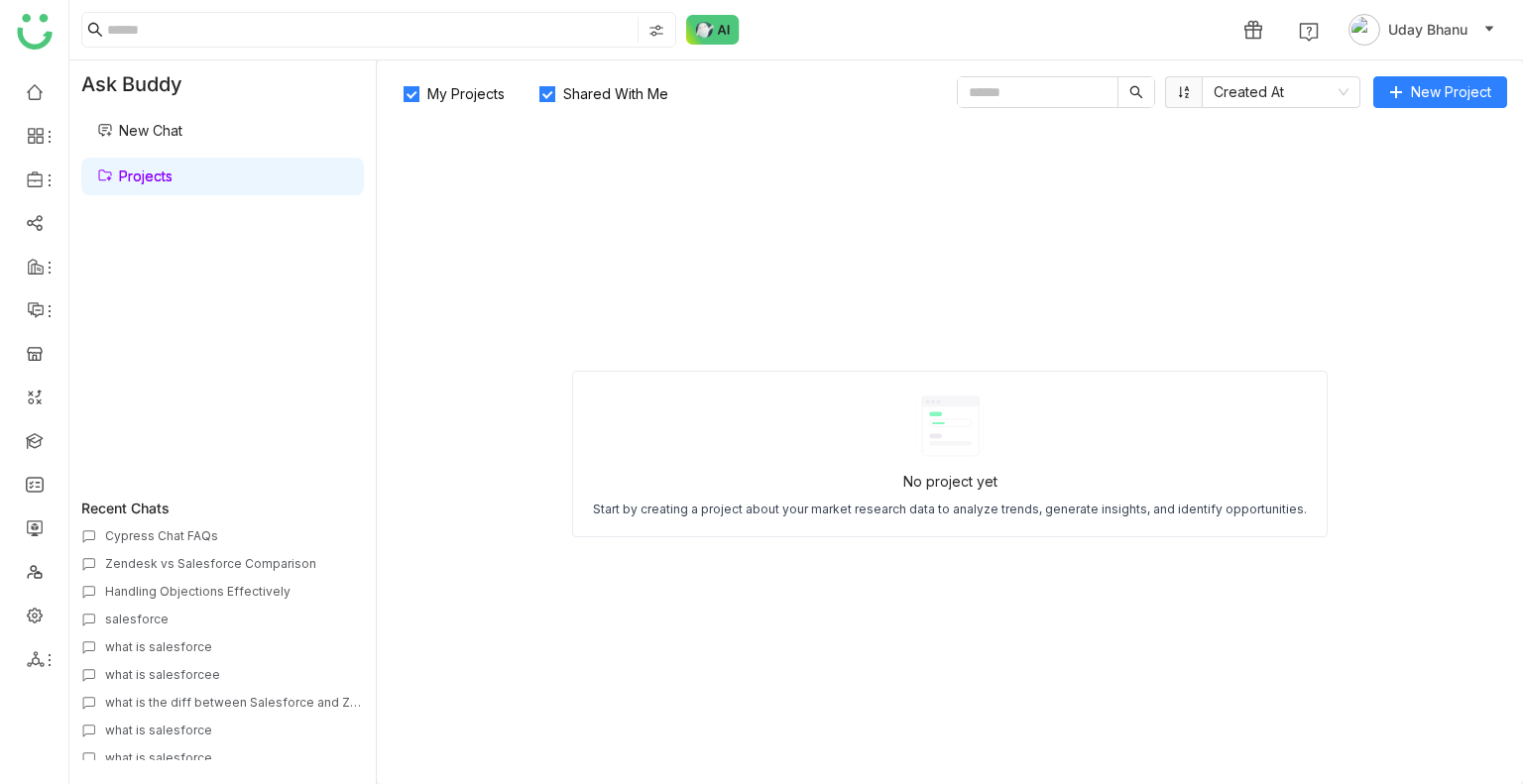 click on "New Chat" at bounding box center [140, 130] 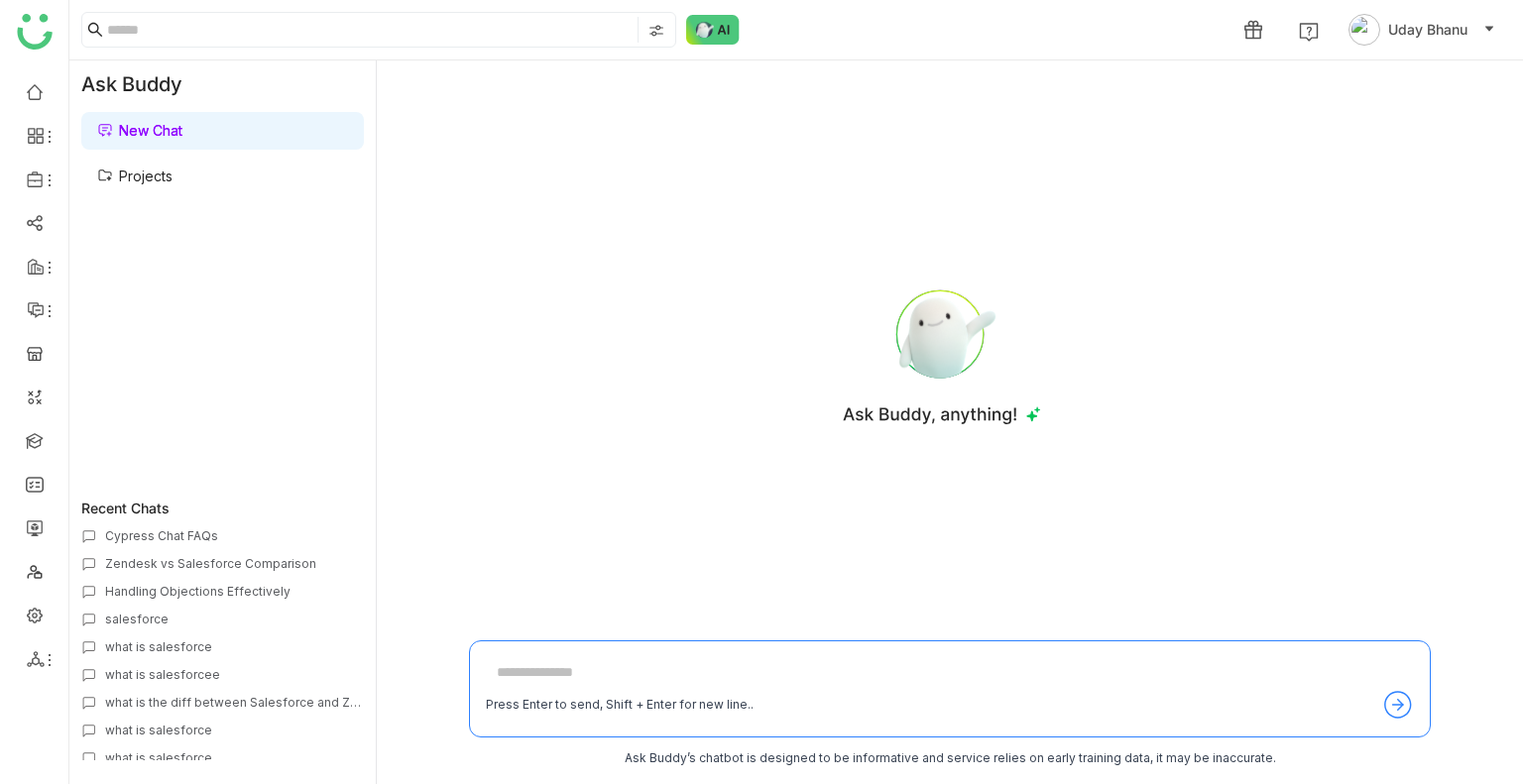 click on "Projects" at bounding box center [135, 175] 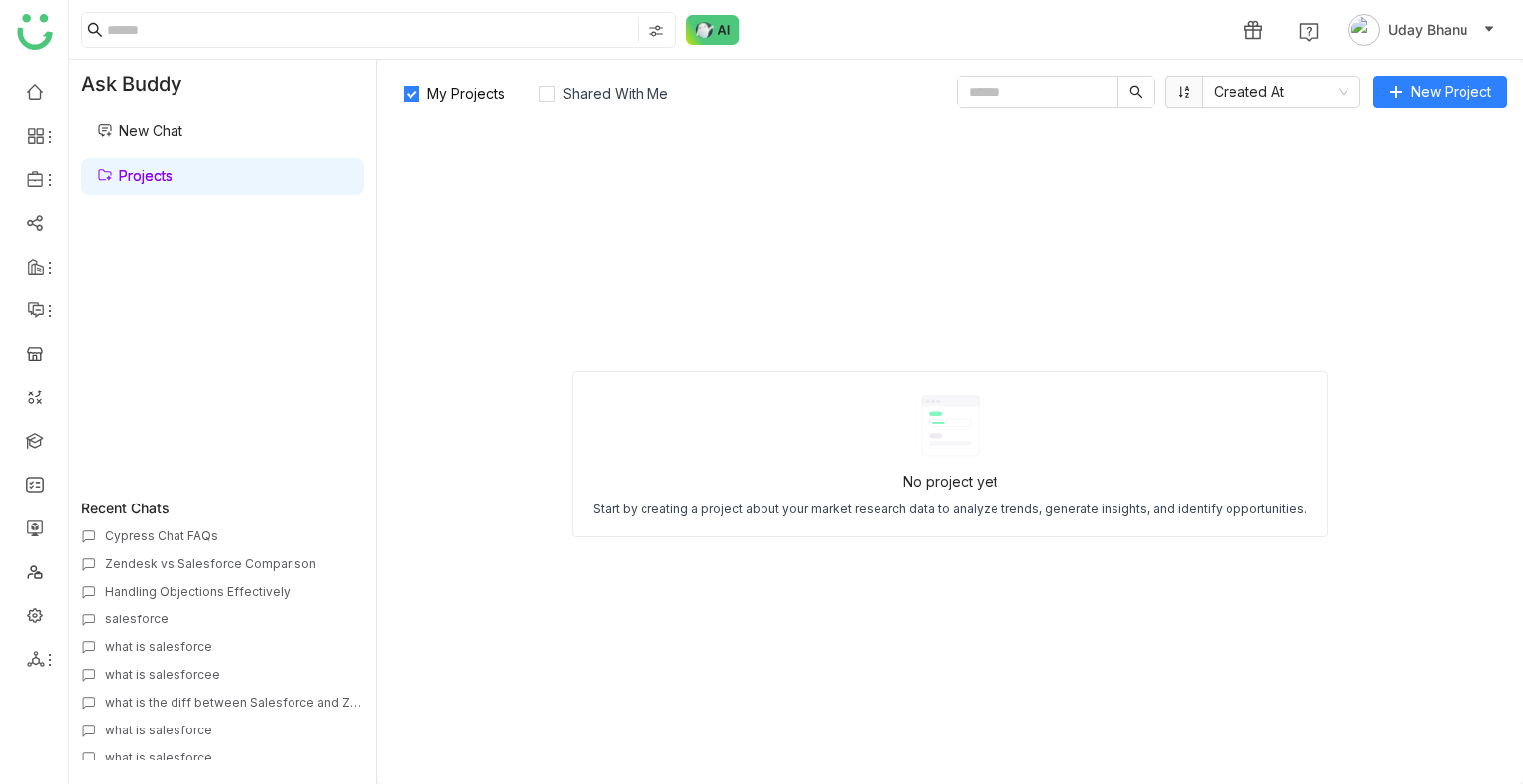 click on "My Projects" 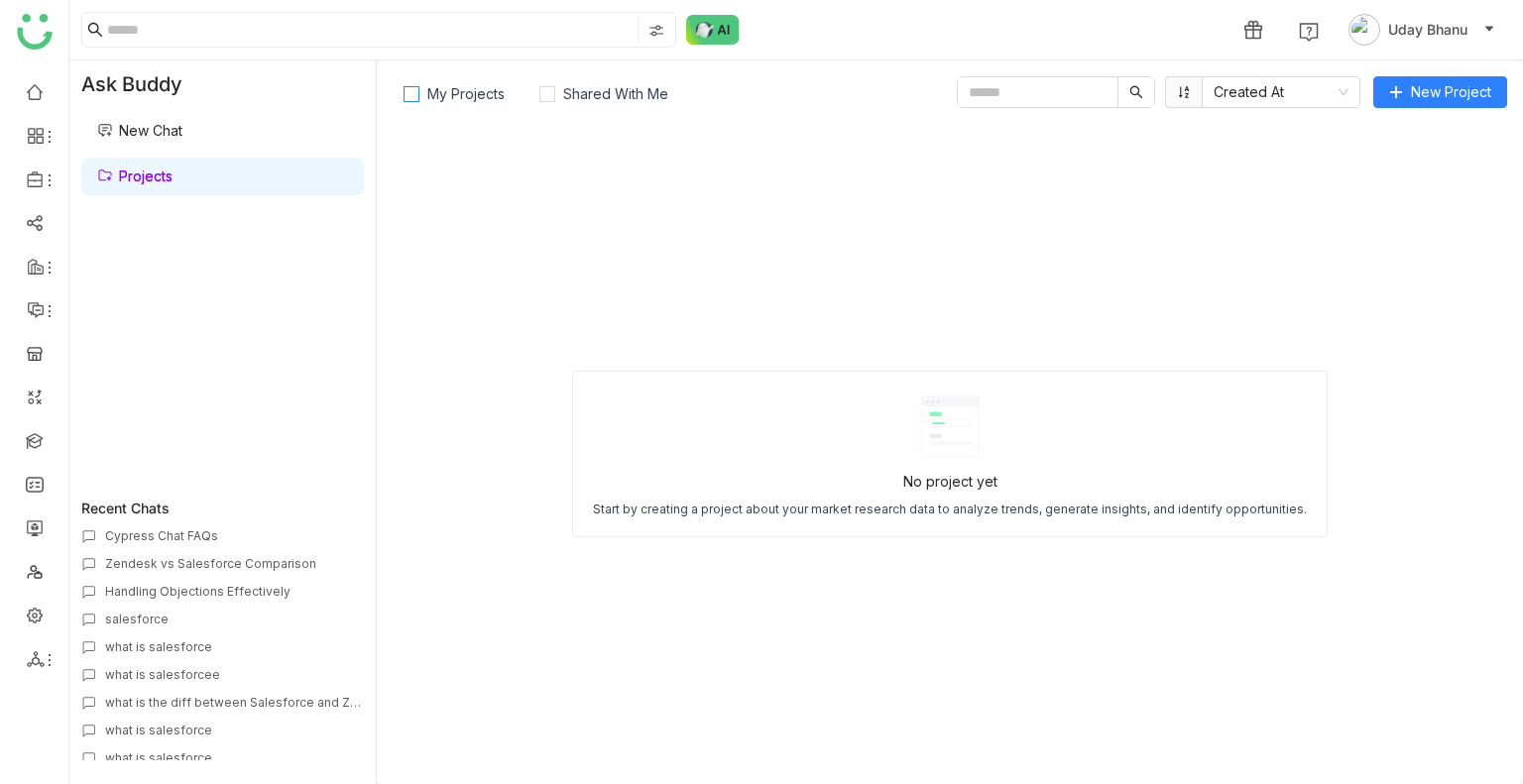 click on "My Projects" 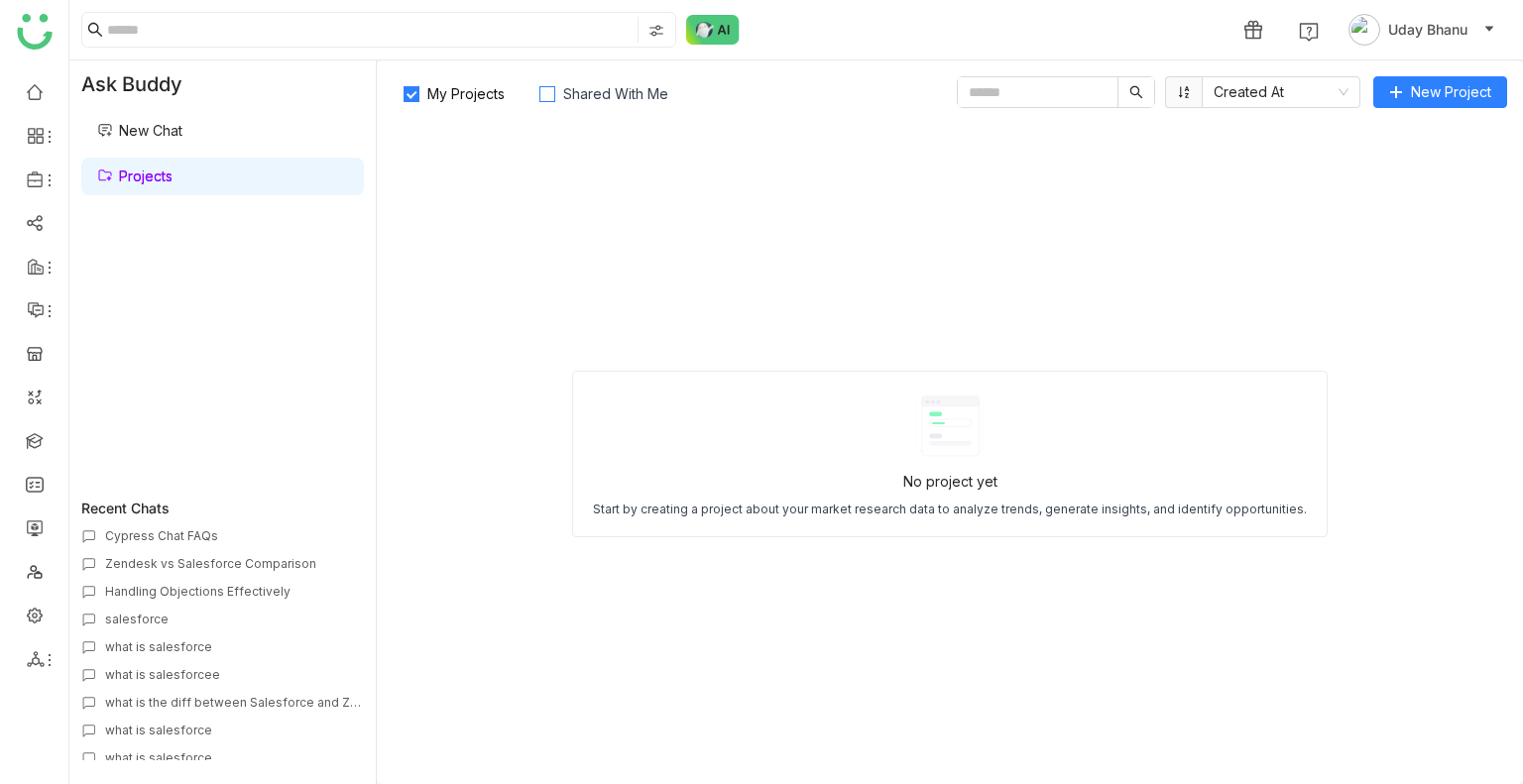 click on "Shared With Me" 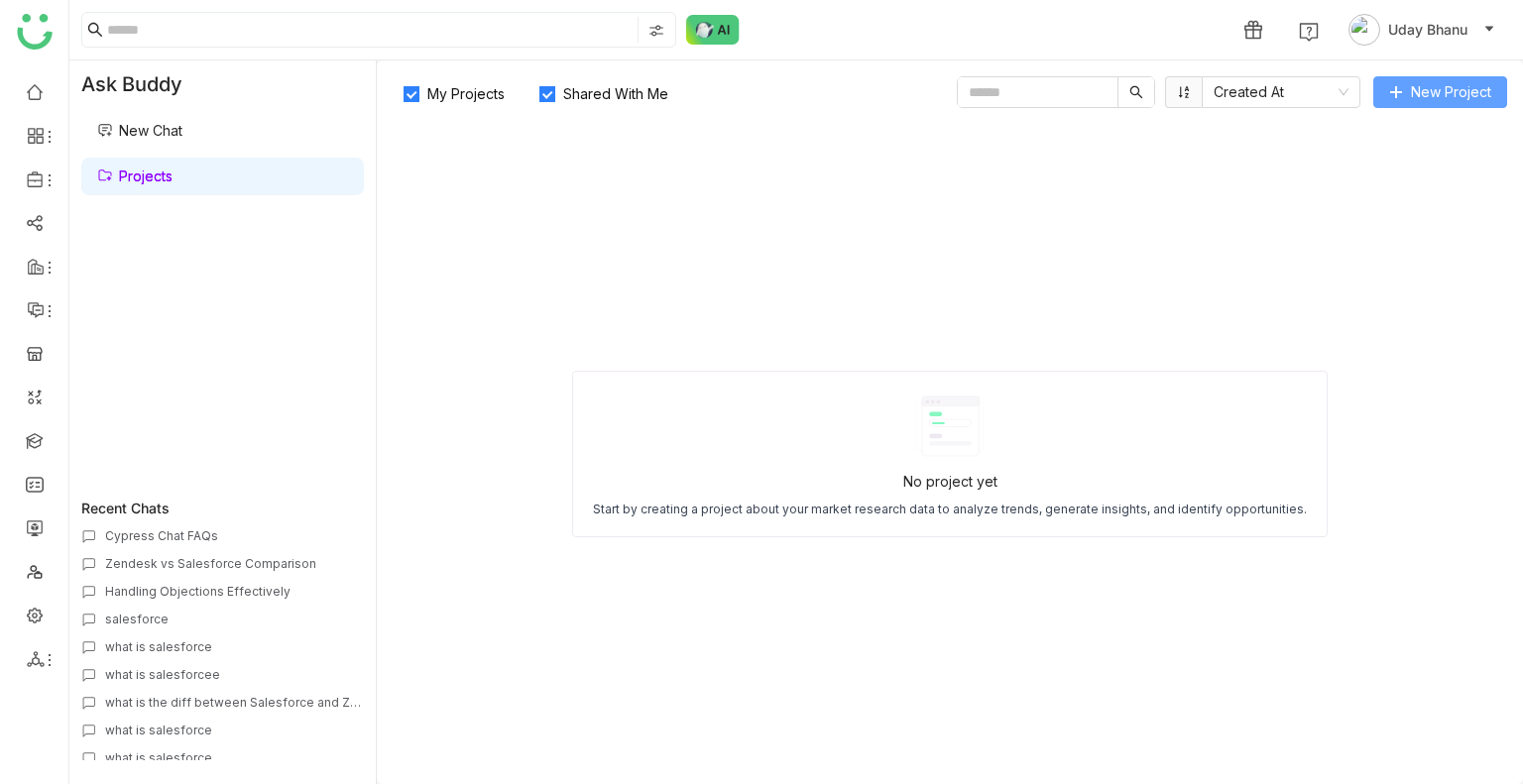 click on "New Project" 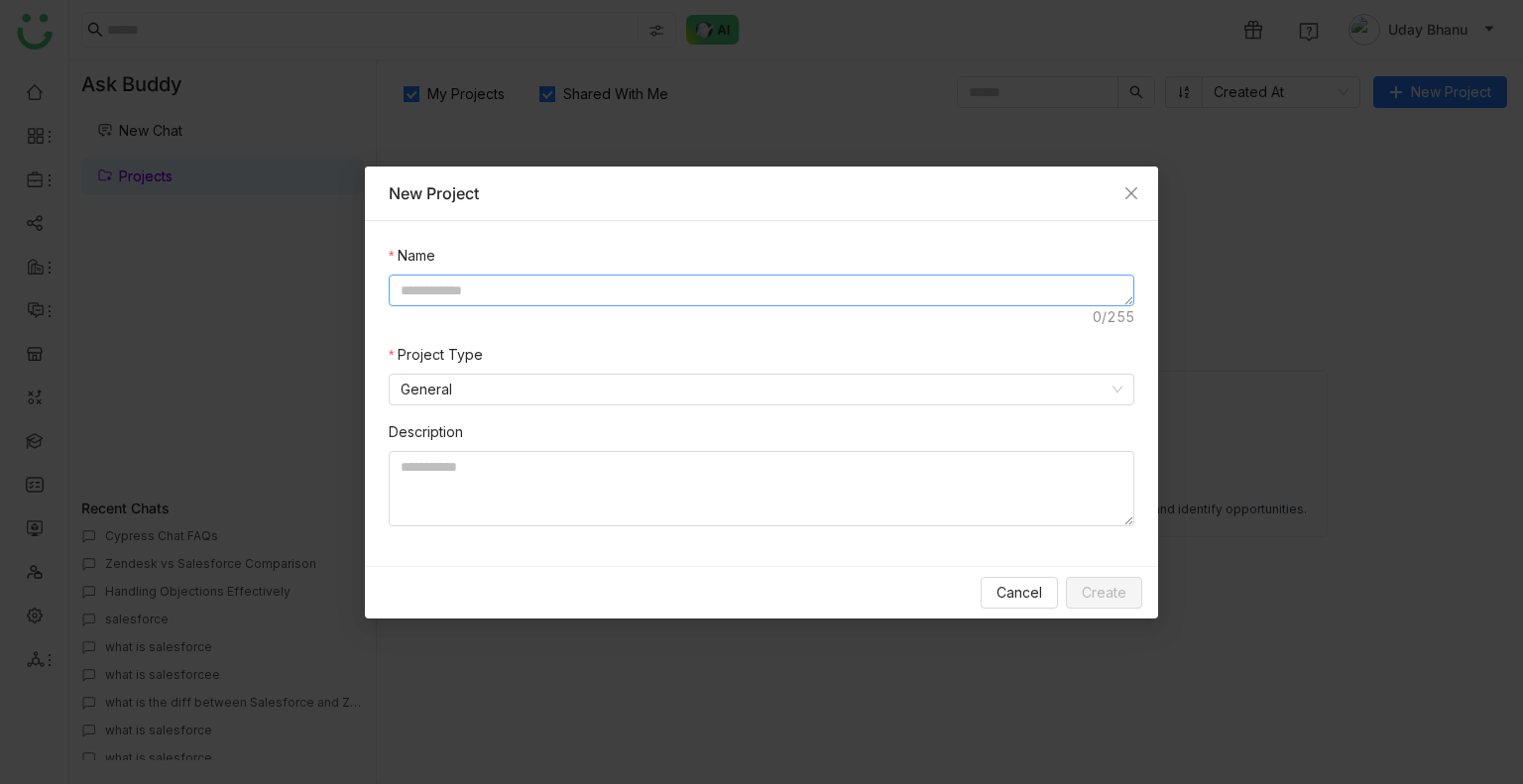 click 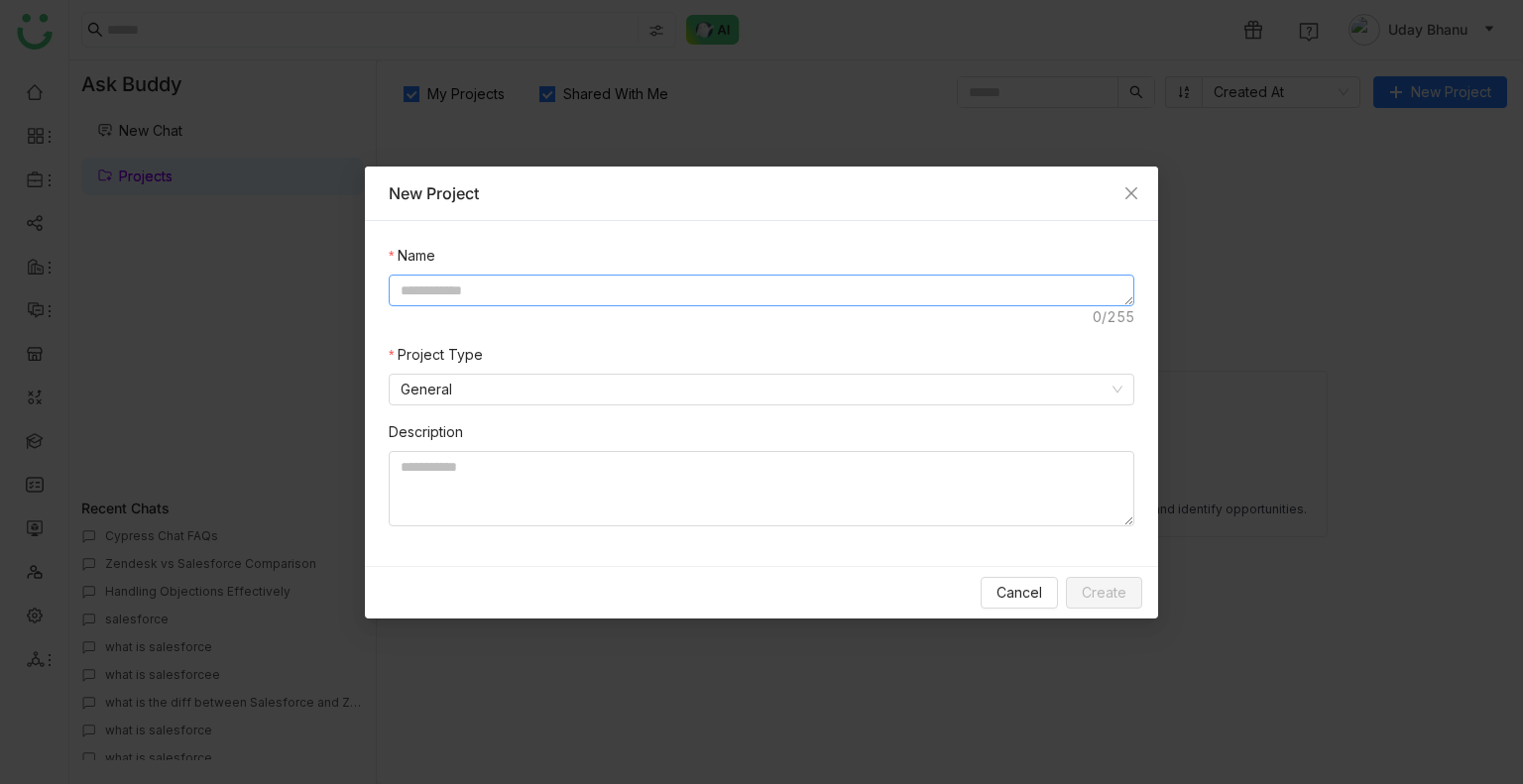 paste on "**********" 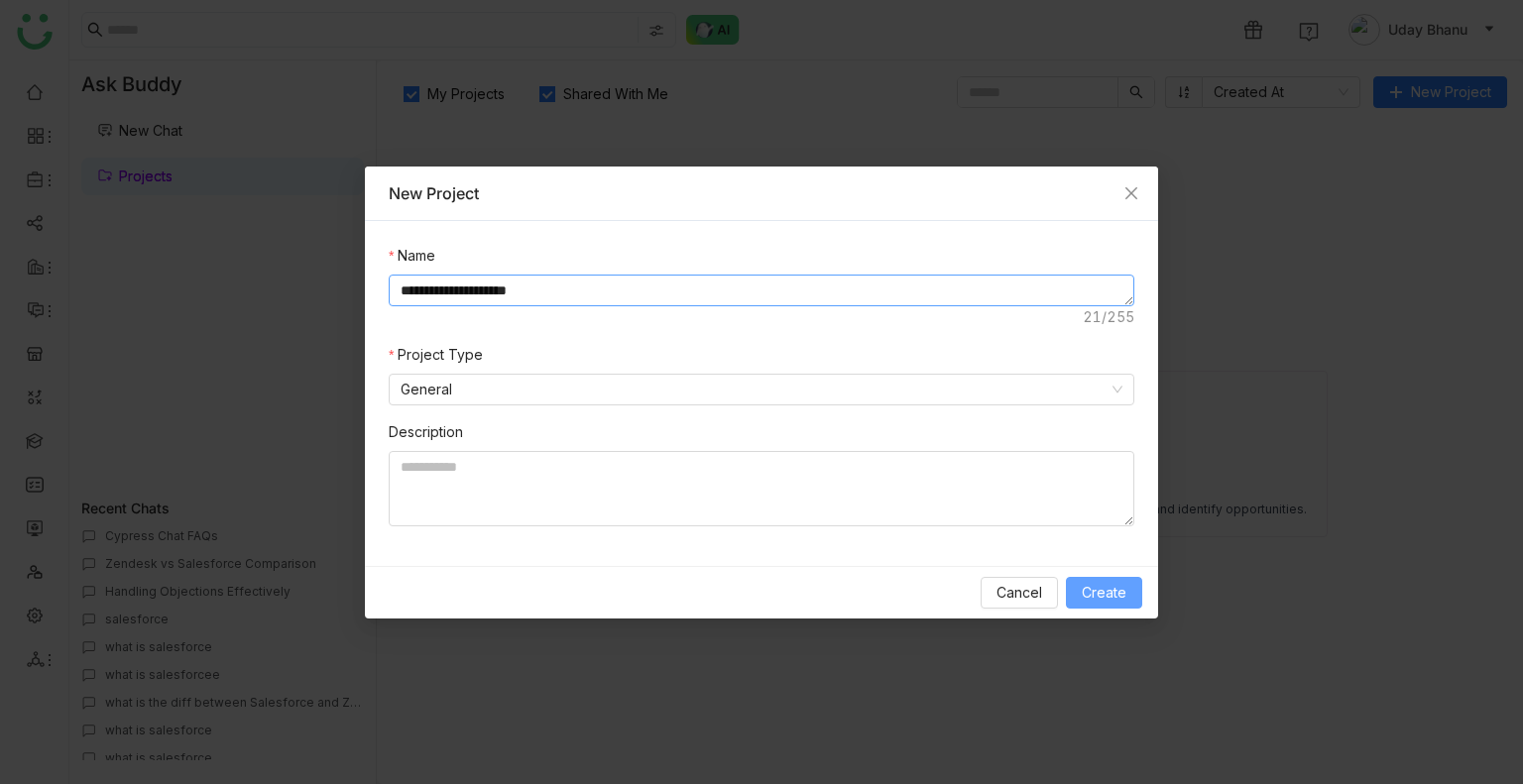 type on "**********" 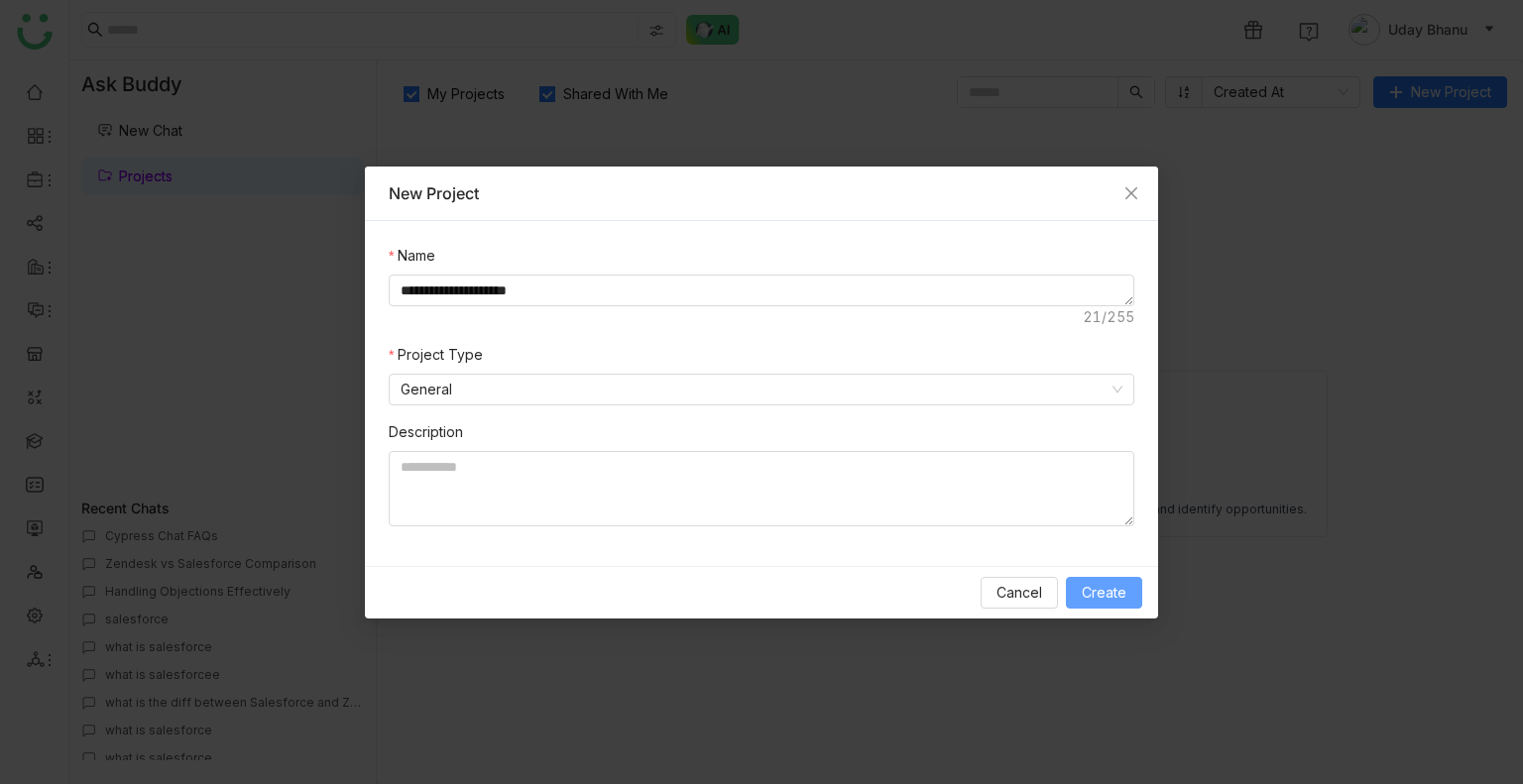 click on "Create" at bounding box center [1104, 593] 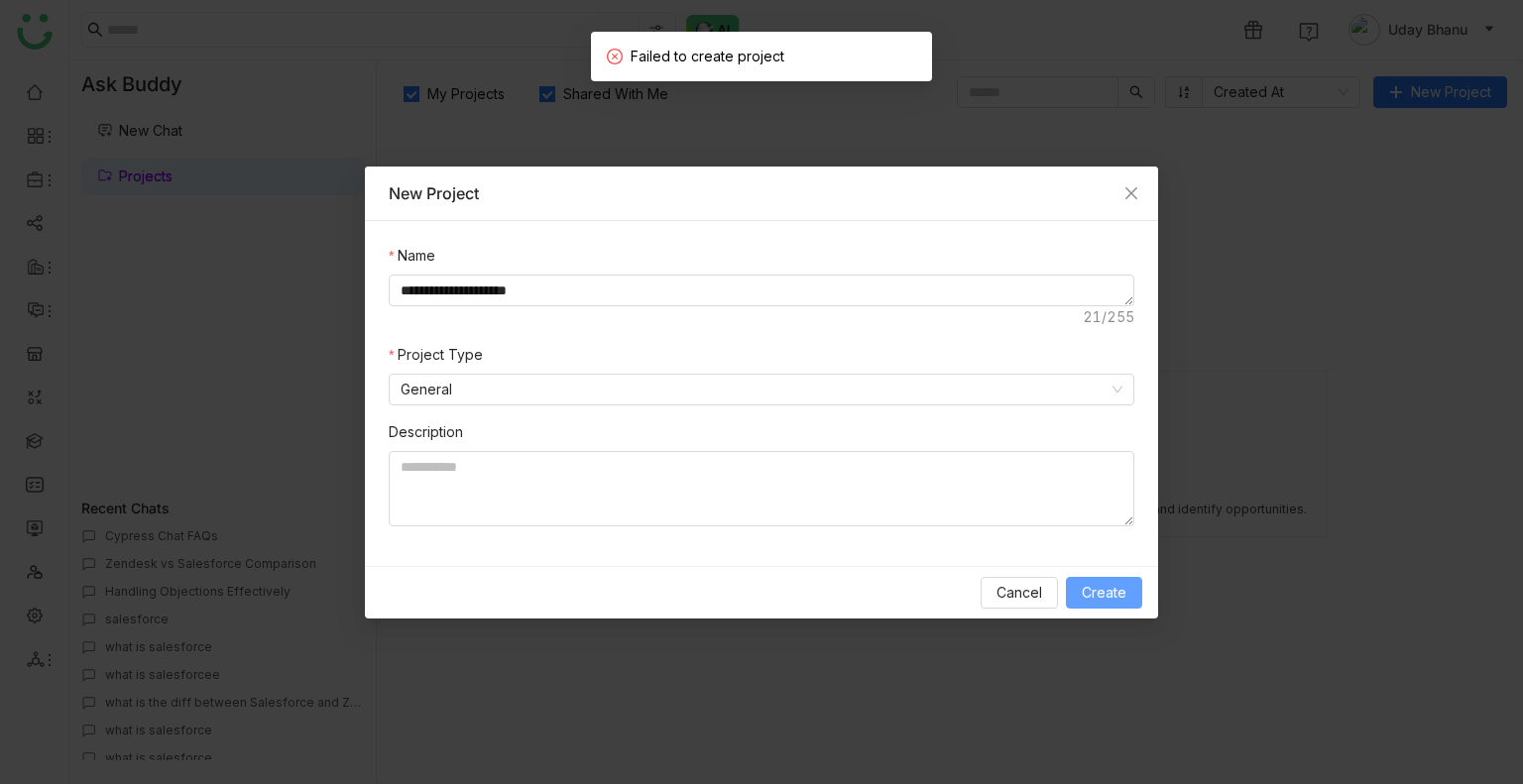 type 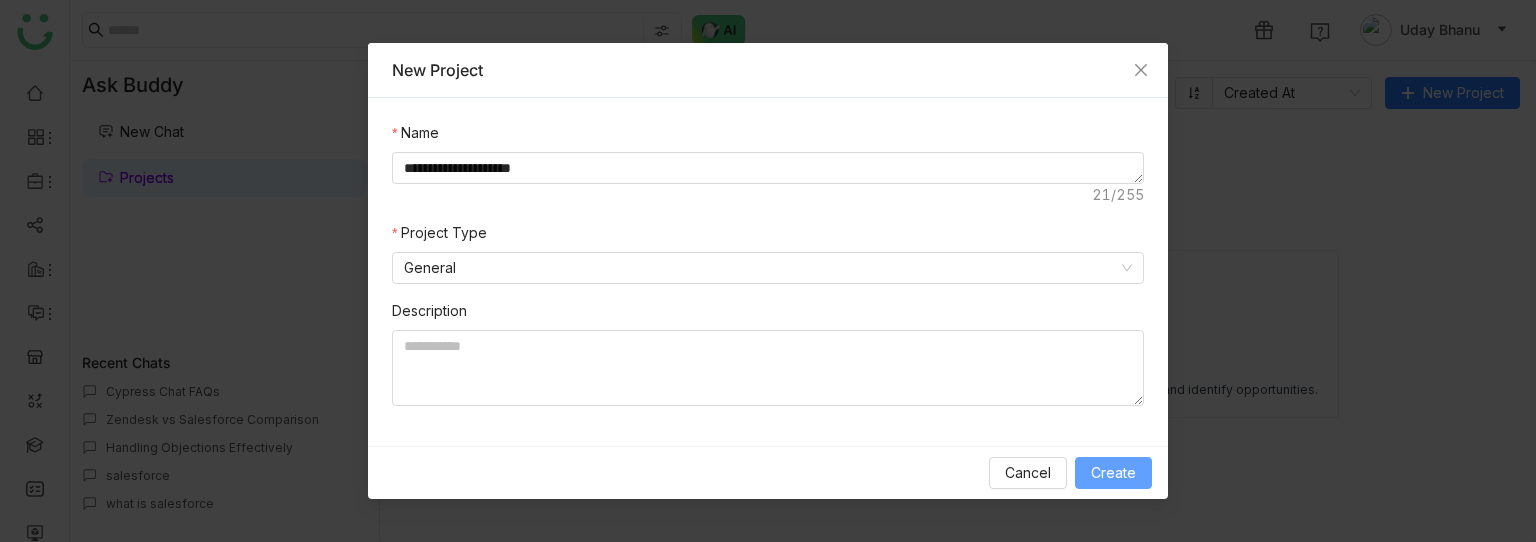 click on "Create" at bounding box center (1113, 473) 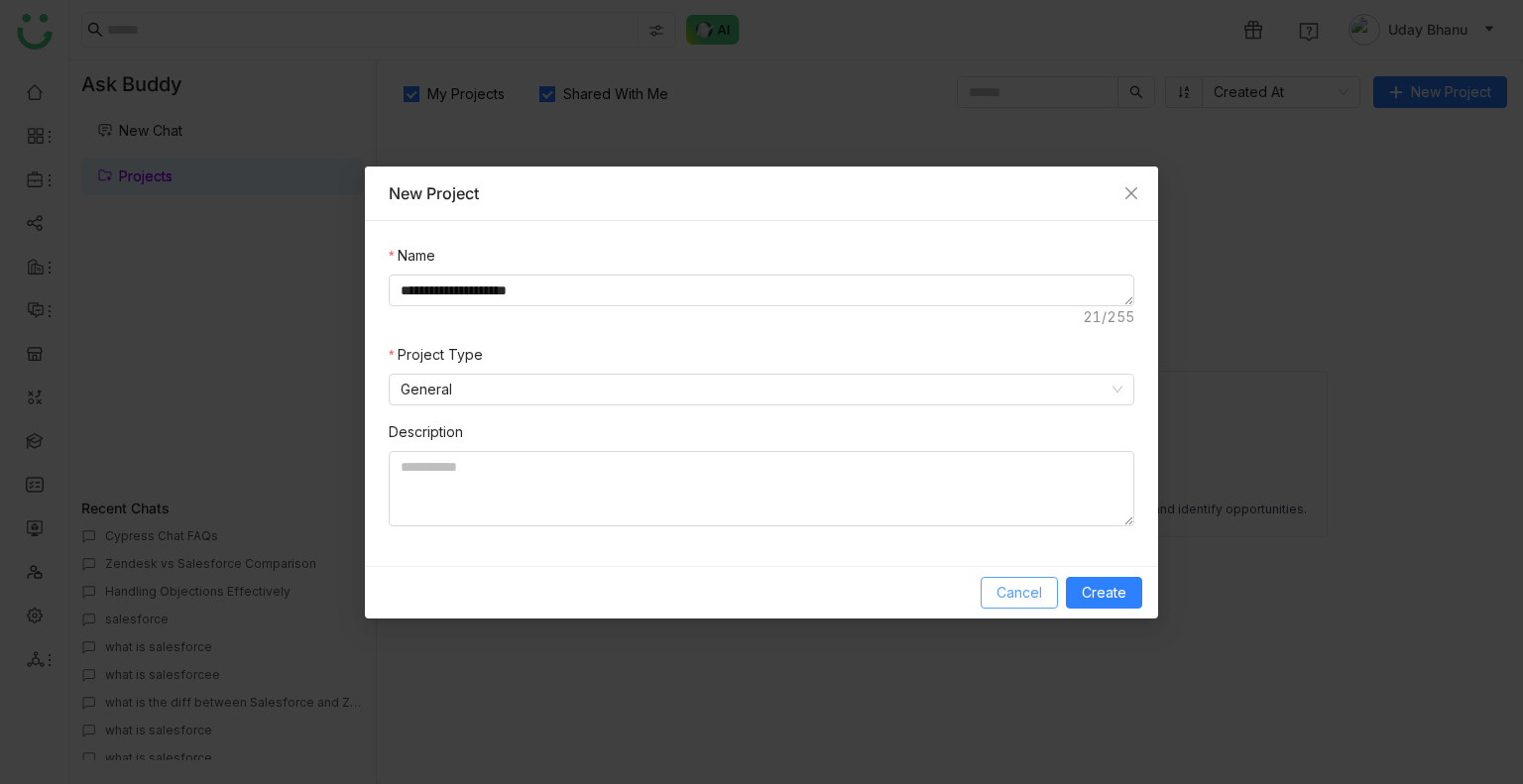 click on "Cancel" at bounding box center (1019, 593) 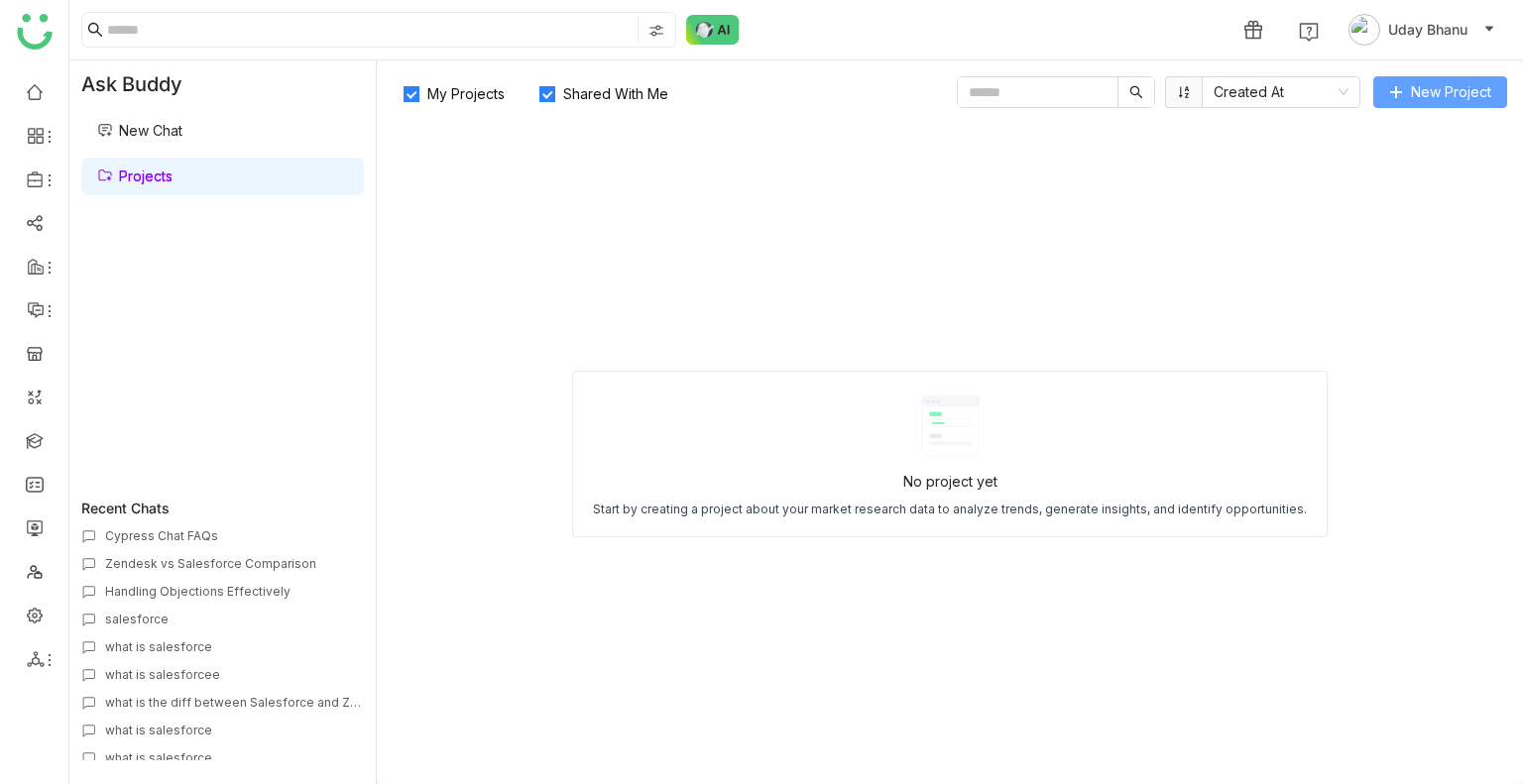 type 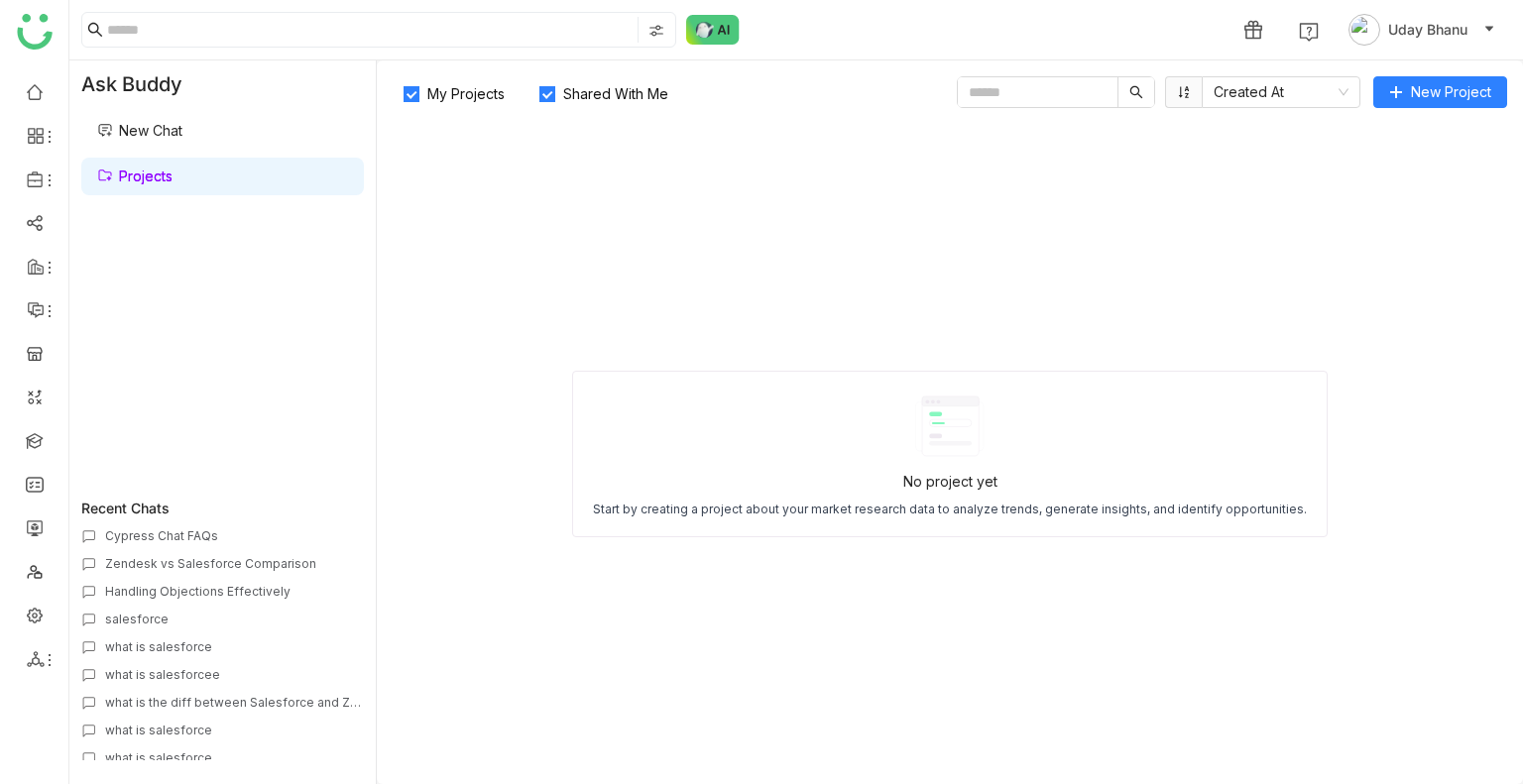 click on "New Chat" at bounding box center [140, 130] 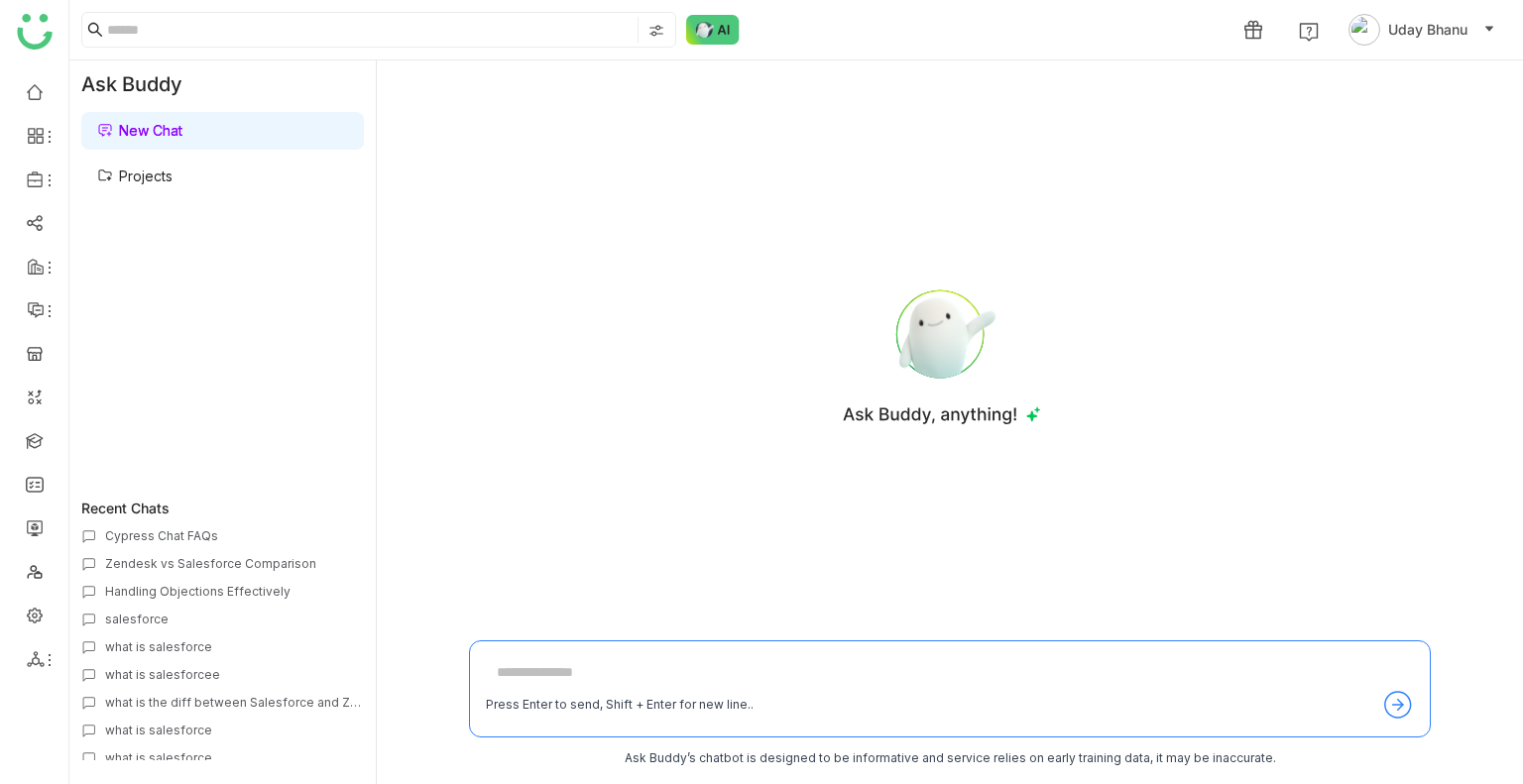 click on "New Chat" at bounding box center [140, 130] 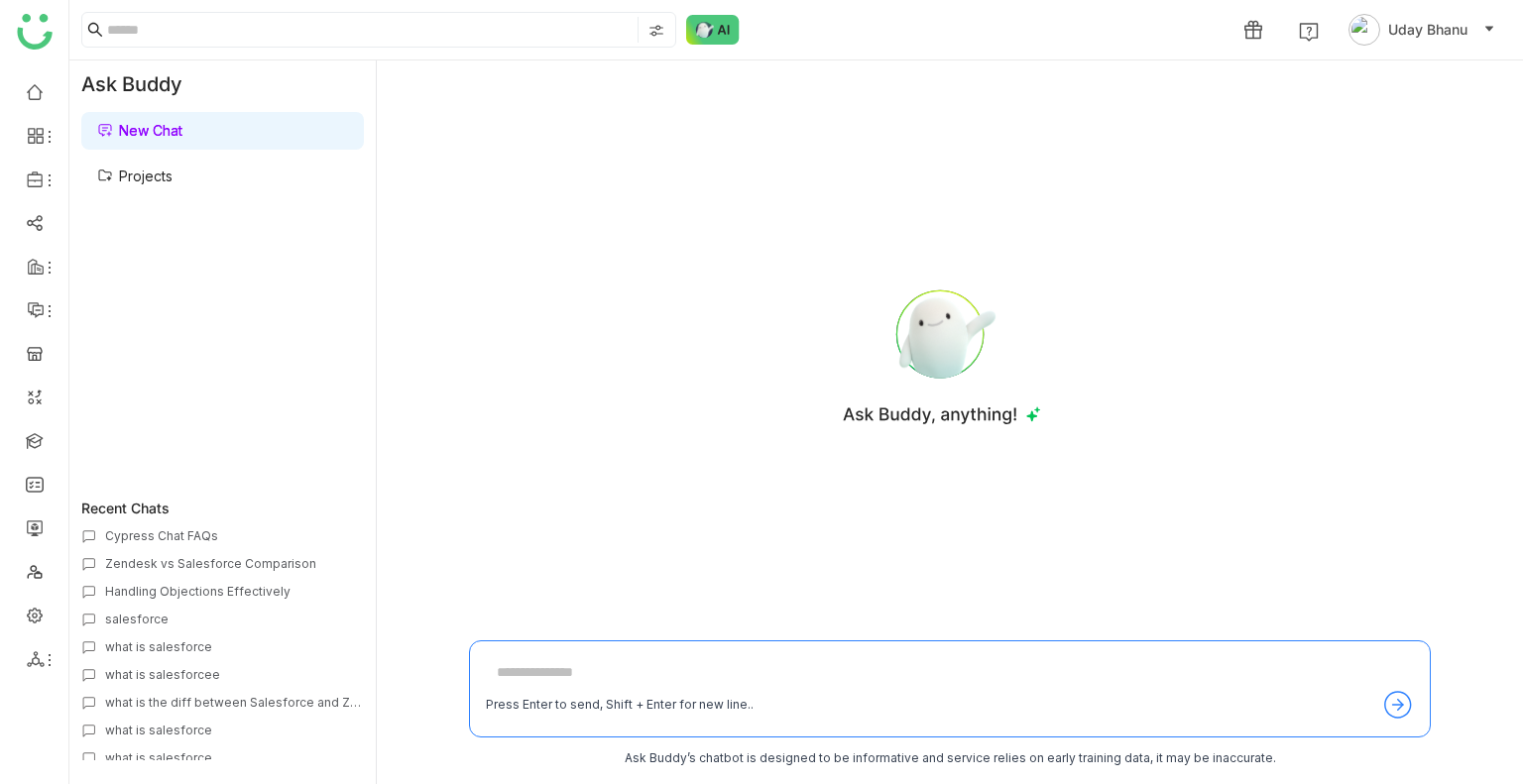 click on "Projects" at bounding box center (135, 175) 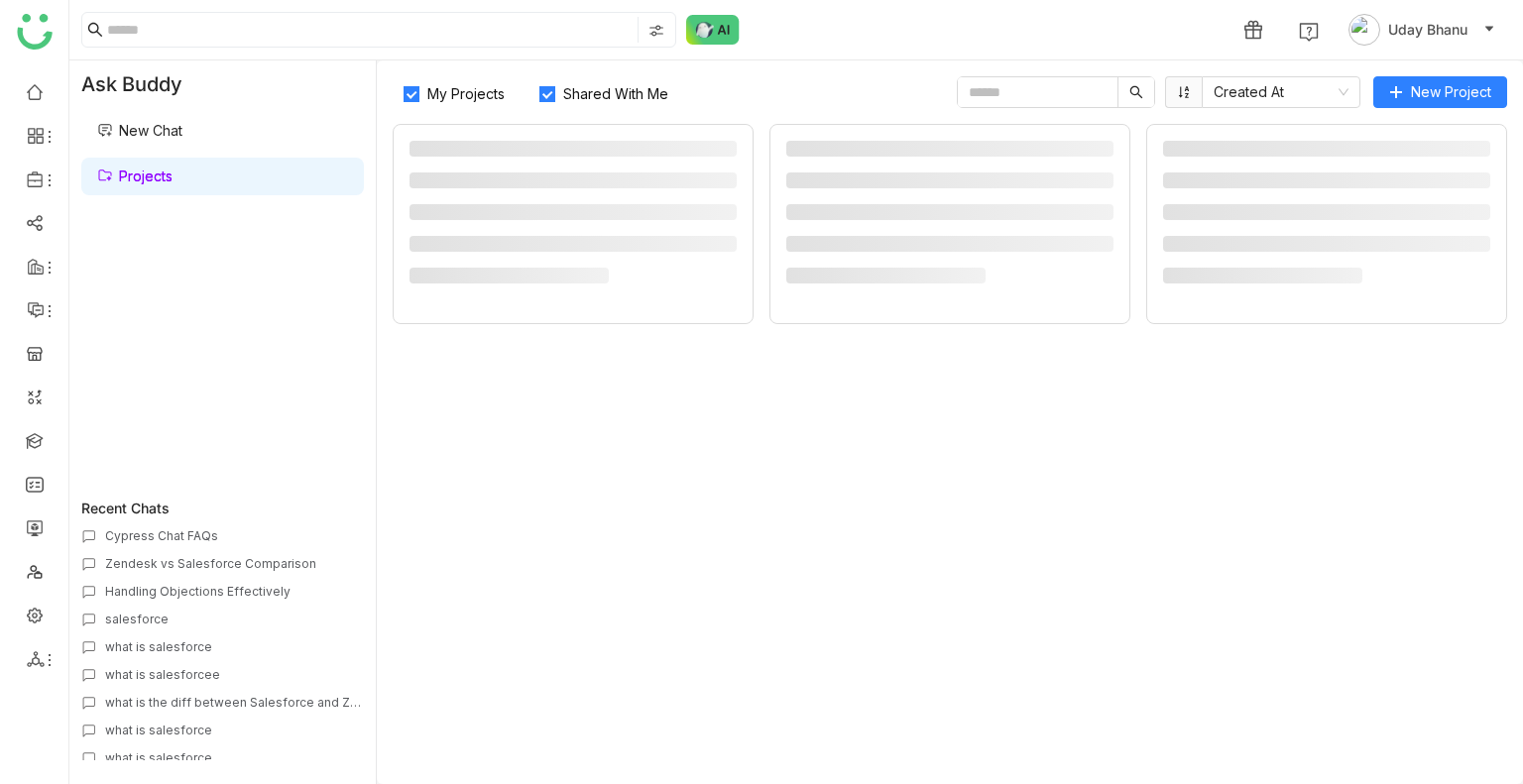 click on "Projects" at bounding box center [135, 175] 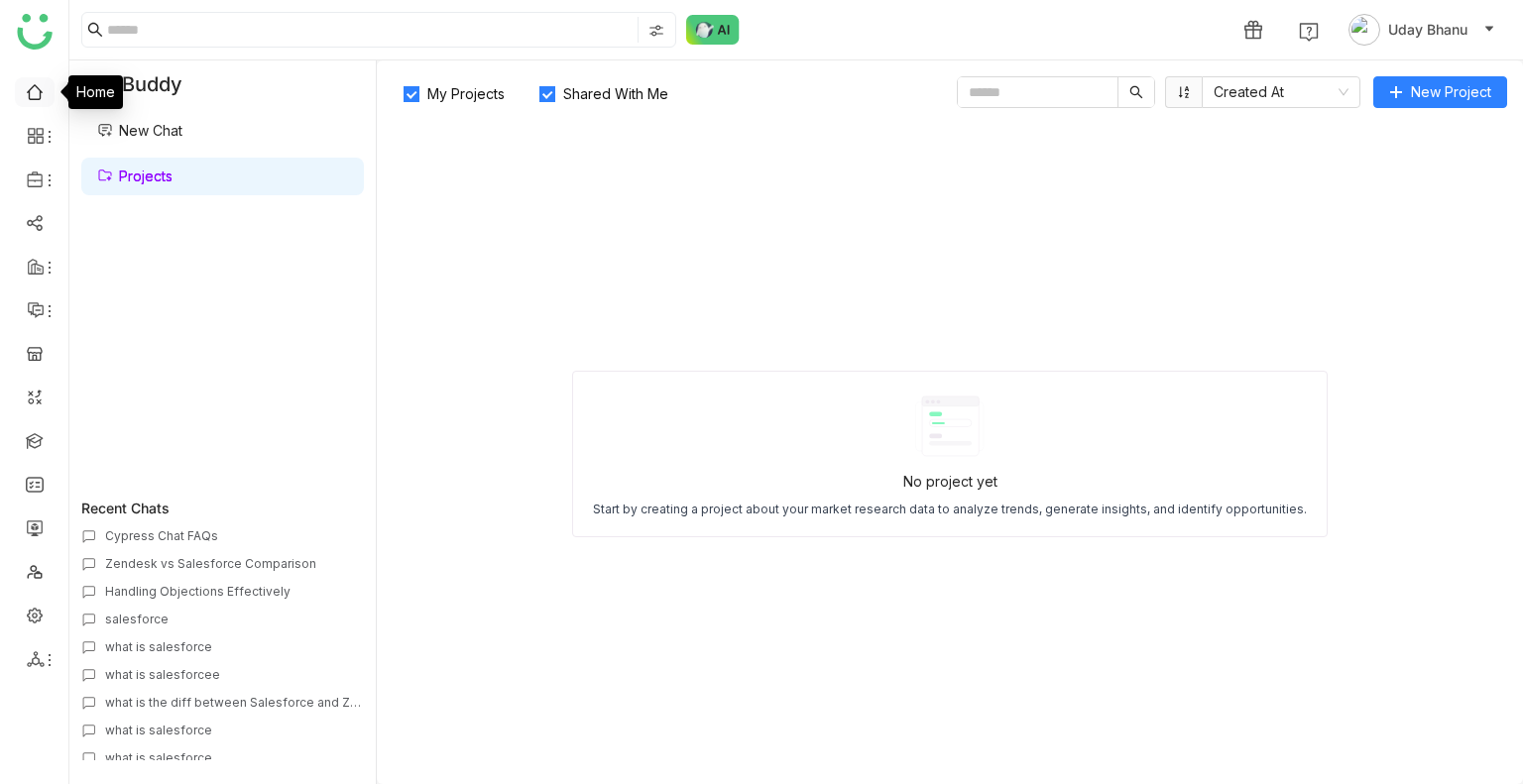 click at bounding box center (35, 90) 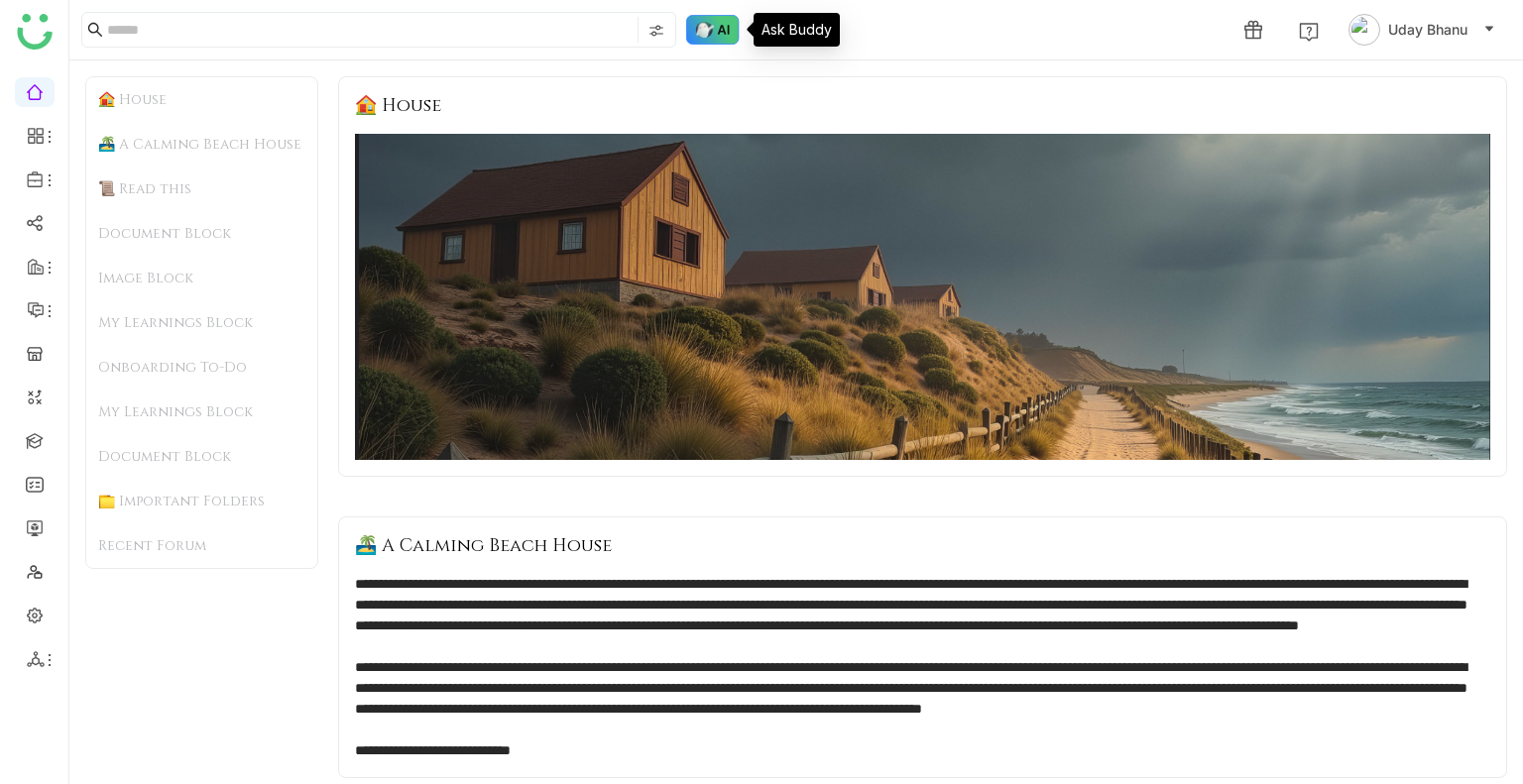 click 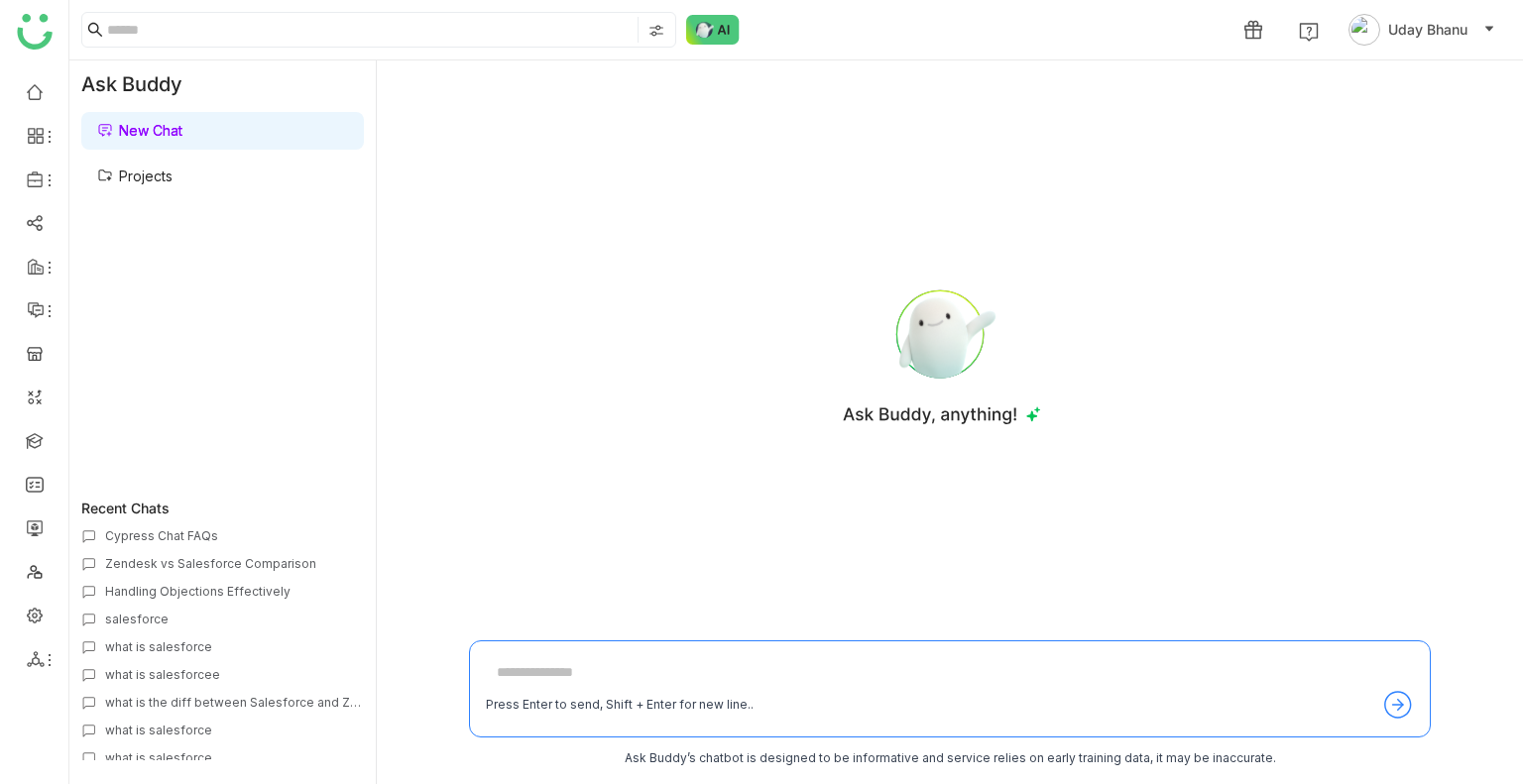 click on "Projects" at bounding box center [135, 175] 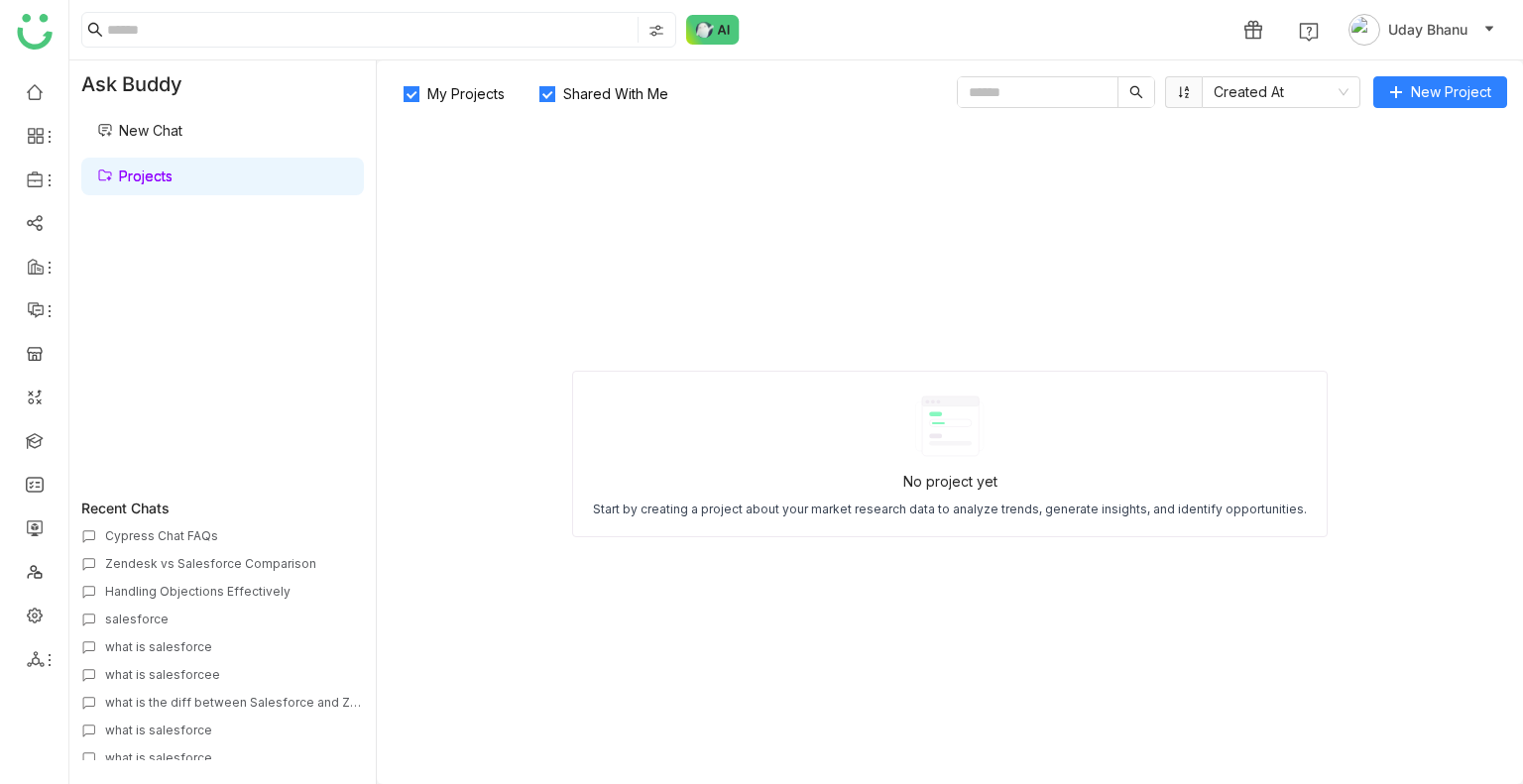 click on "Handling Objections Effectively" at bounding box center (234, 591) 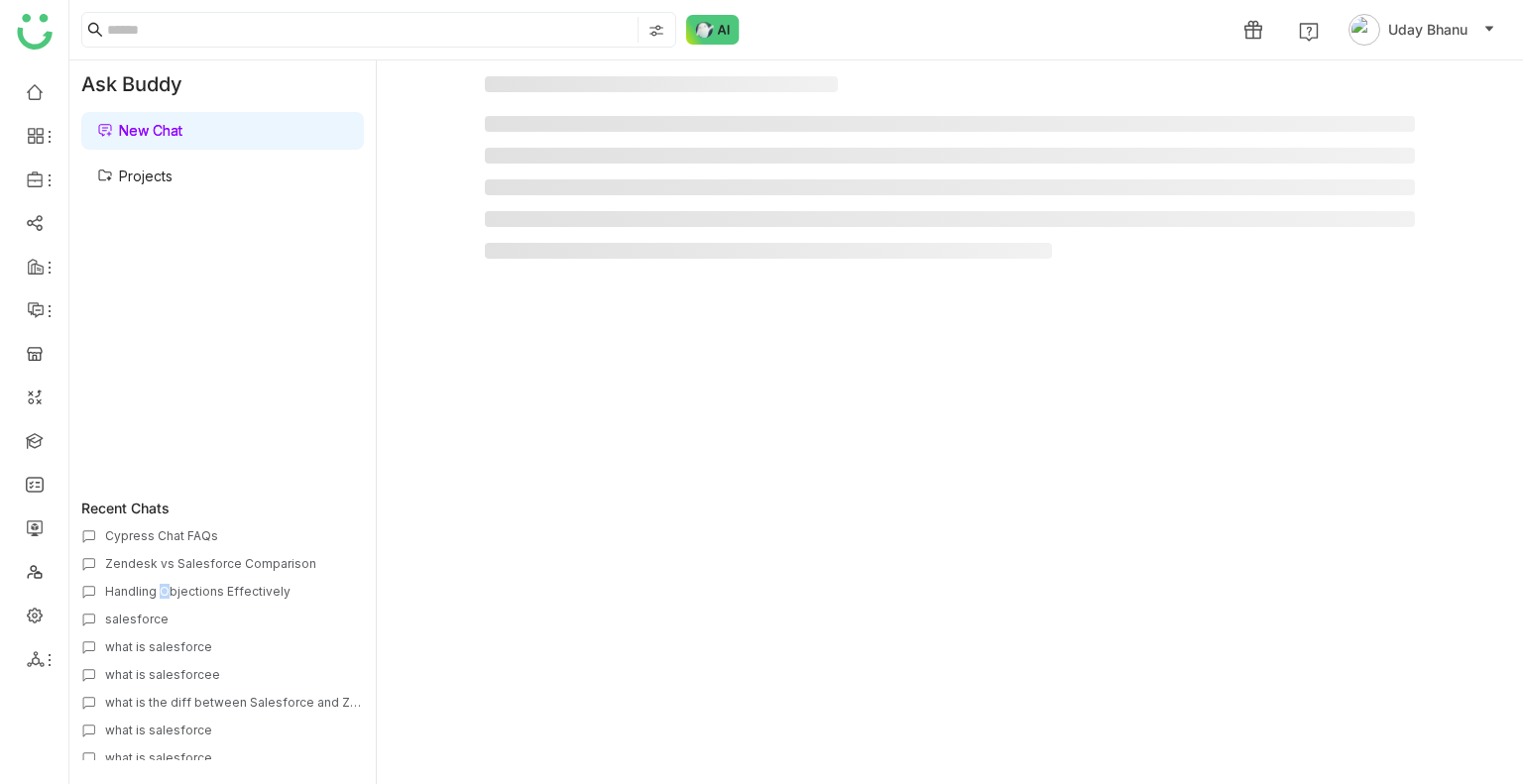 click on "Handling Objections Effectively" at bounding box center [234, 591] 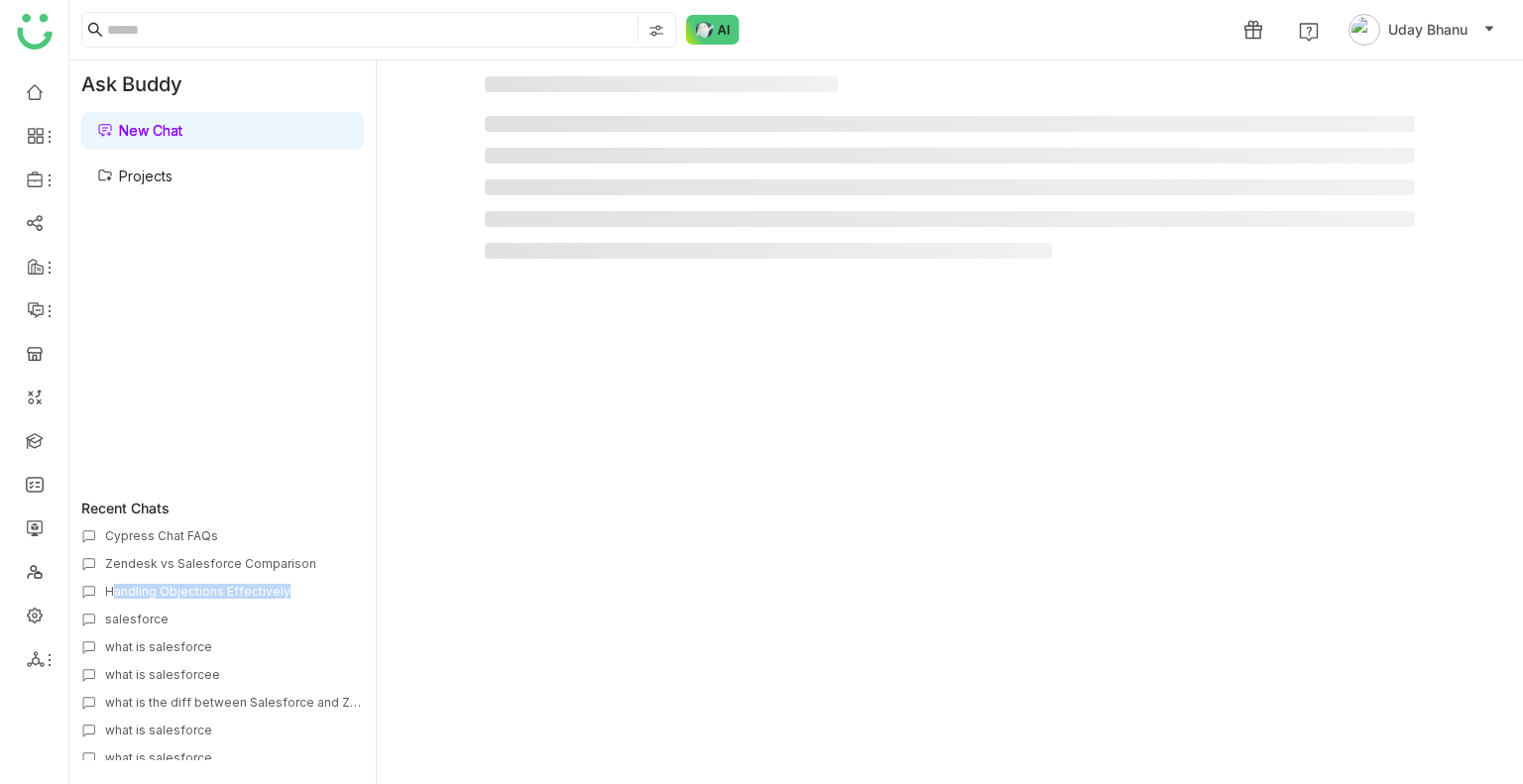 click on "Handling Objections Effectively" at bounding box center [234, 591] 